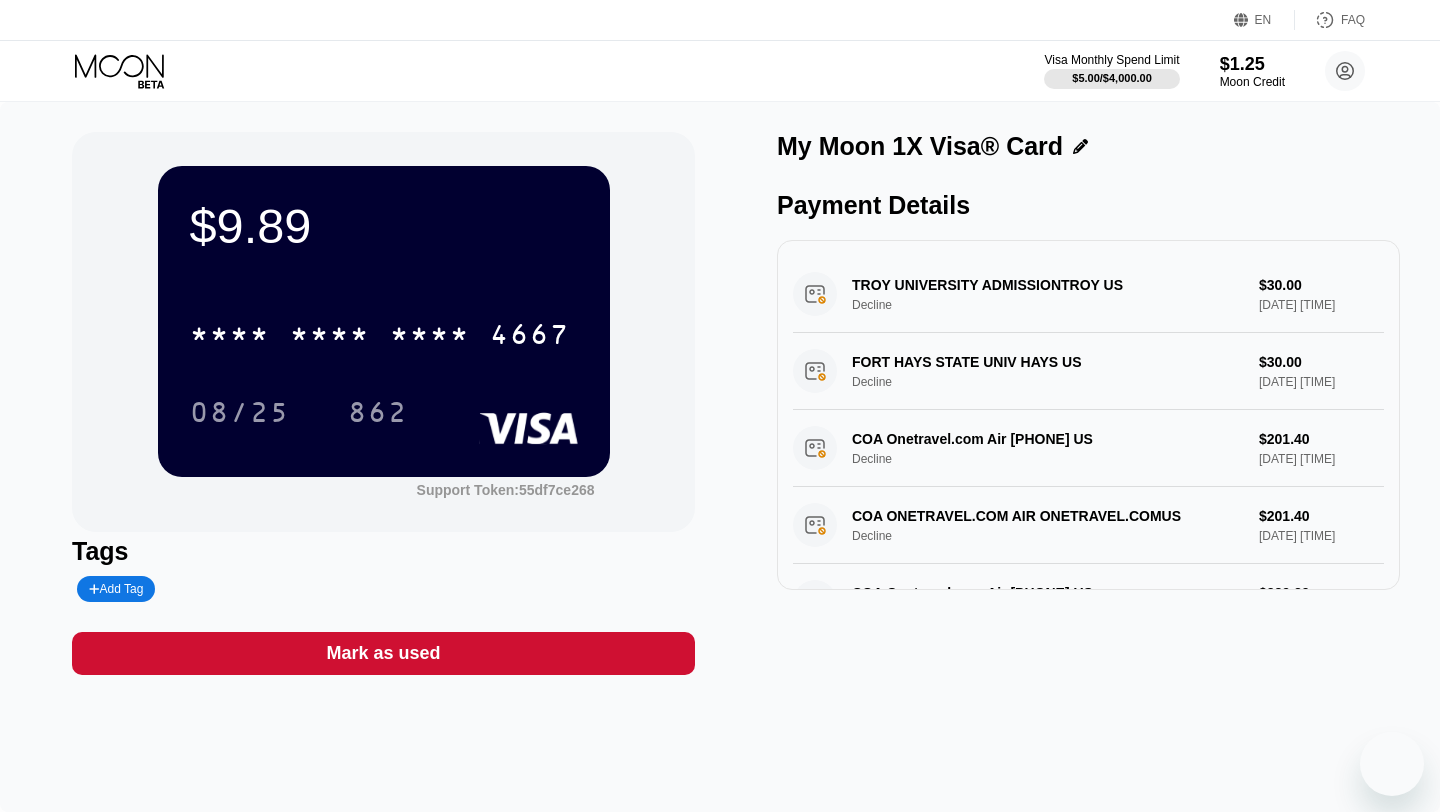scroll, scrollTop: 0, scrollLeft: 0, axis: both 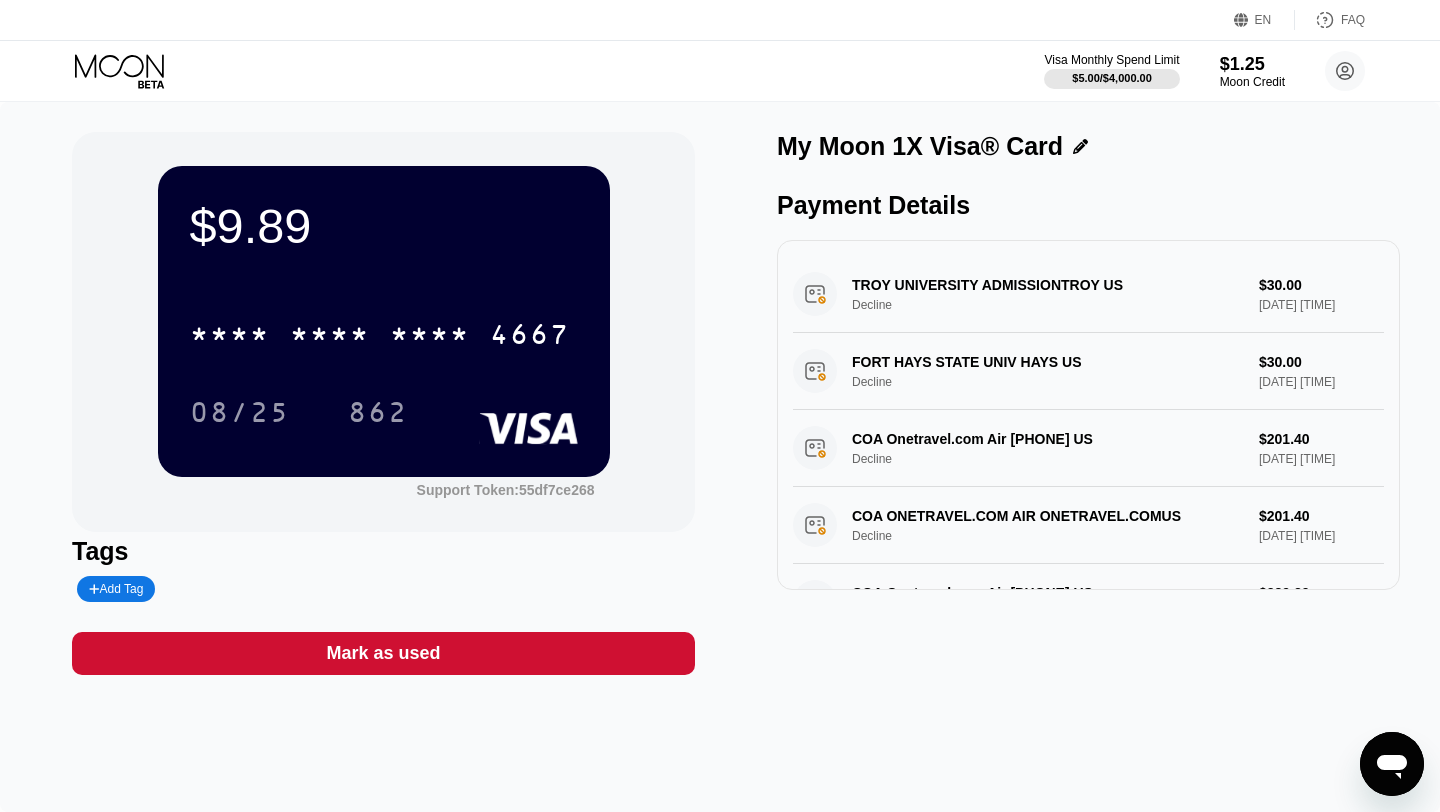 click 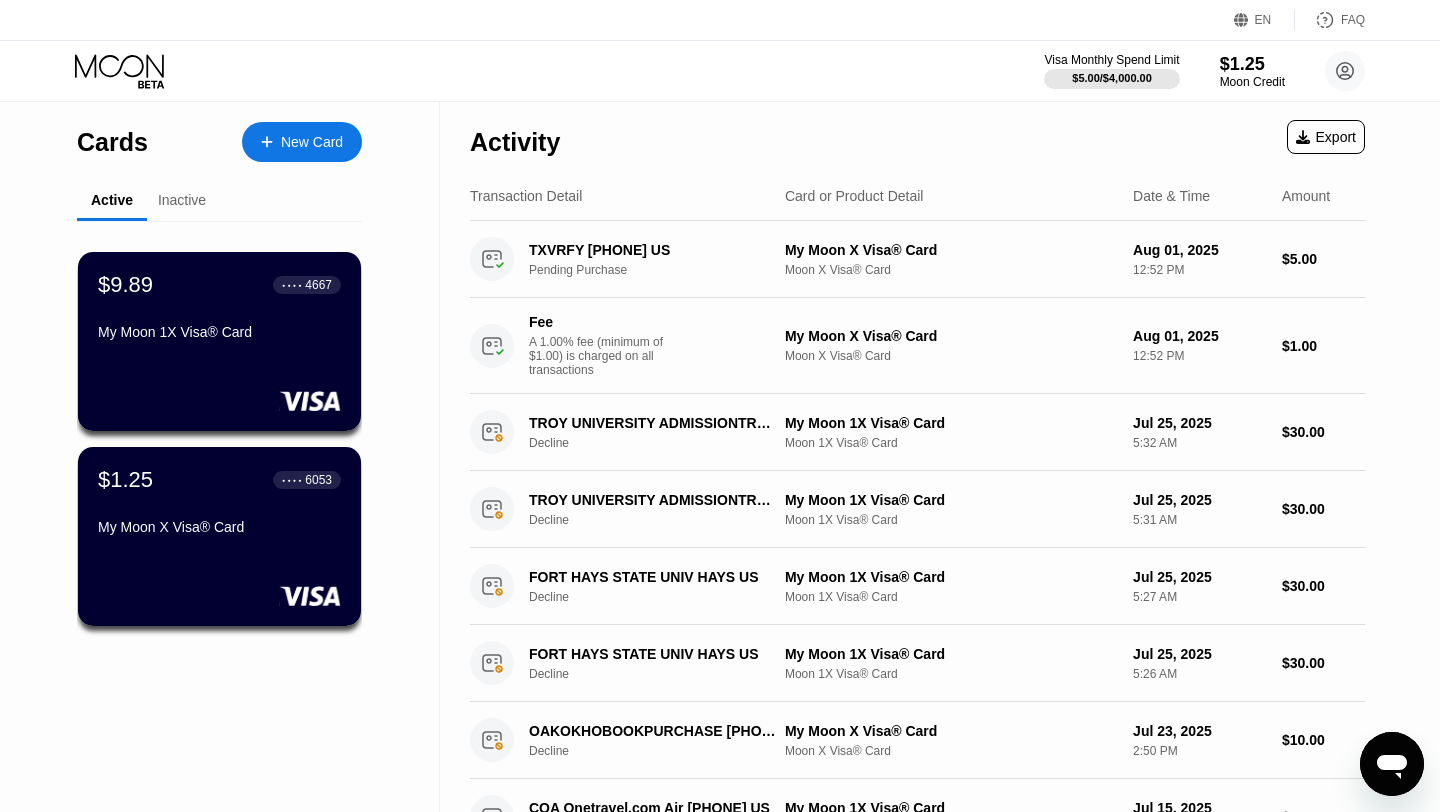click on "New Card" at bounding box center (312, 142) 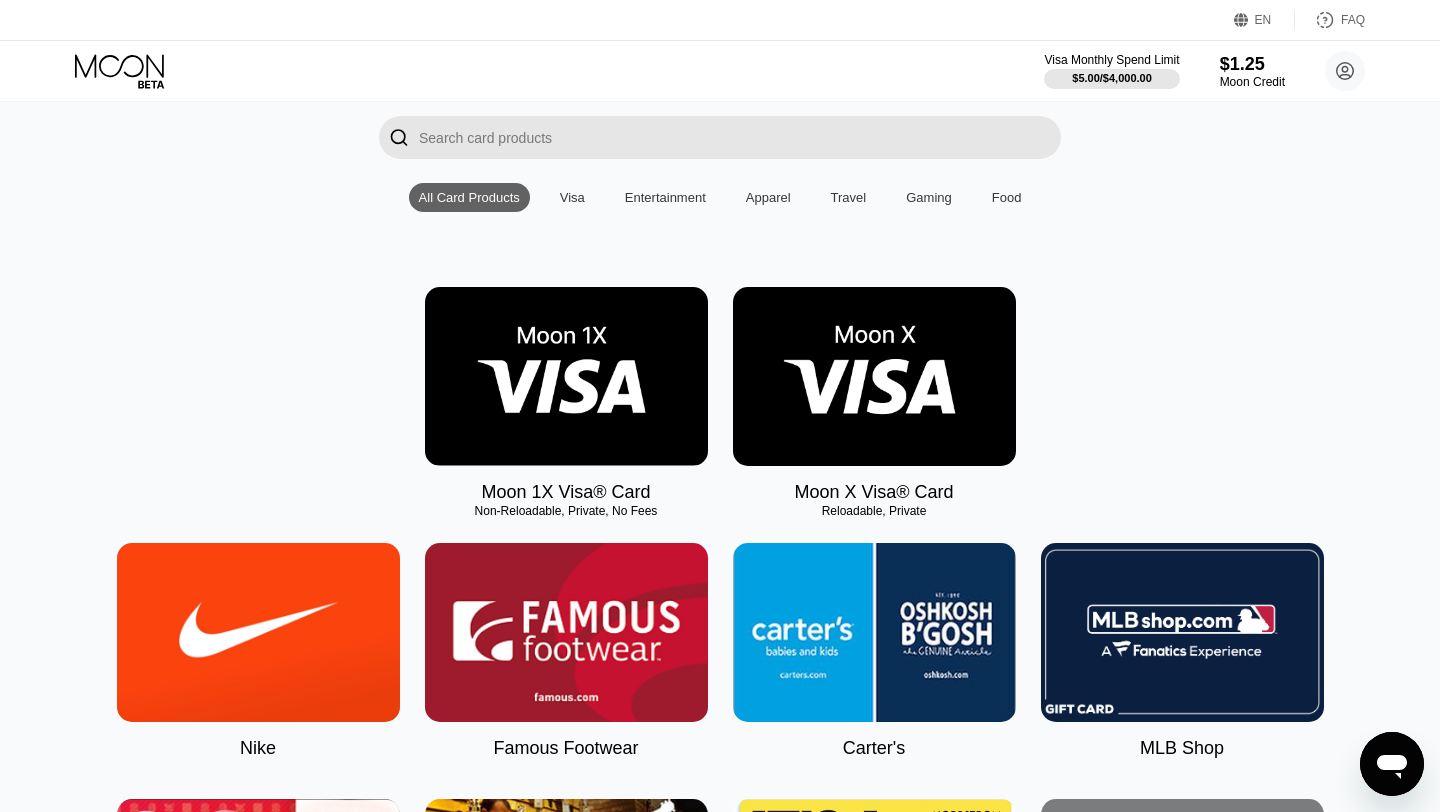 scroll, scrollTop: 136, scrollLeft: 0, axis: vertical 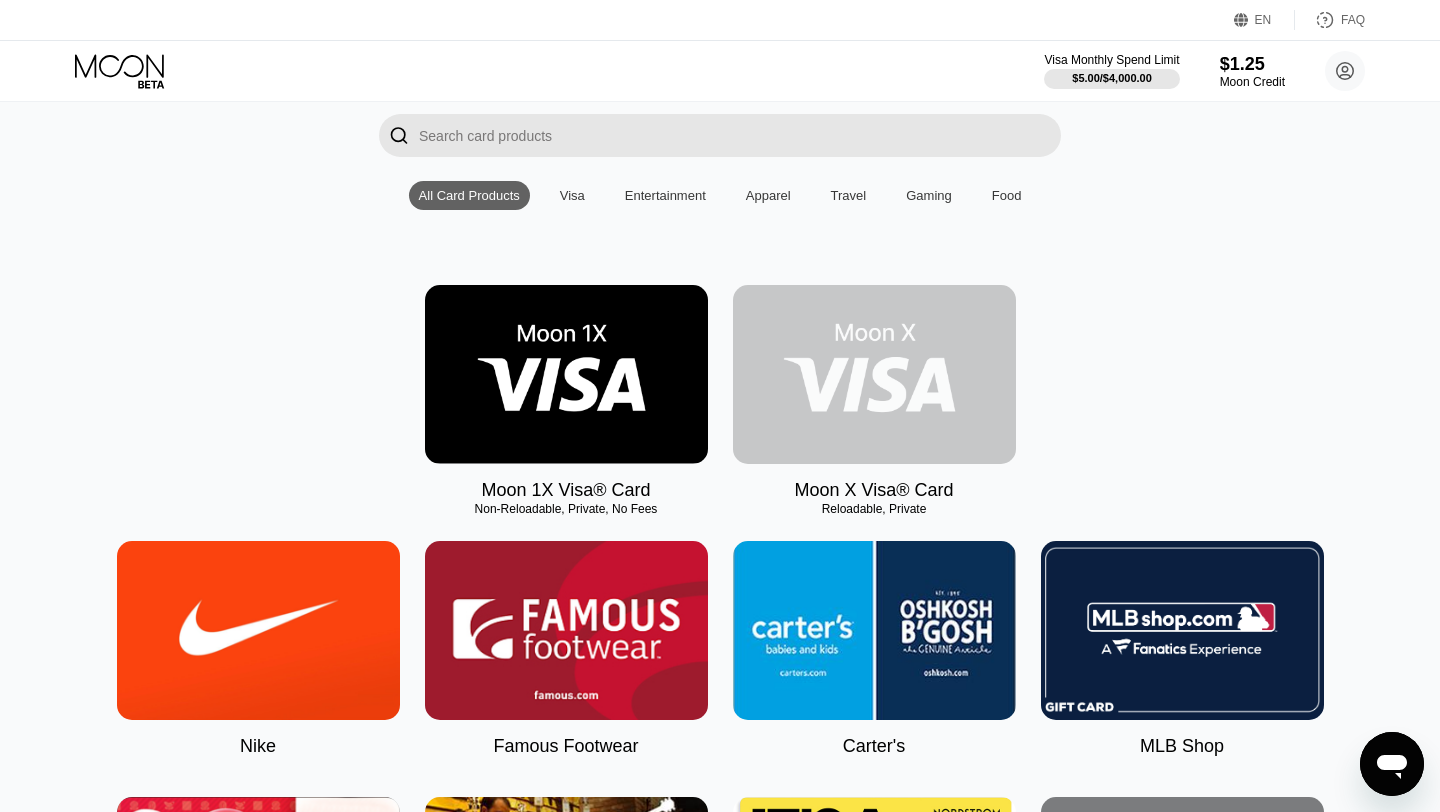 click at bounding box center (874, 374) 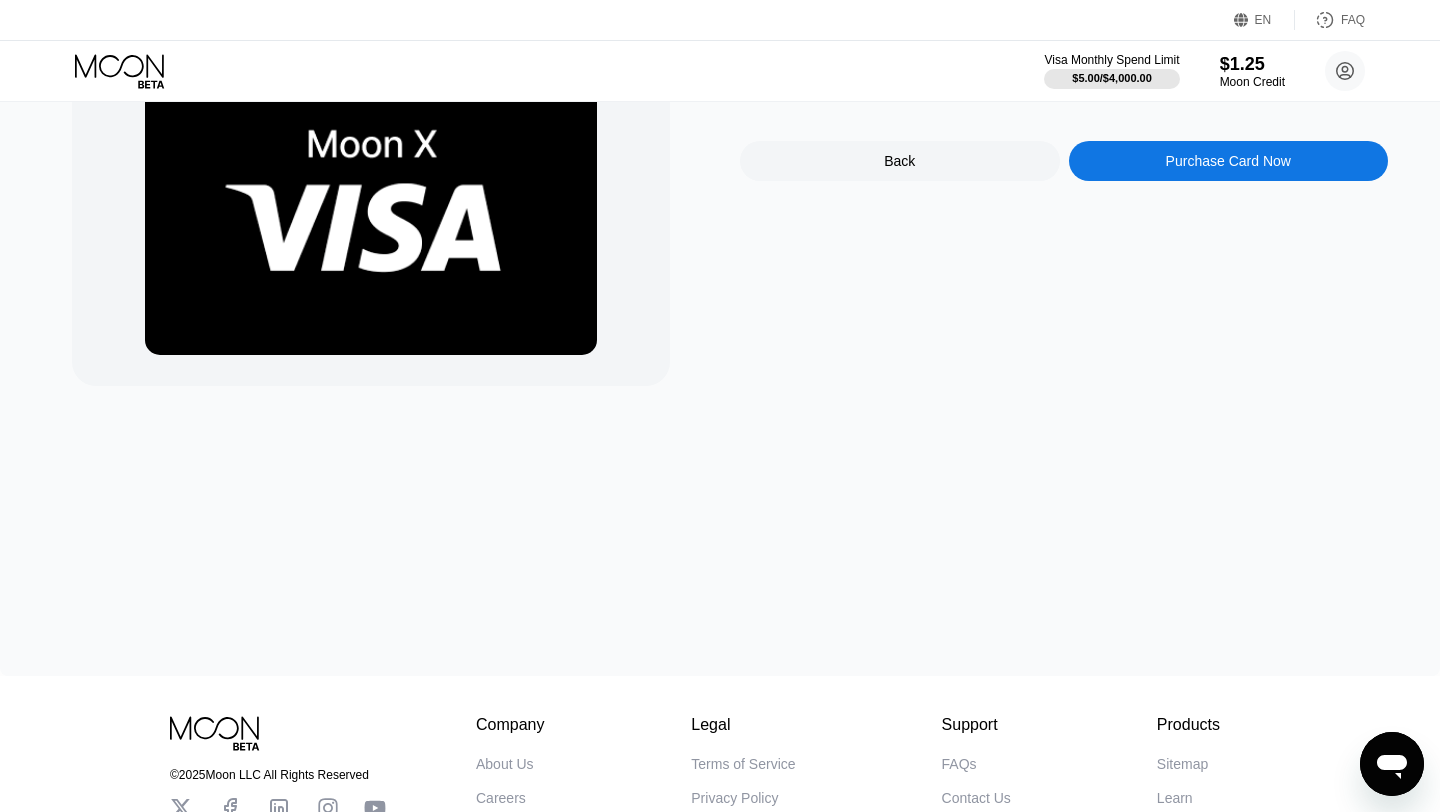 scroll, scrollTop: 0, scrollLeft: 0, axis: both 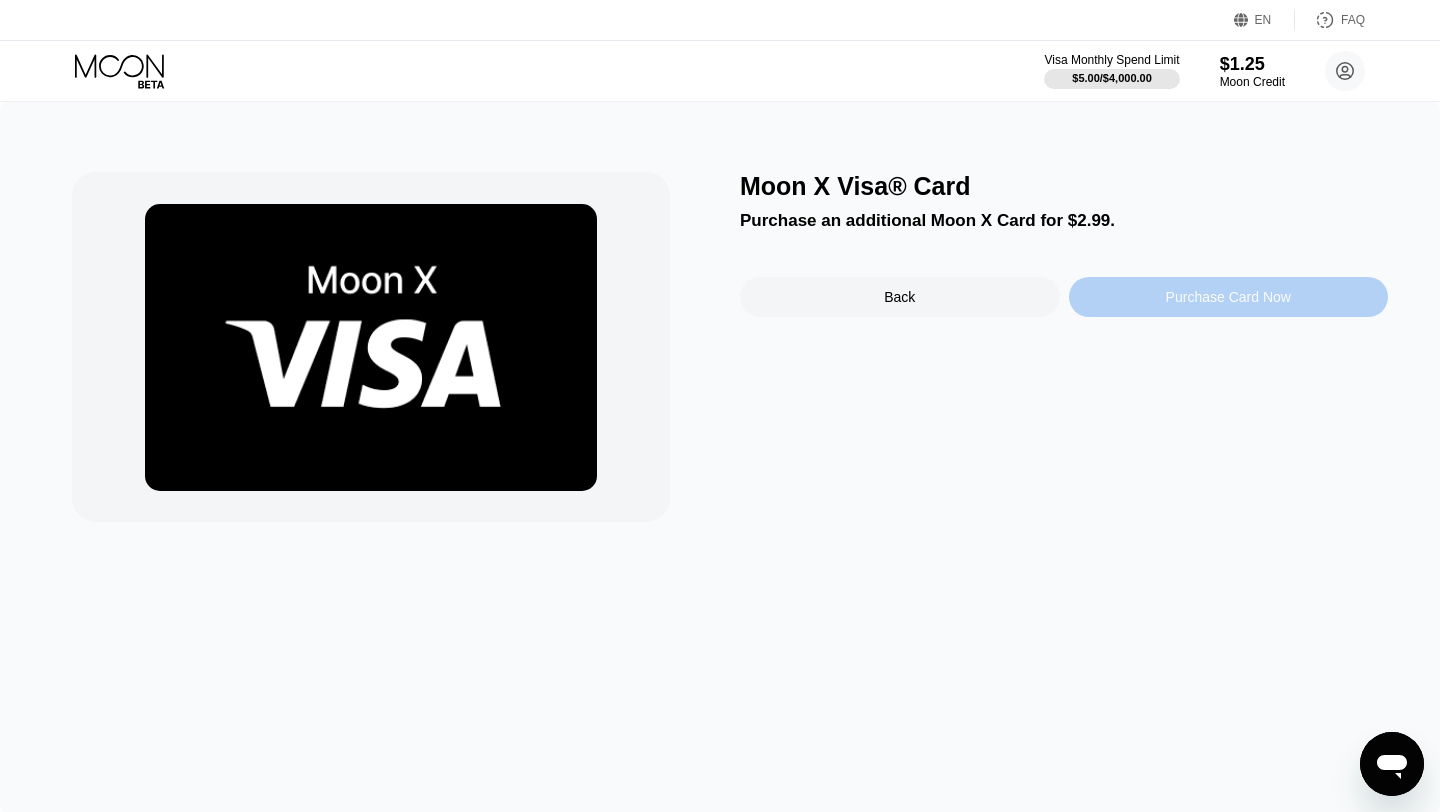 click on "Purchase Card Now" at bounding box center [1229, 297] 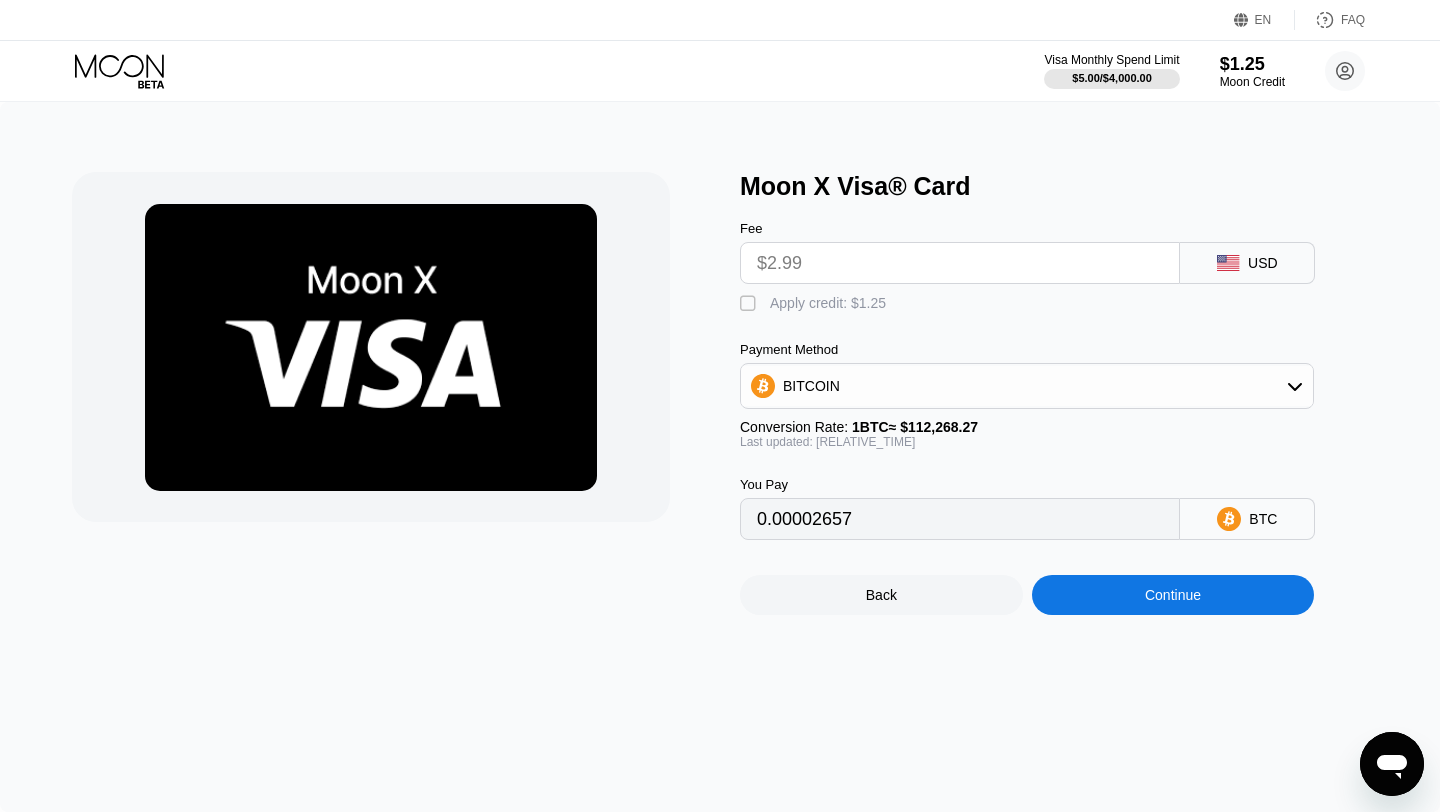 click on "Apply credit: $1.25" at bounding box center [828, 303] 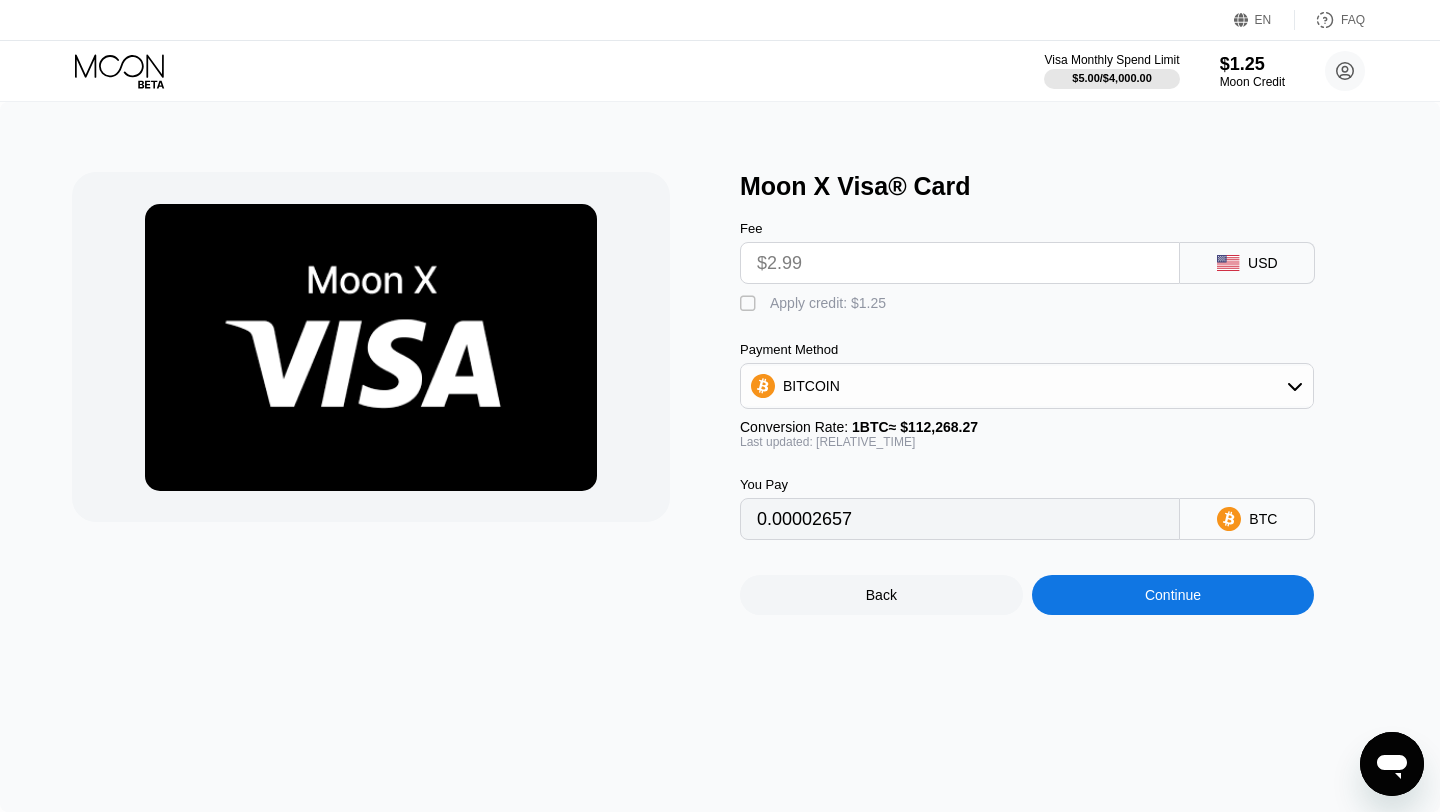 type on "0.00001546" 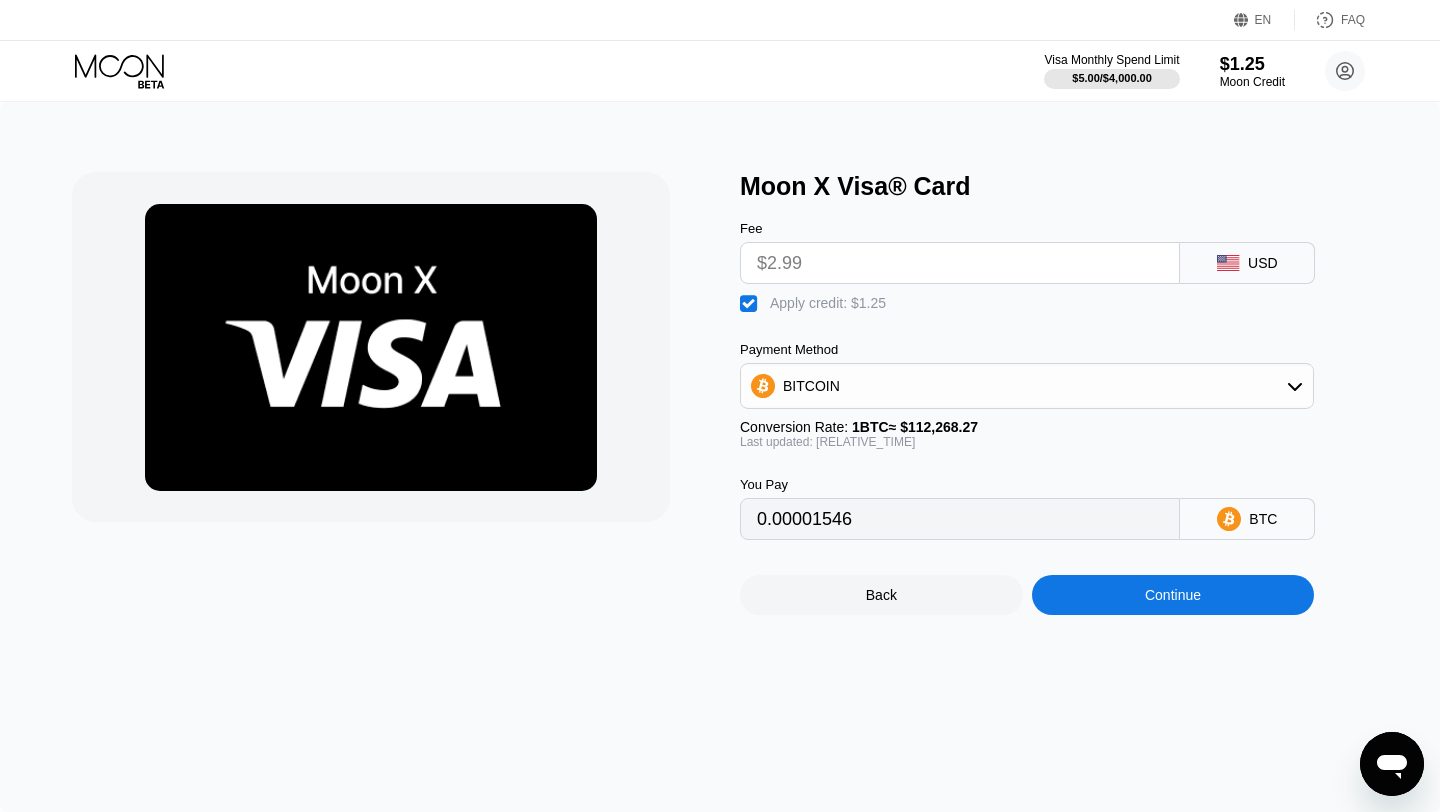 click on "Continue" at bounding box center [1173, 595] 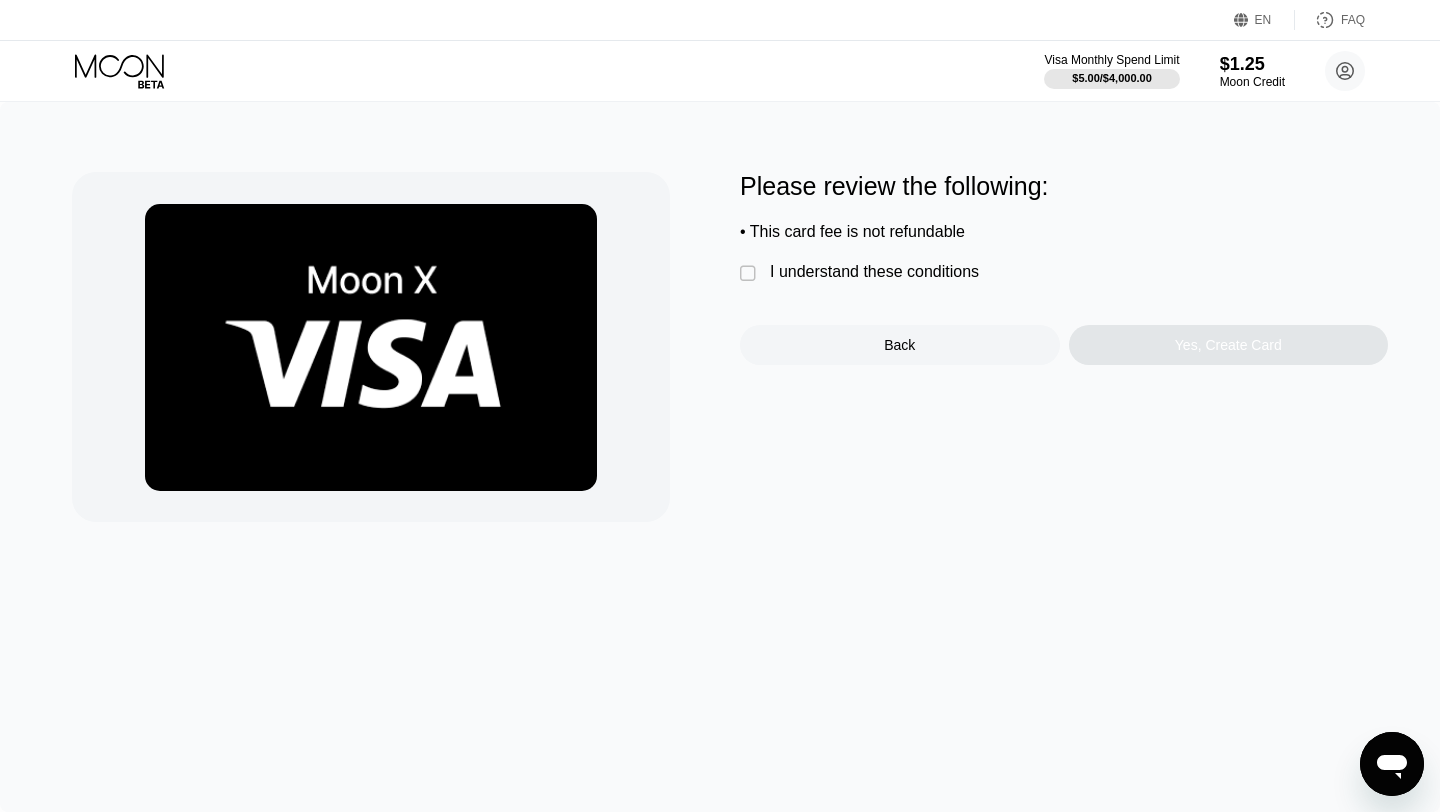 click on "I understand these conditions" at bounding box center [874, 272] 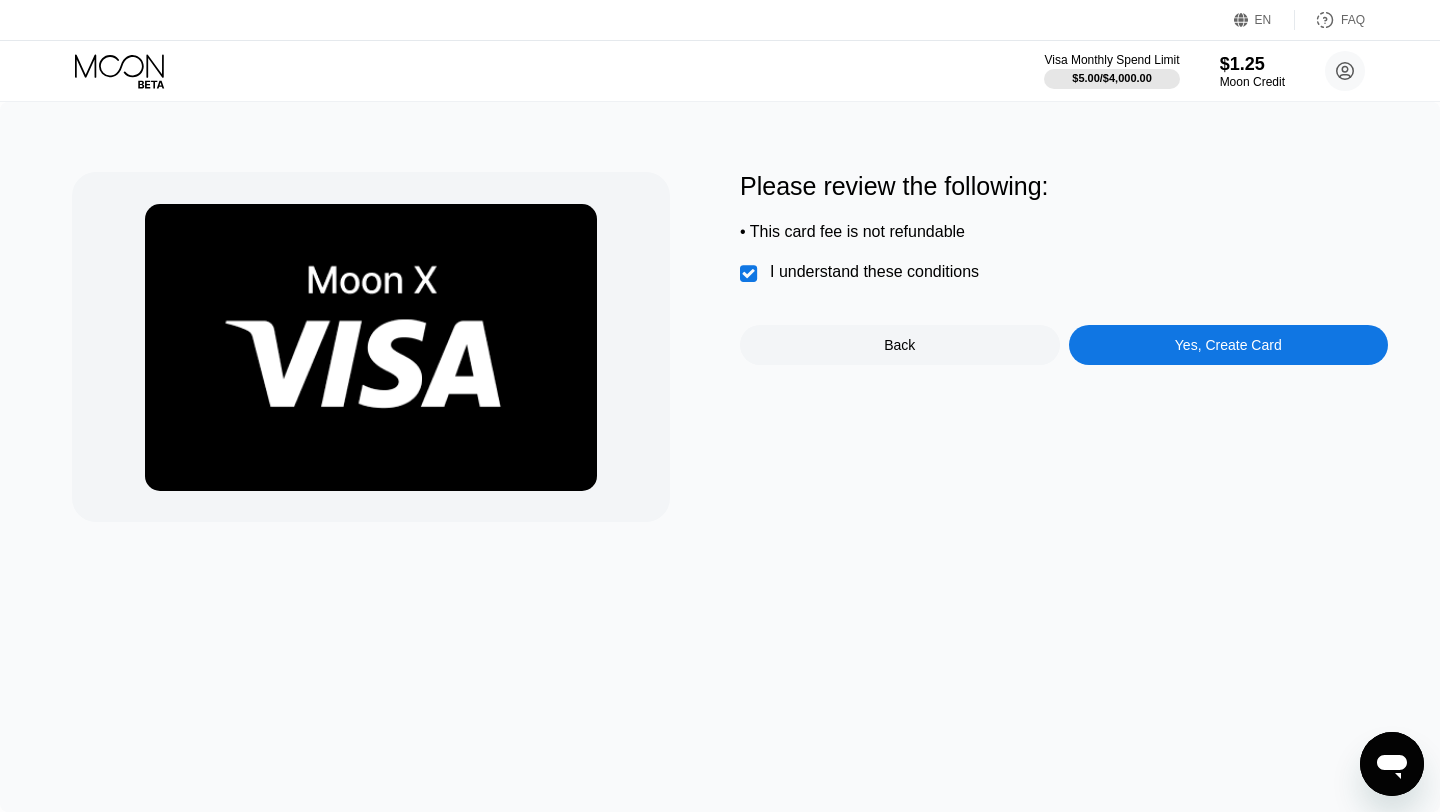 click on "Yes, Create Card" at bounding box center [1228, 345] 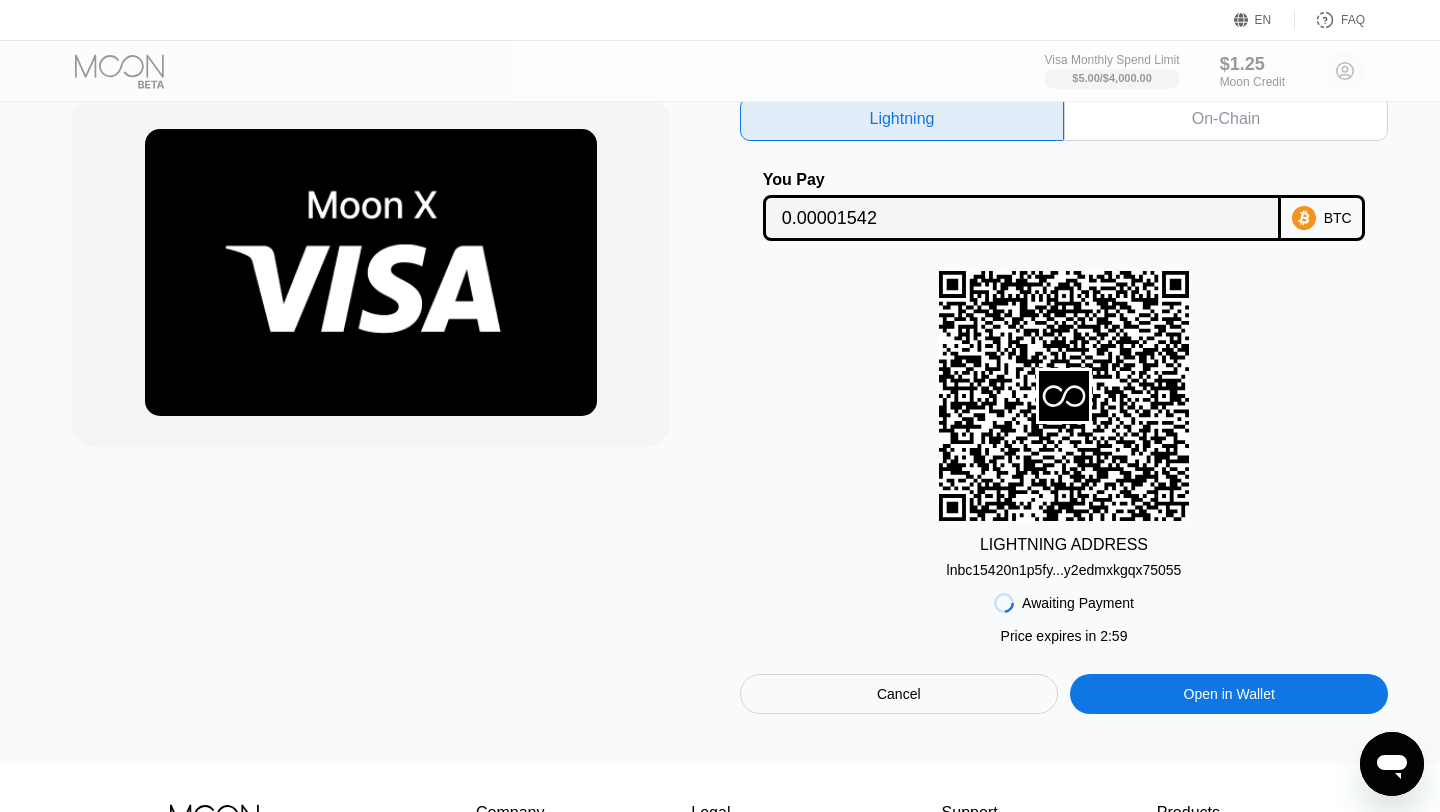 scroll, scrollTop: 84, scrollLeft: 0, axis: vertical 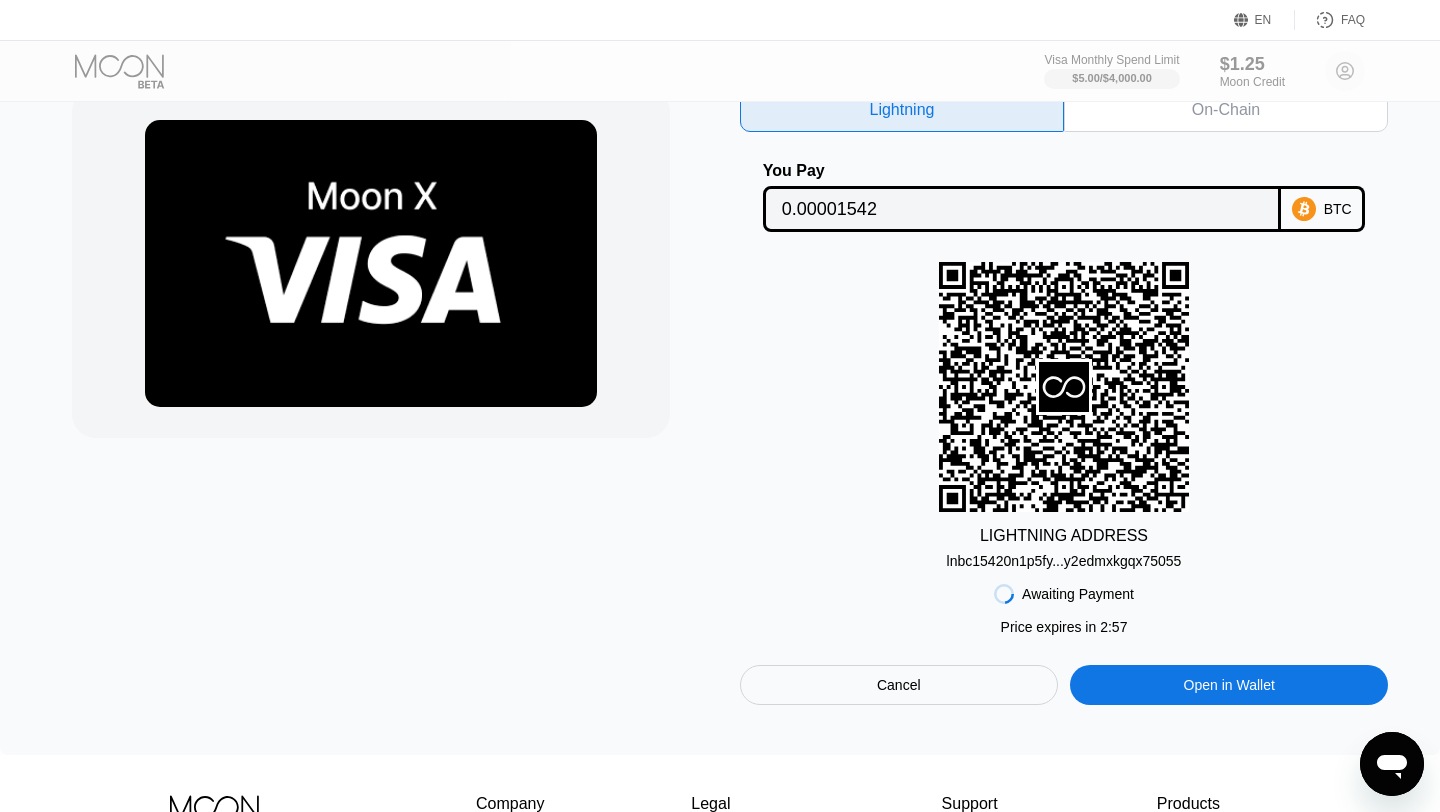 click on "On-Chain" at bounding box center [1226, 110] 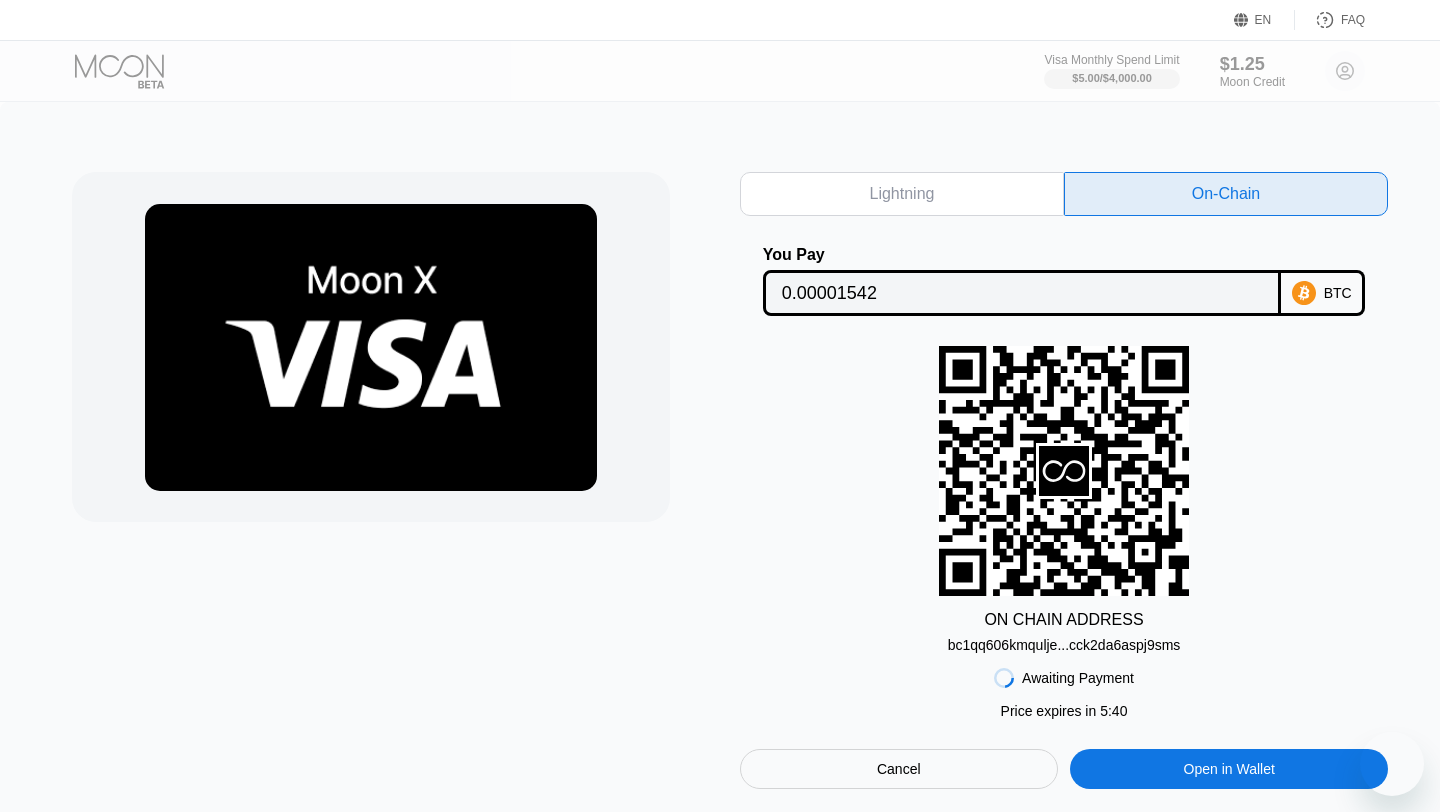 scroll, scrollTop: 84, scrollLeft: 0, axis: vertical 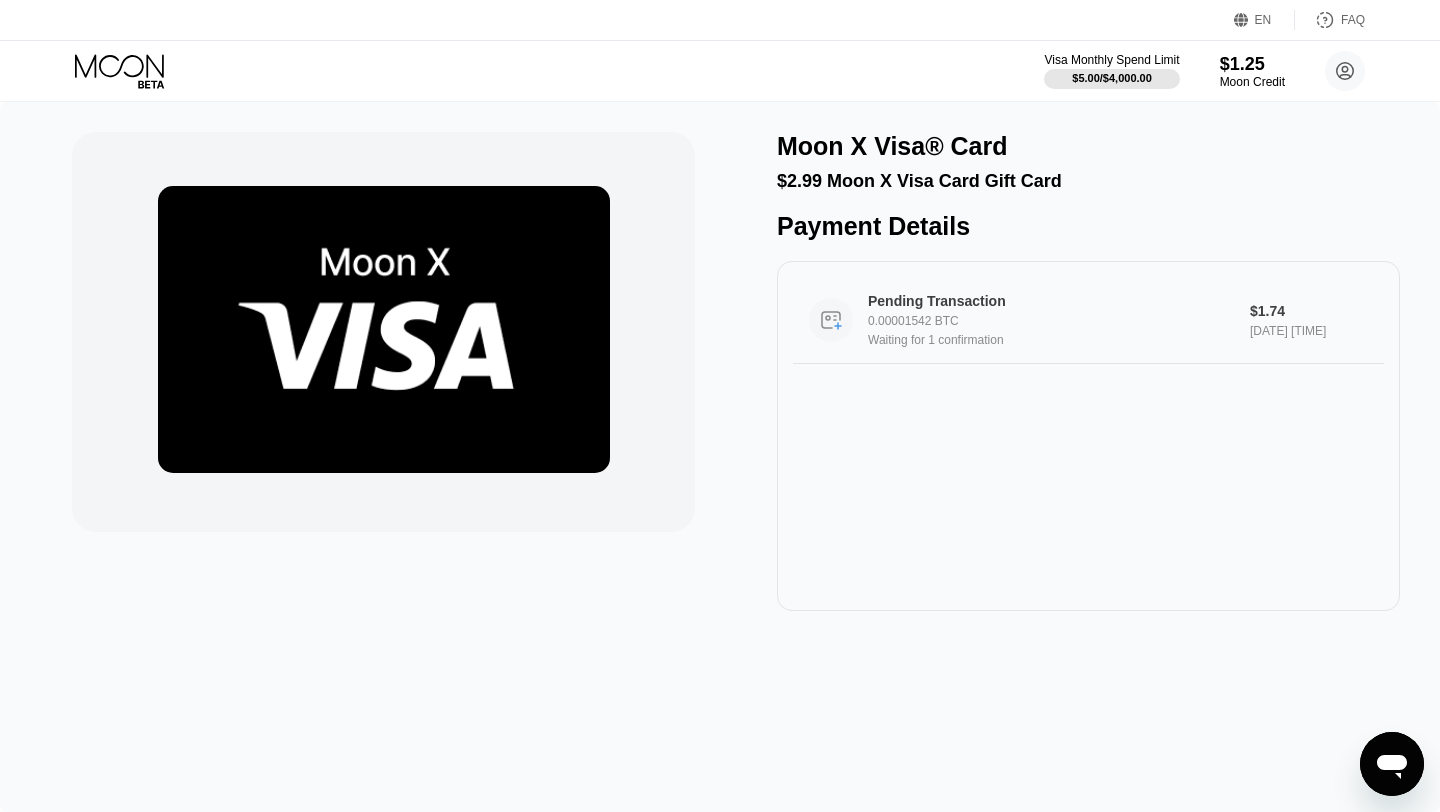 click on "Pending Transaction" at bounding box center (1046, 301) 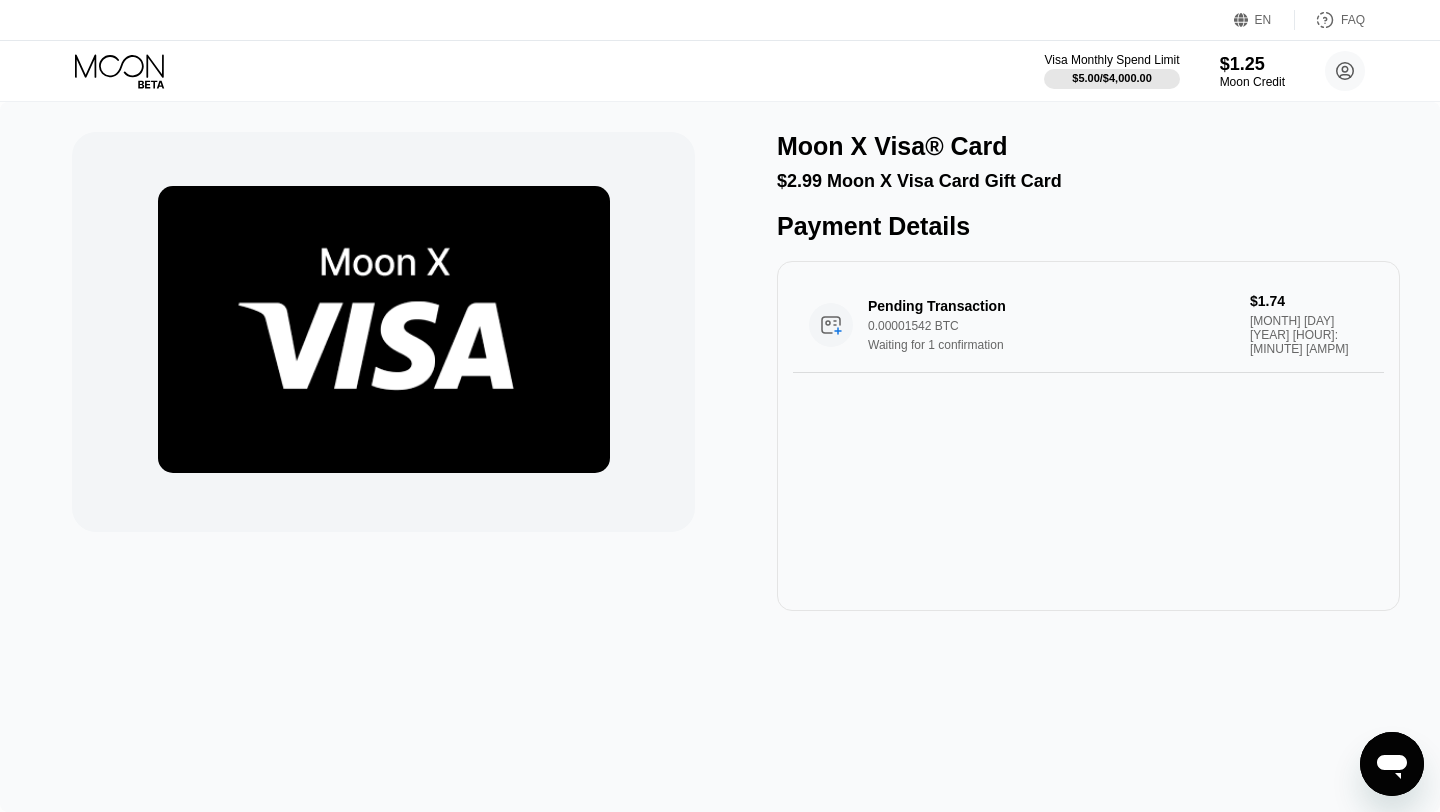 scroll, scrollTop: 0, scrollLeft: 0, axis: both 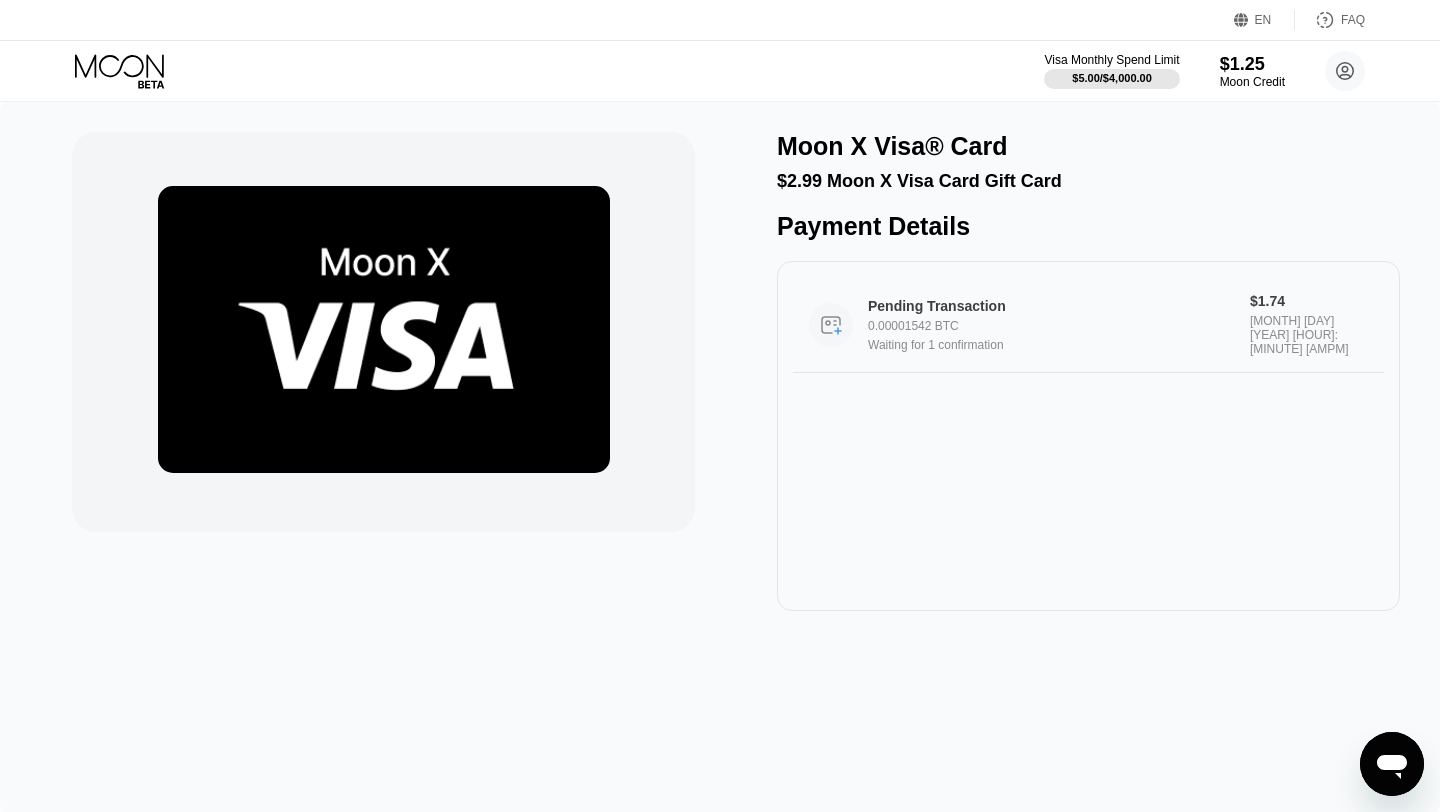 click on "Pending Transaction 0.00001542 BTC Waiting for 1 confirmation" at bounding box center [1059, 325] 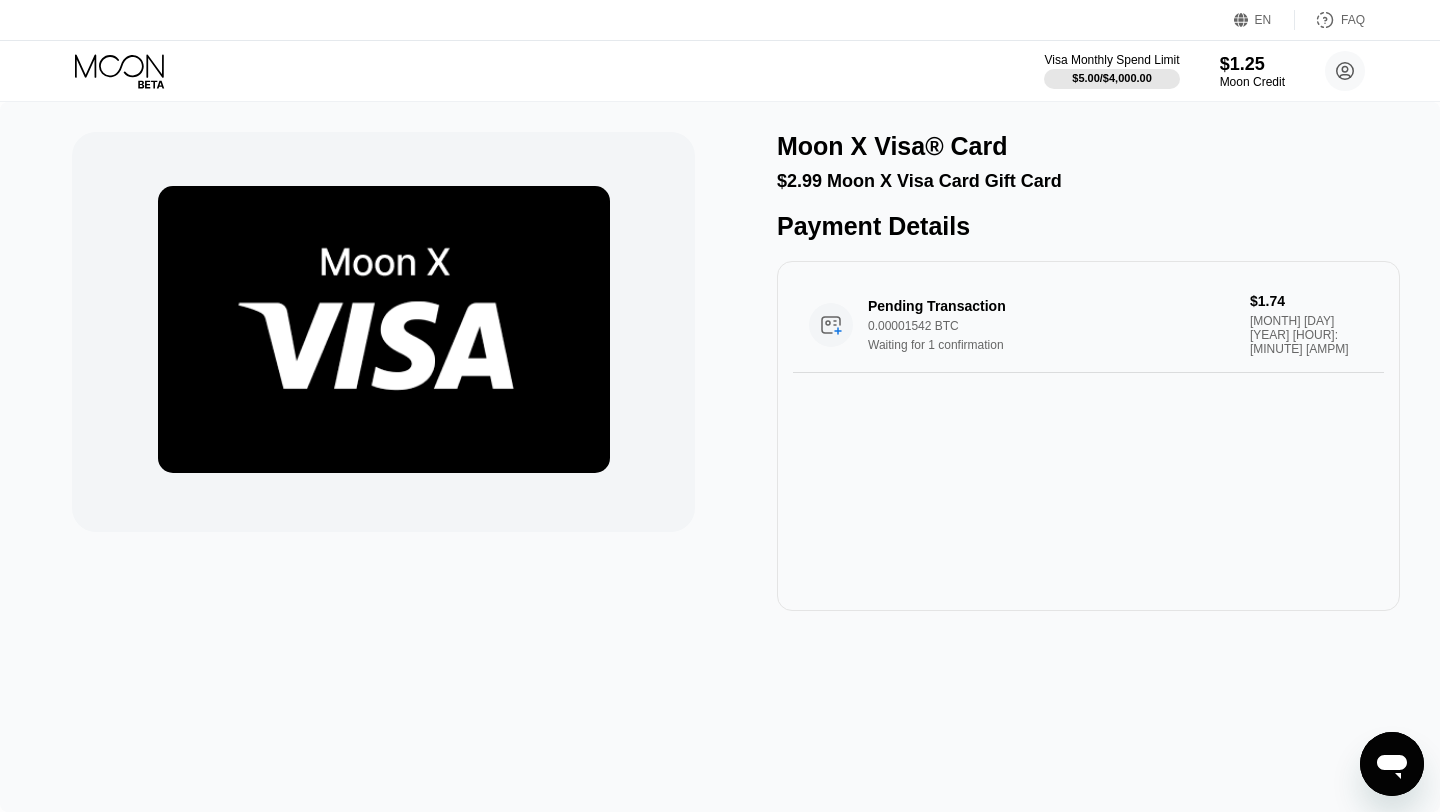 click at bounding box center [384, 329] 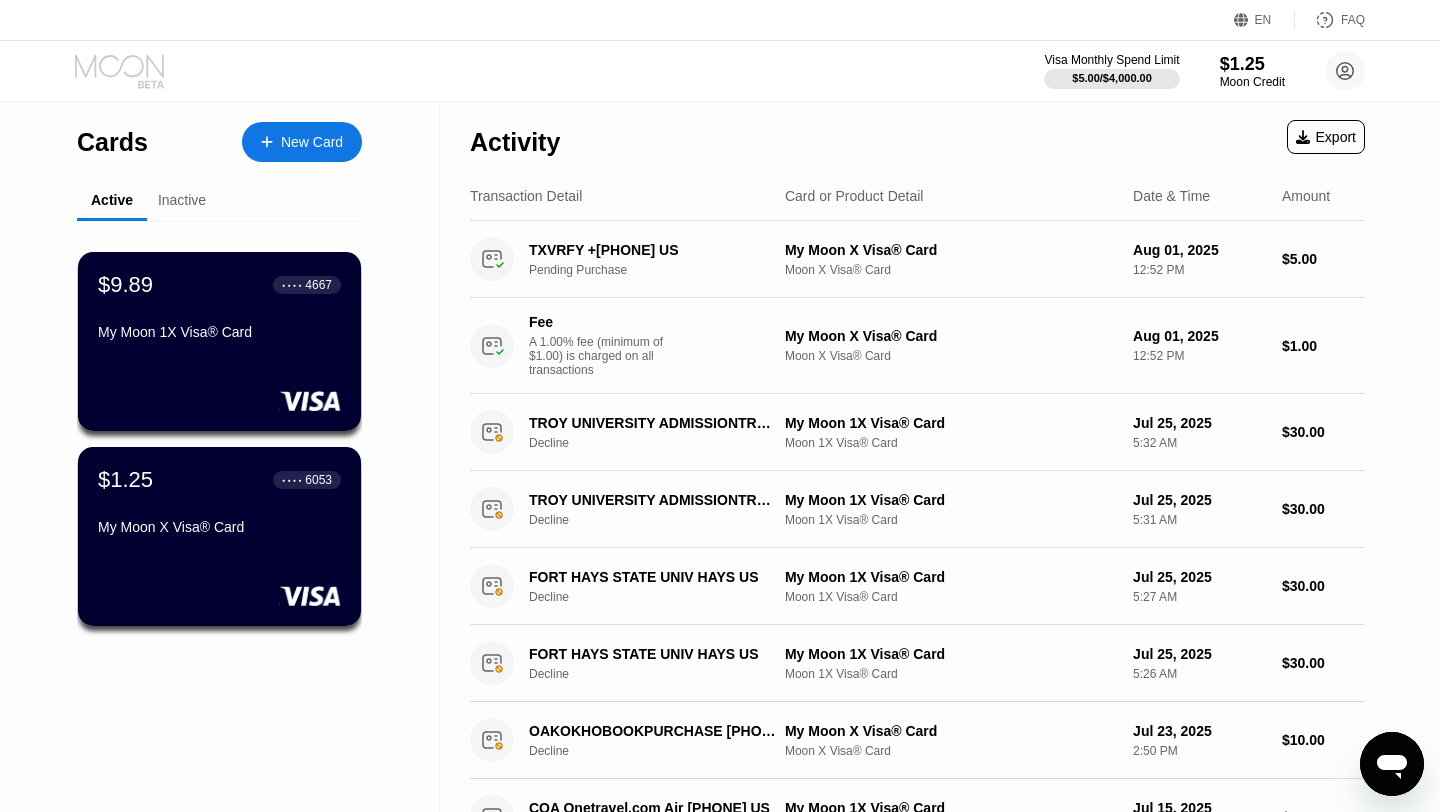 click 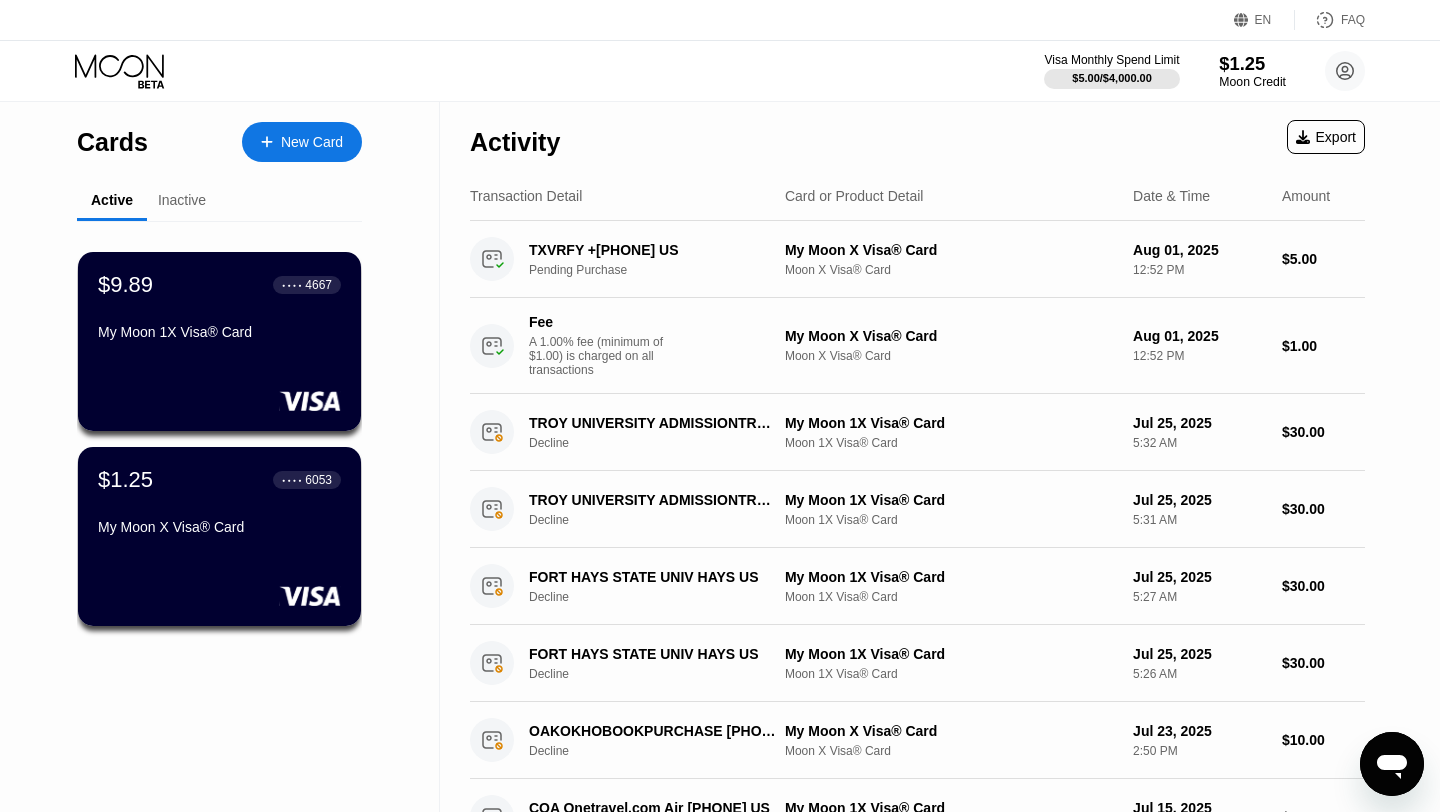 click on "Moon Credit" at bounding box center [1252, 82] 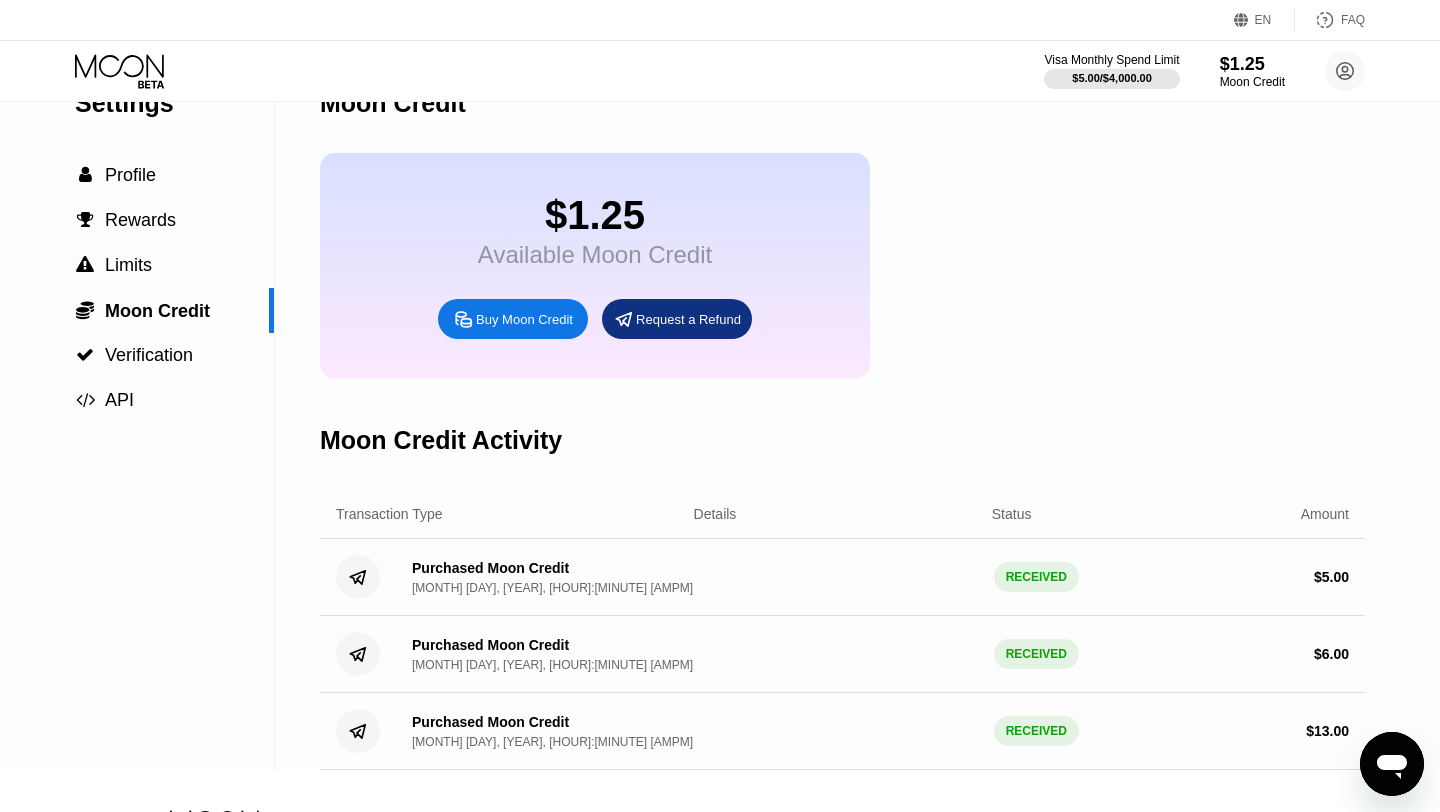 scroll, scrollTop: 0, scrollLeft: 0, axis: both 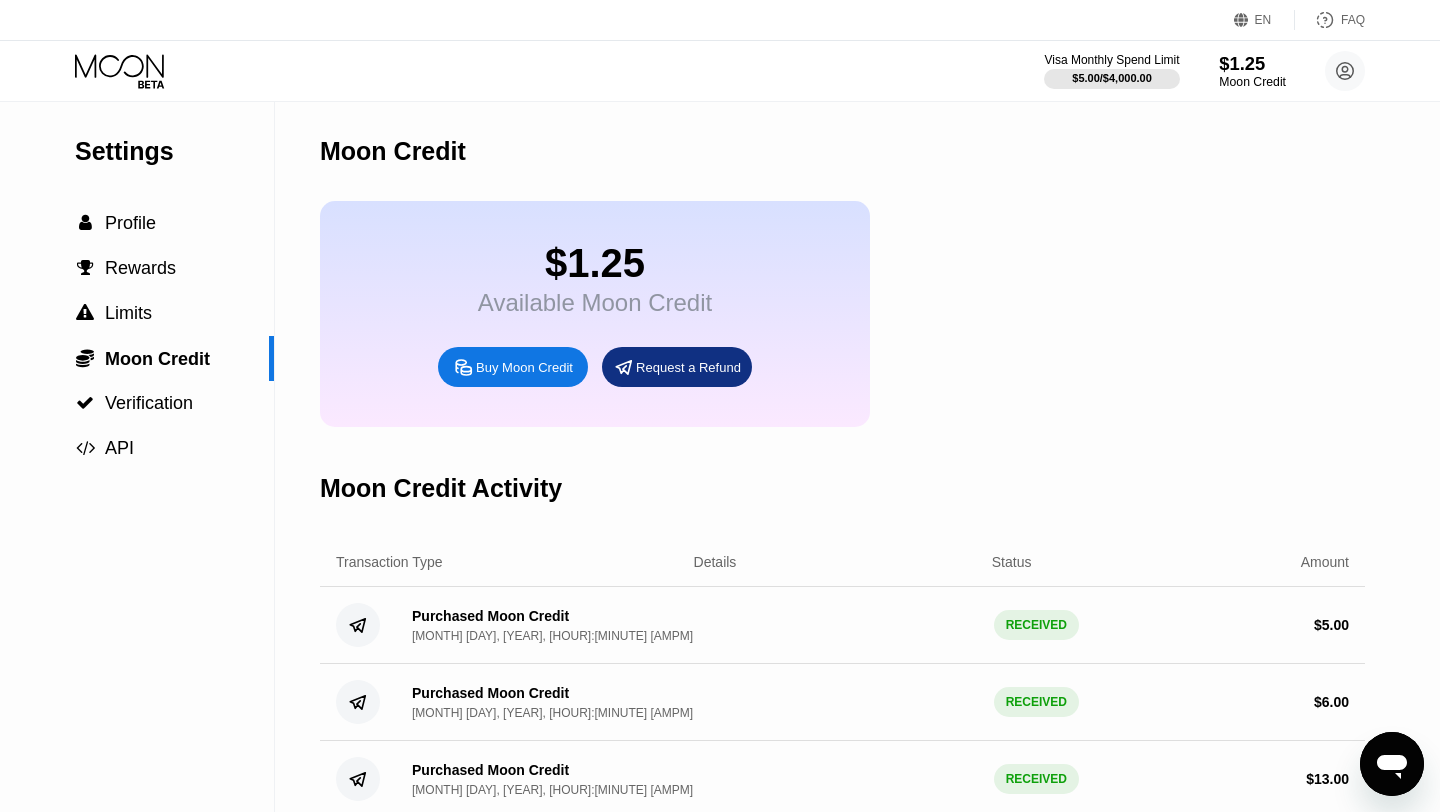 click on "$1.25" at bounding box center [1252, 63] 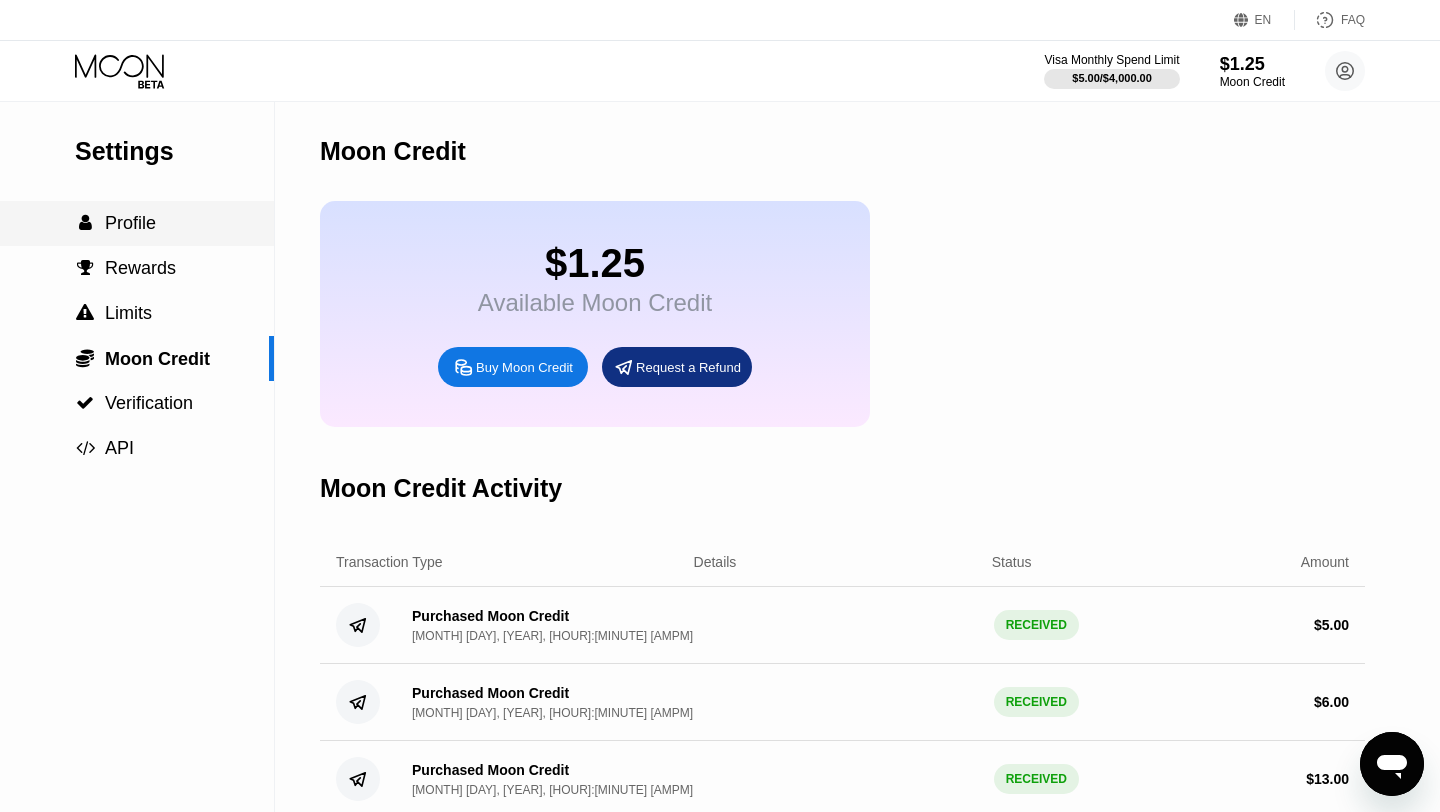 click on "Profile" at bounding box center [130, 223] 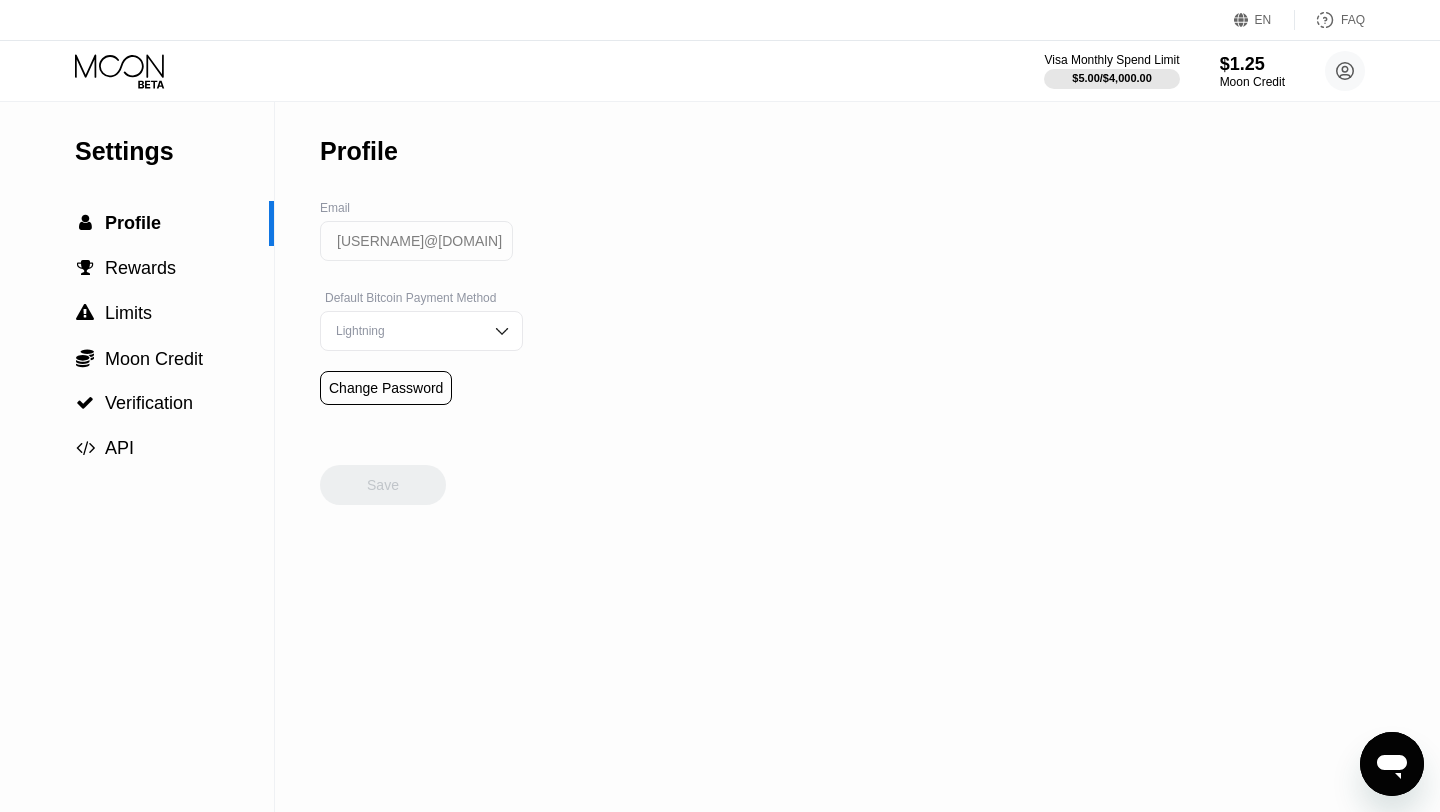 click on "Settings" at bounding box center (174, 151) 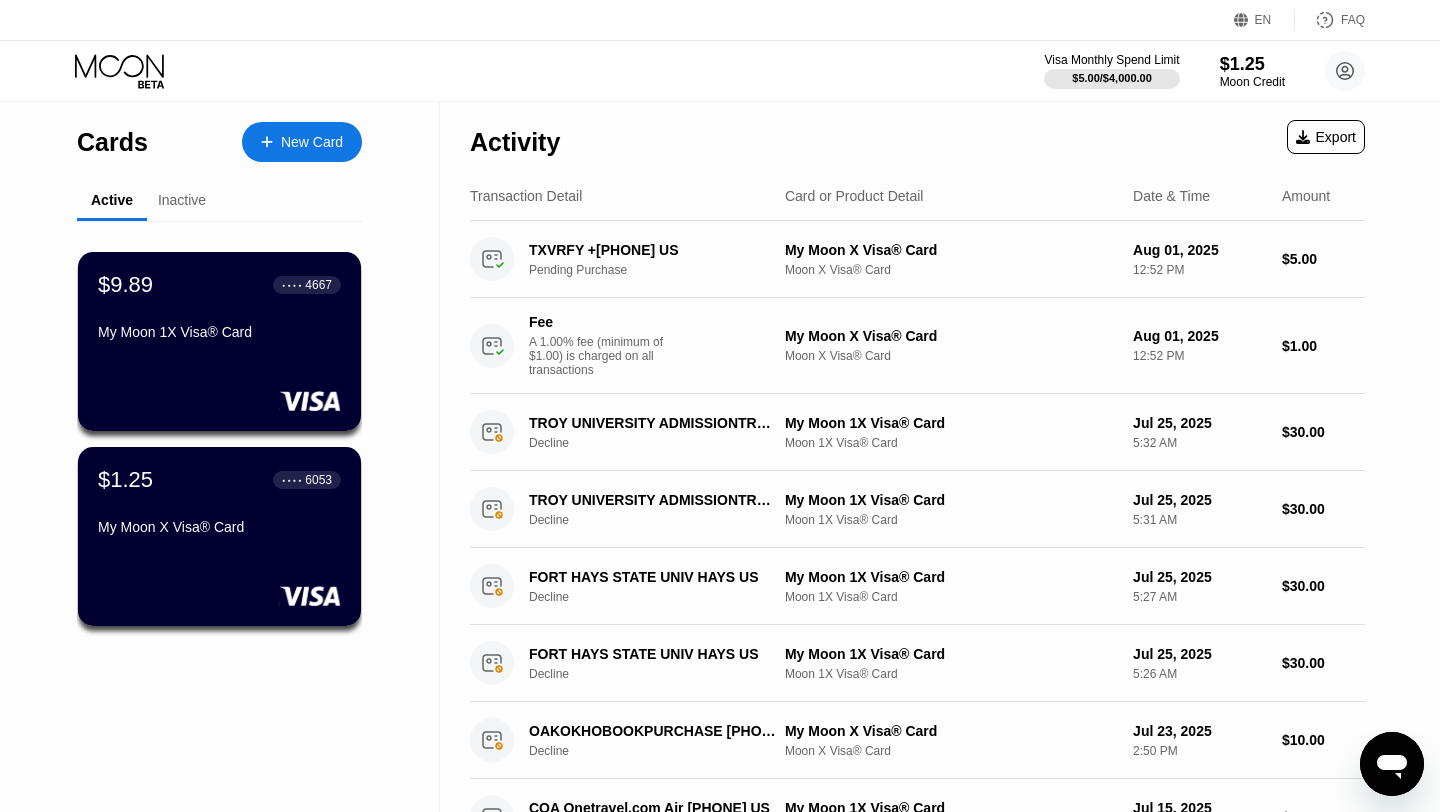 click on "Export" at bounding box center (1326, 137) 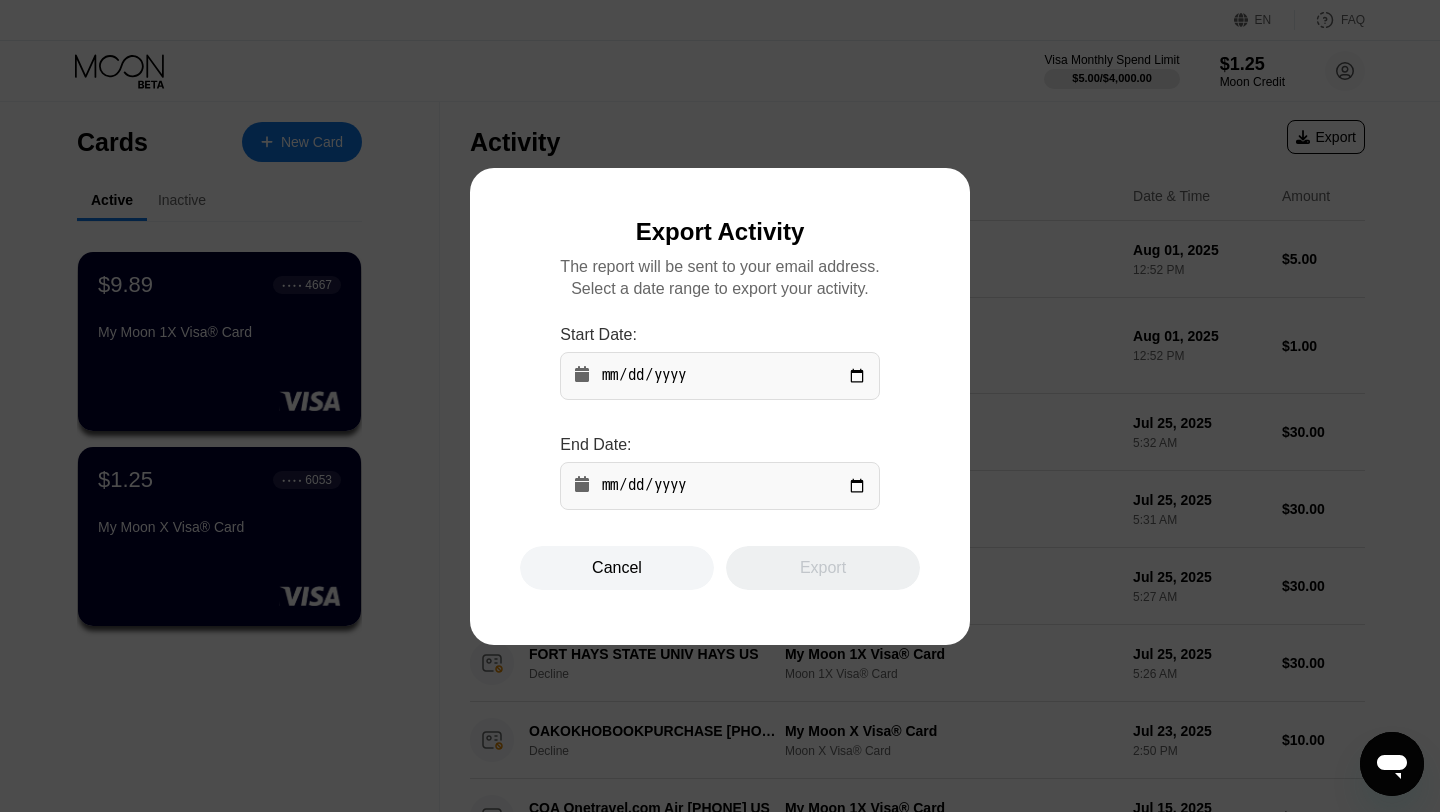 click at bounding box center [720, 406] 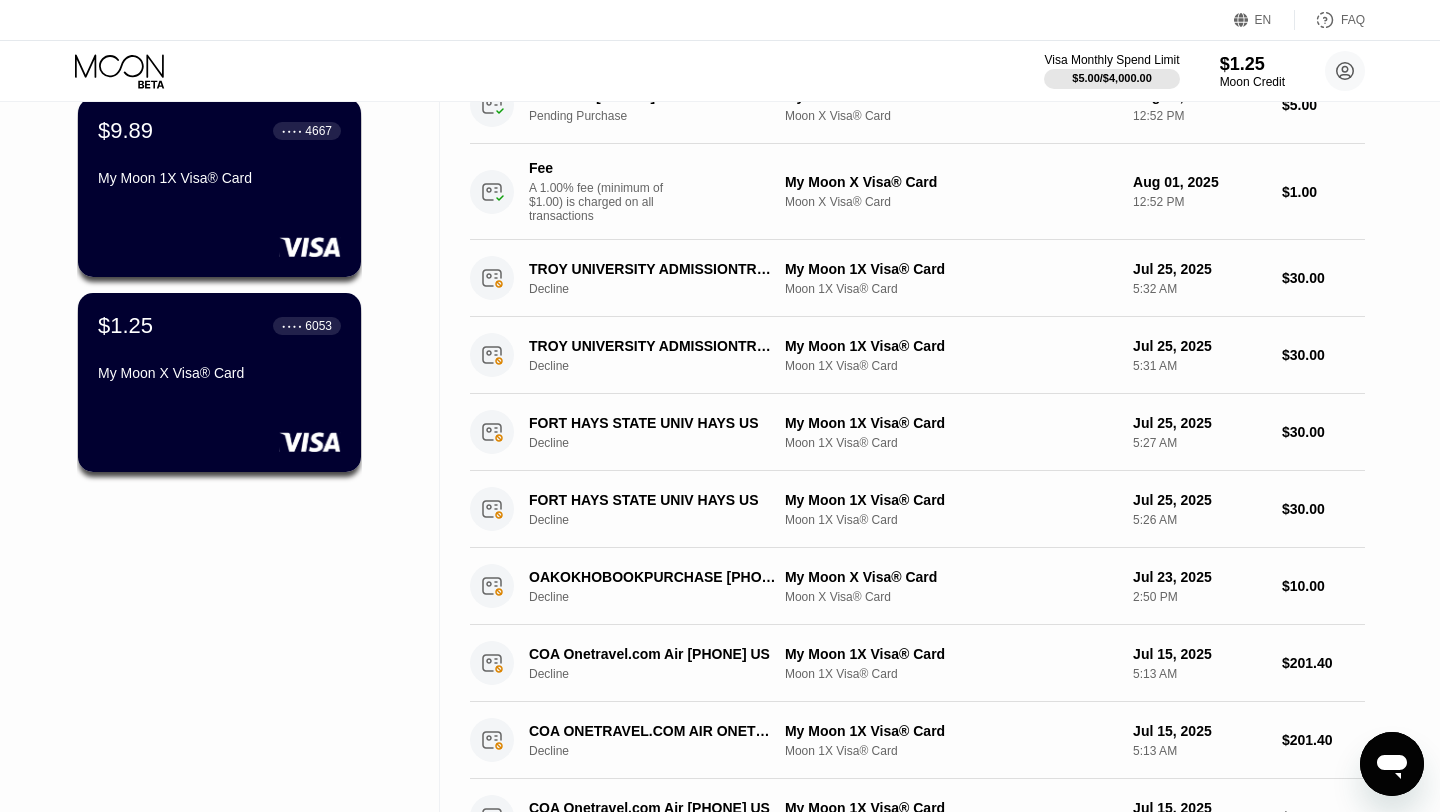 scroll, scrollTop: 0, scrollLeft: 0, axis: both 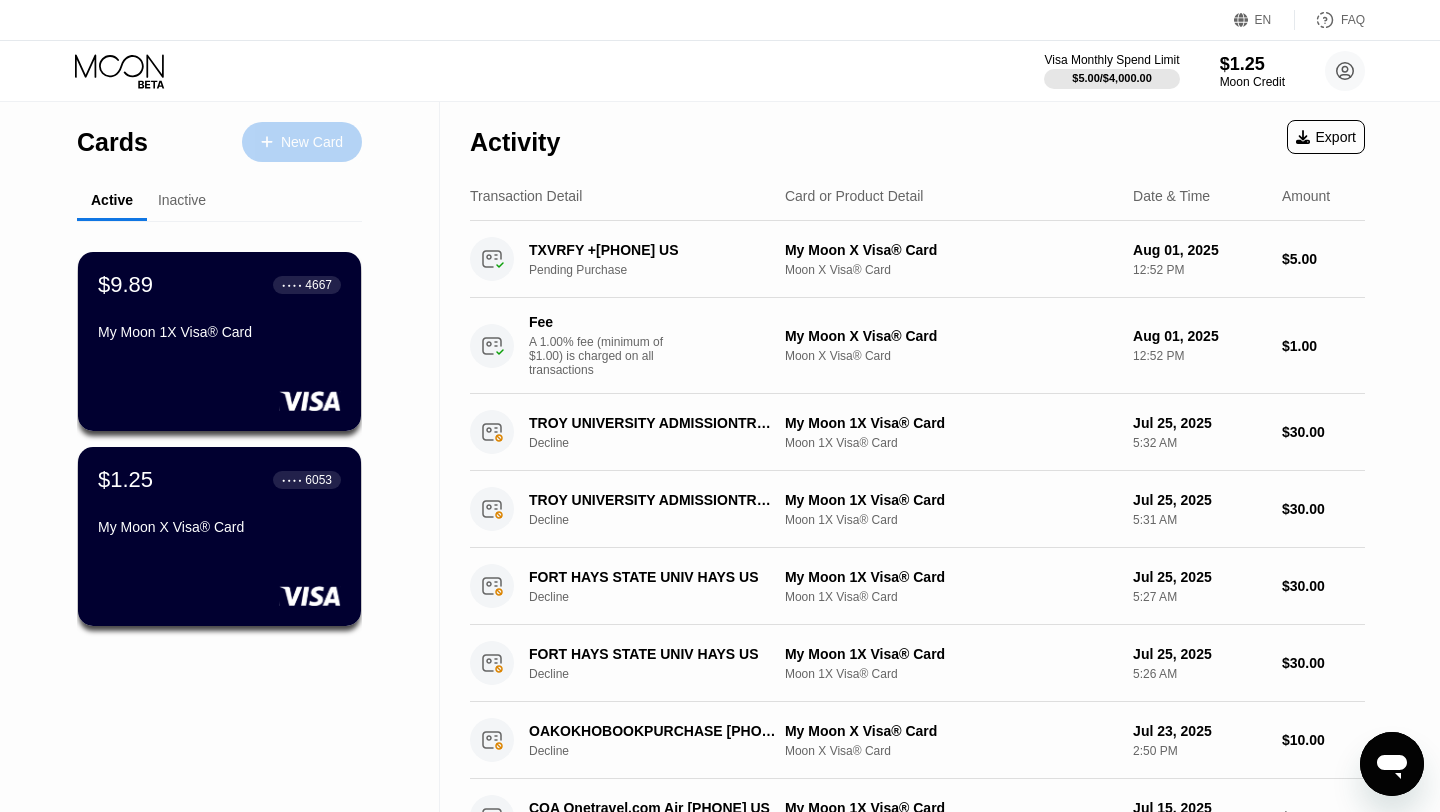 click on "New Card" at bounding box center (312, 142) 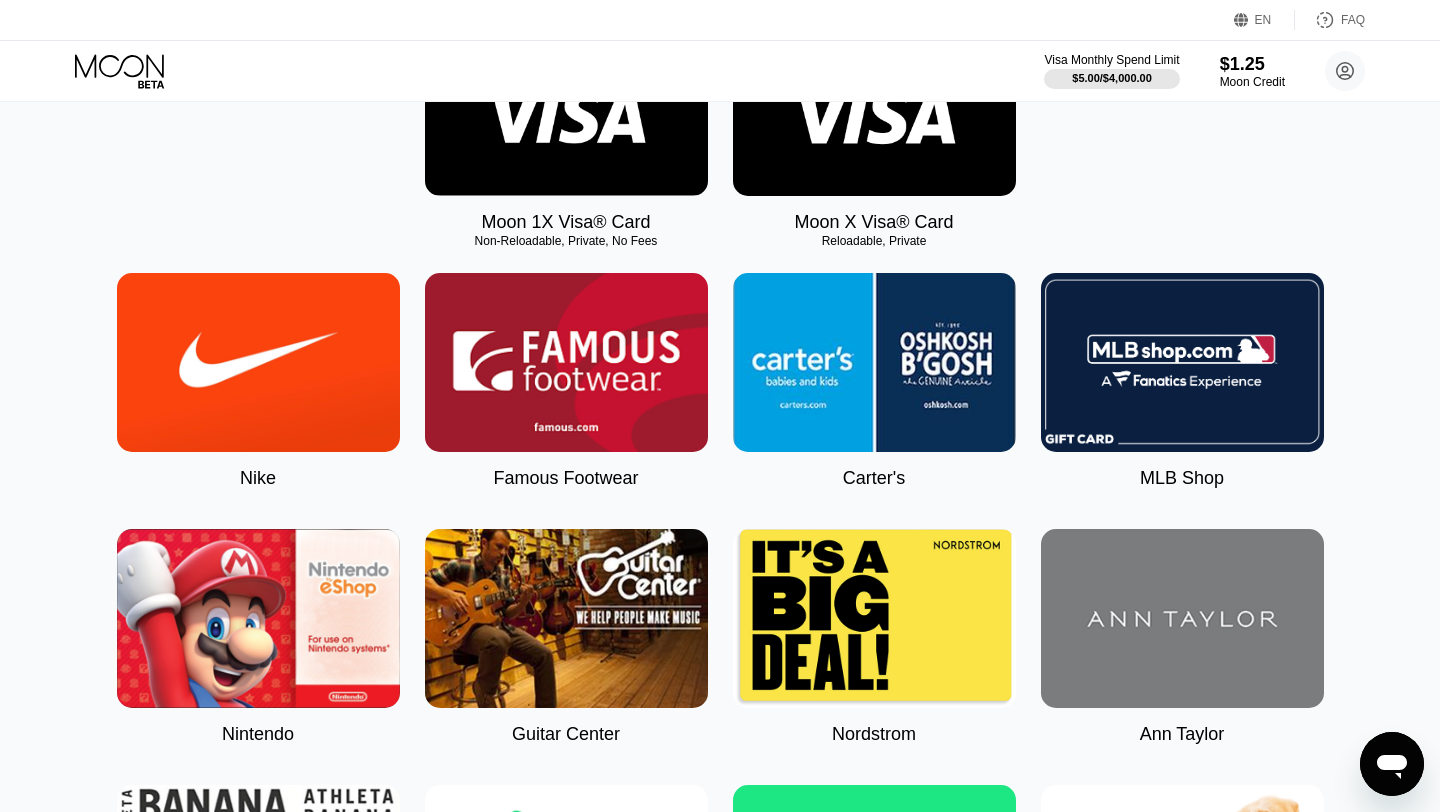 scroll, scrollTop: 0, scrollLeft: 0, axis: both 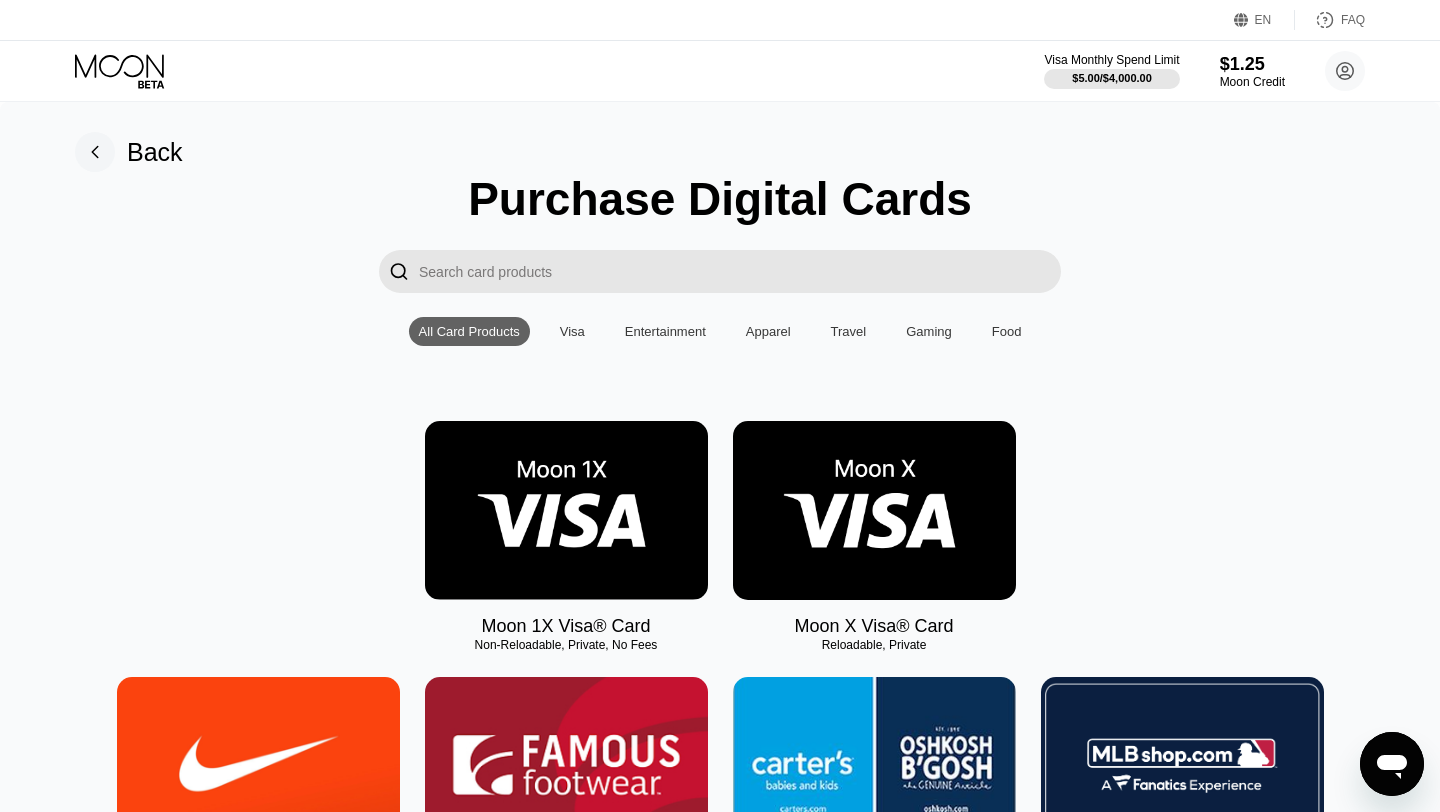 click 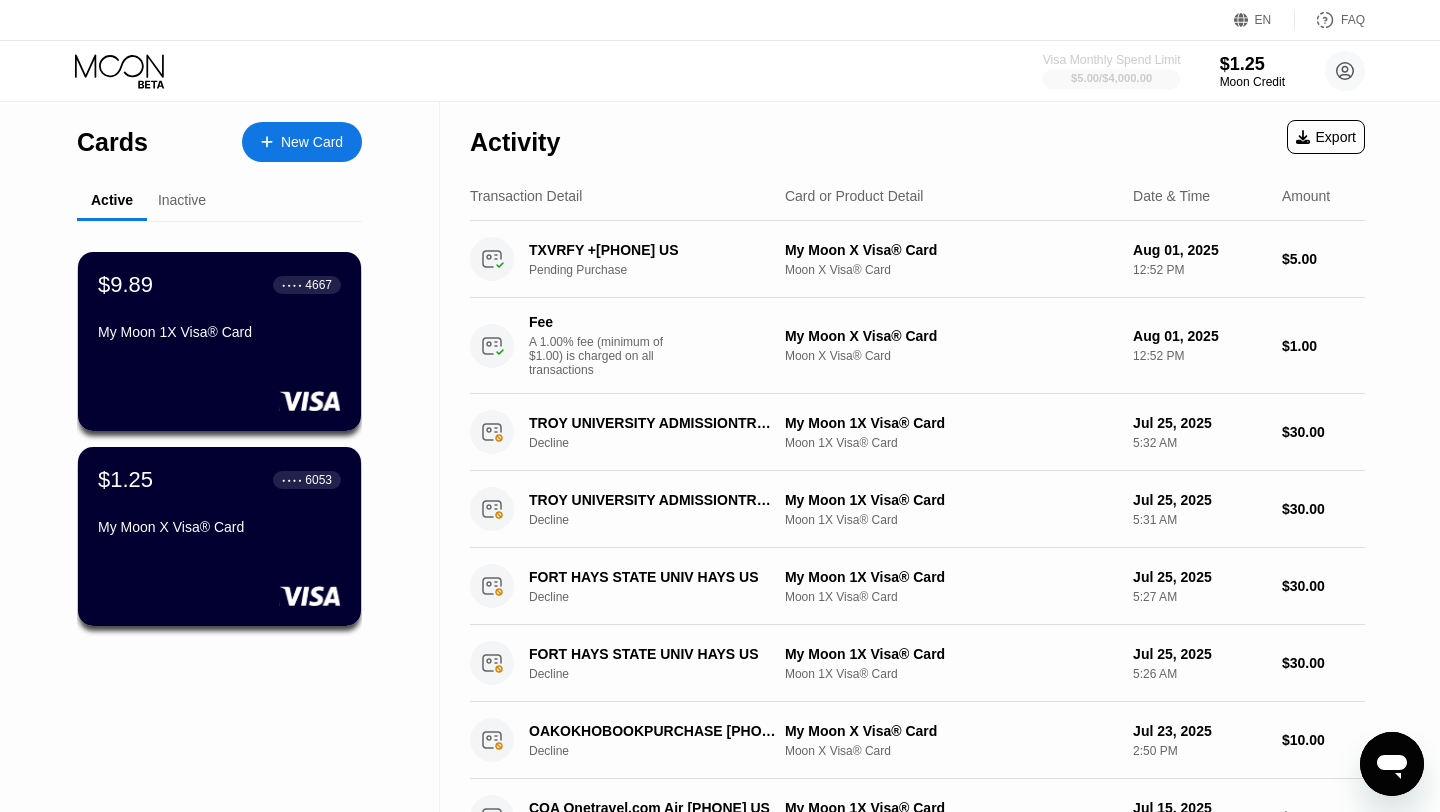 click on "$5.00 / $4,000.00" at bounding box center [1111, 78] 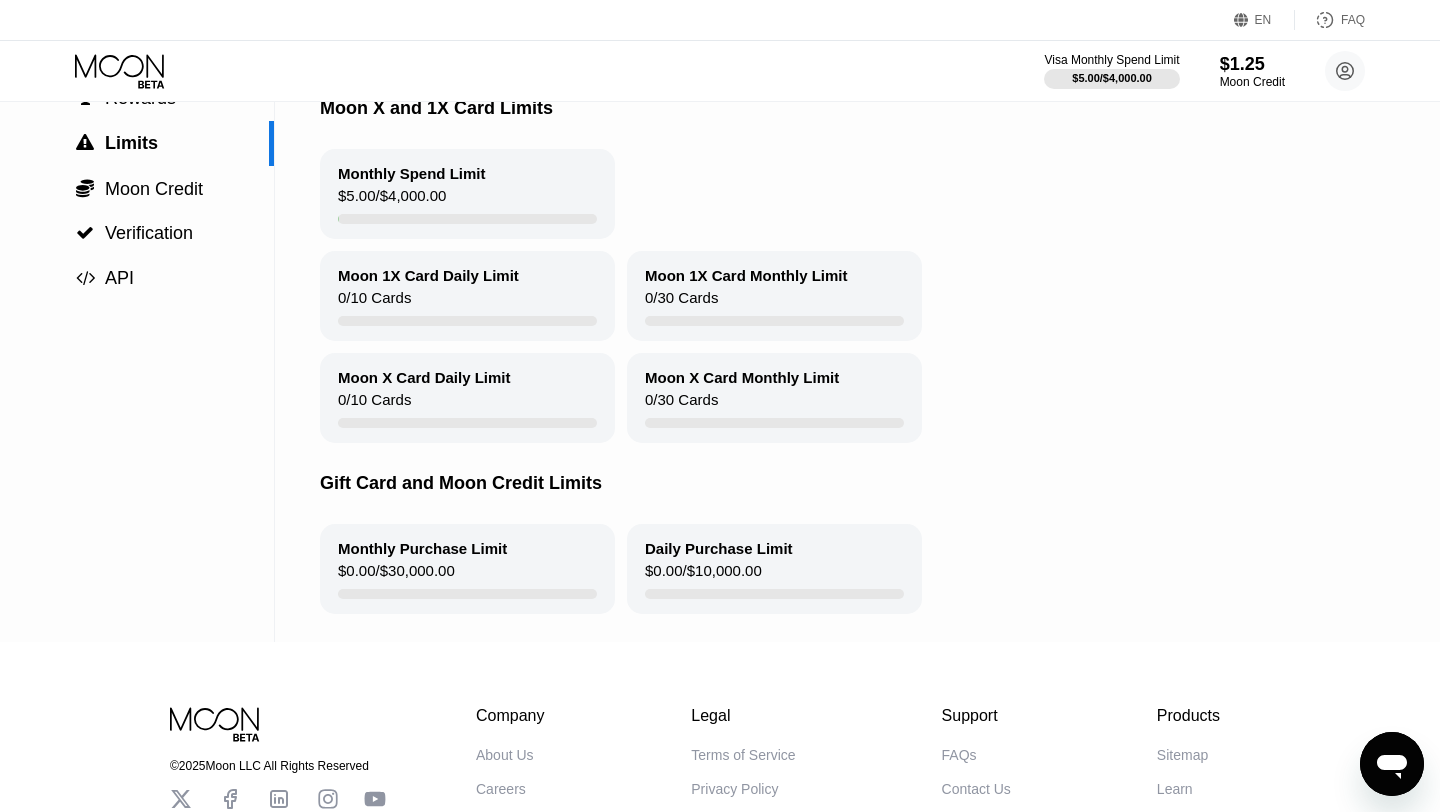 scroll, scrollTop: 0, scrollLeft: 0, axis: both 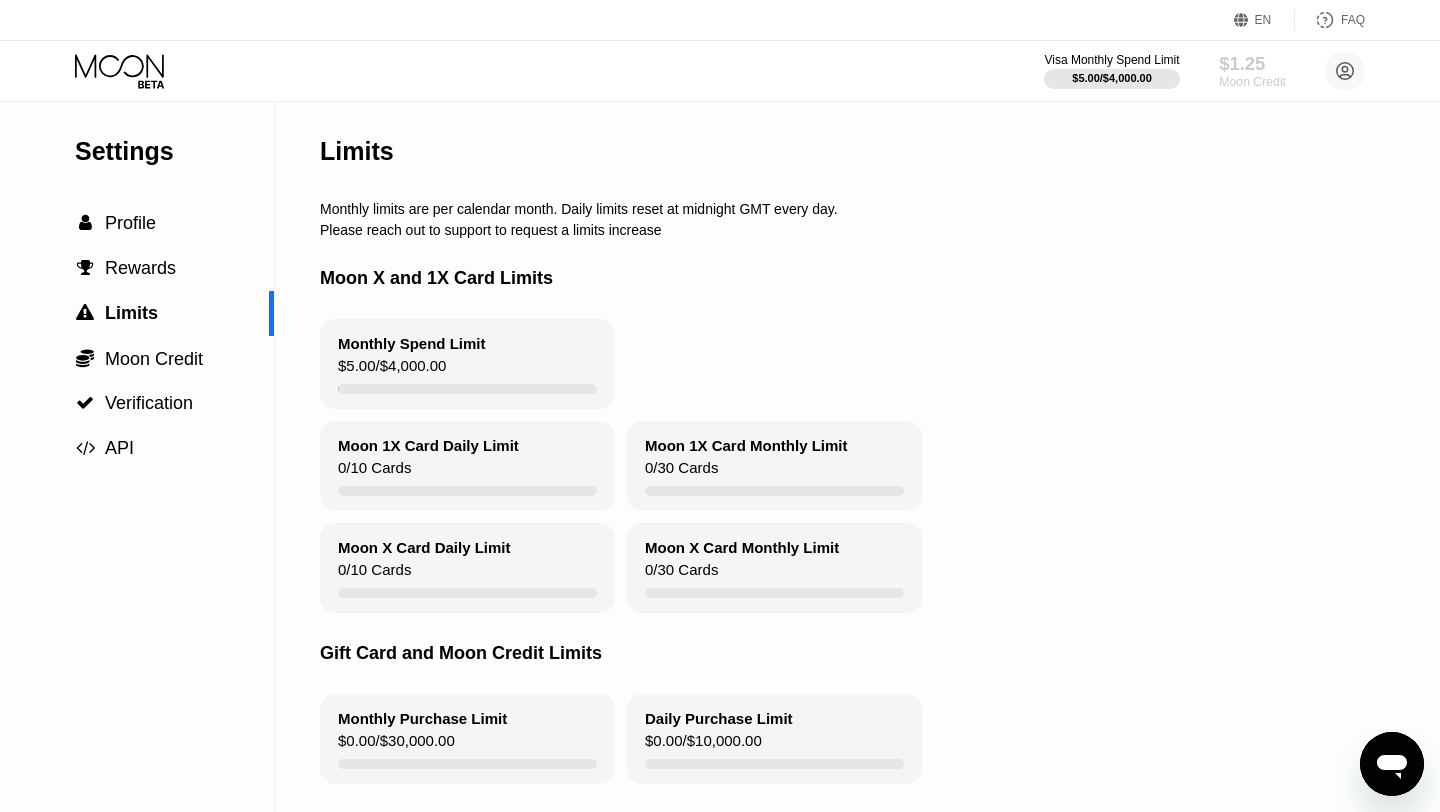click on "$1.25" at bounding box center [1252, 63] 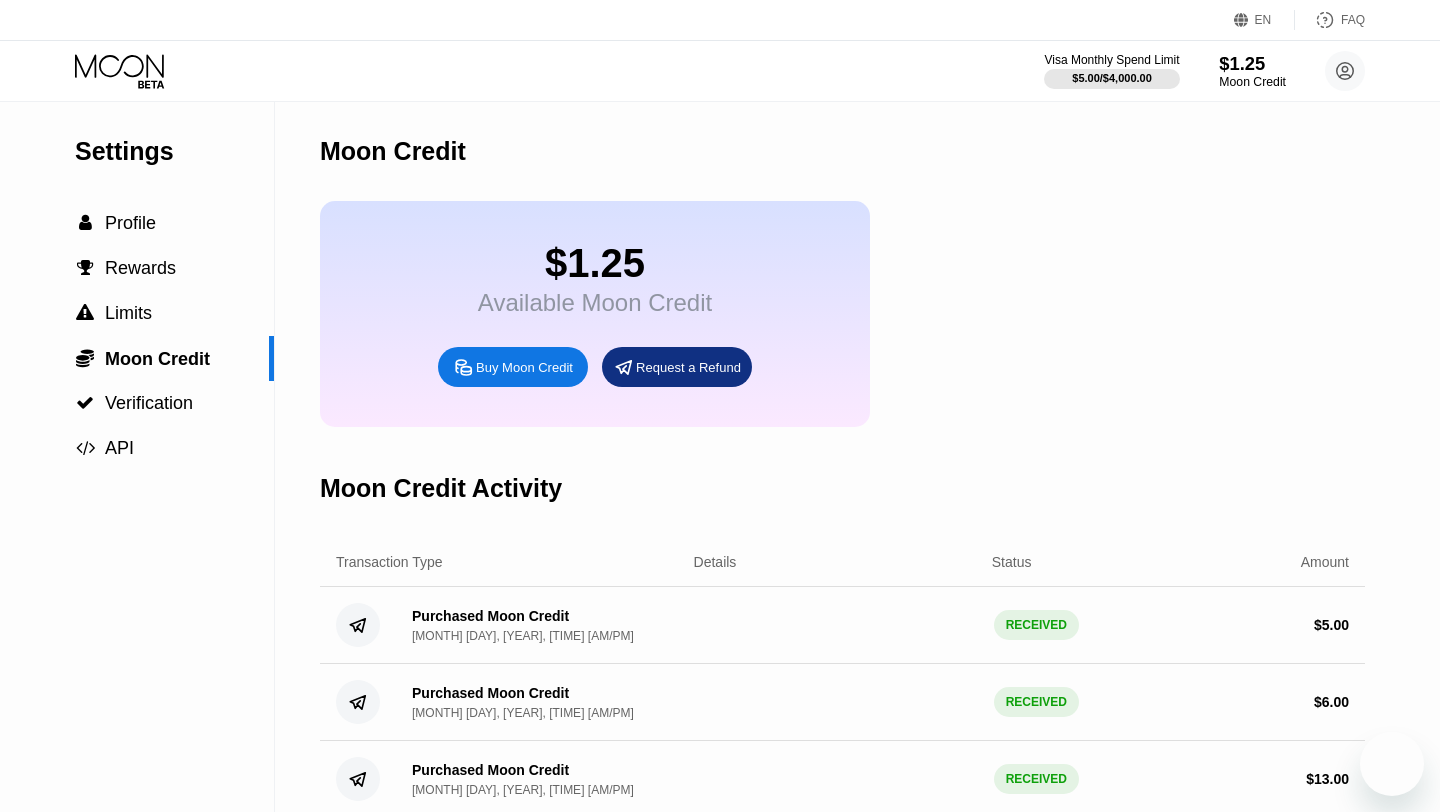 scroll, scrollTop: 0, scrollLeft: 0, axis: both 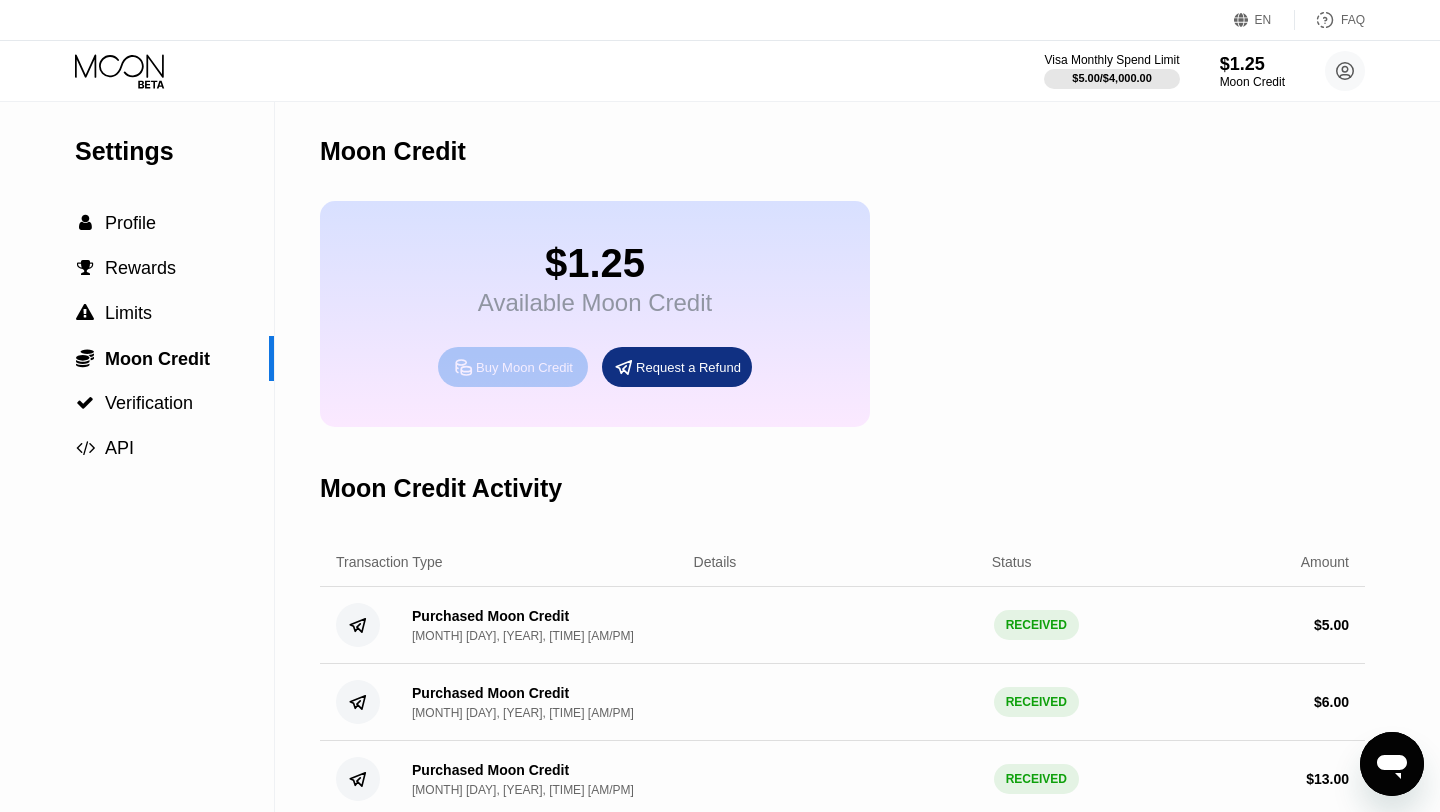 click 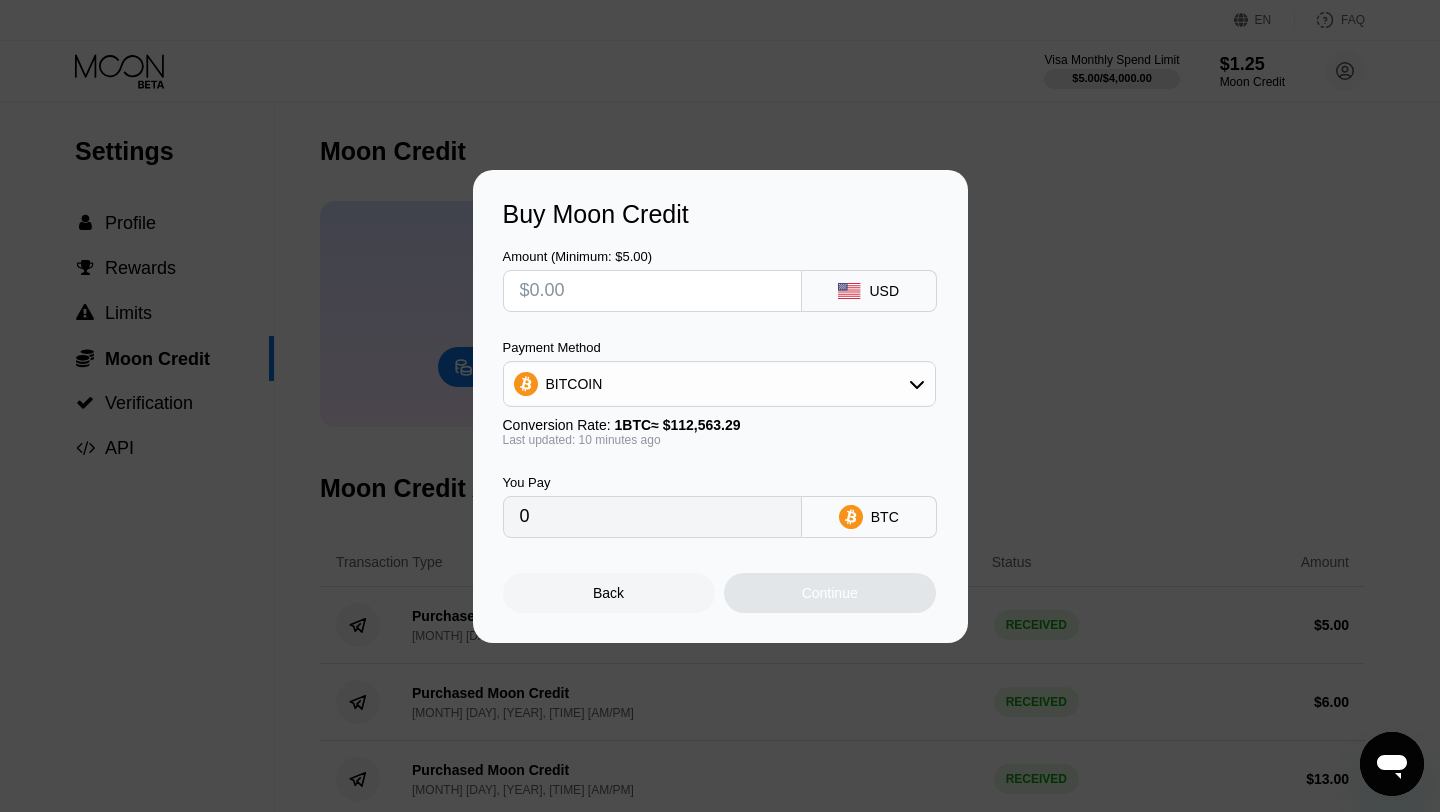 click at bounding box center (720, 406) 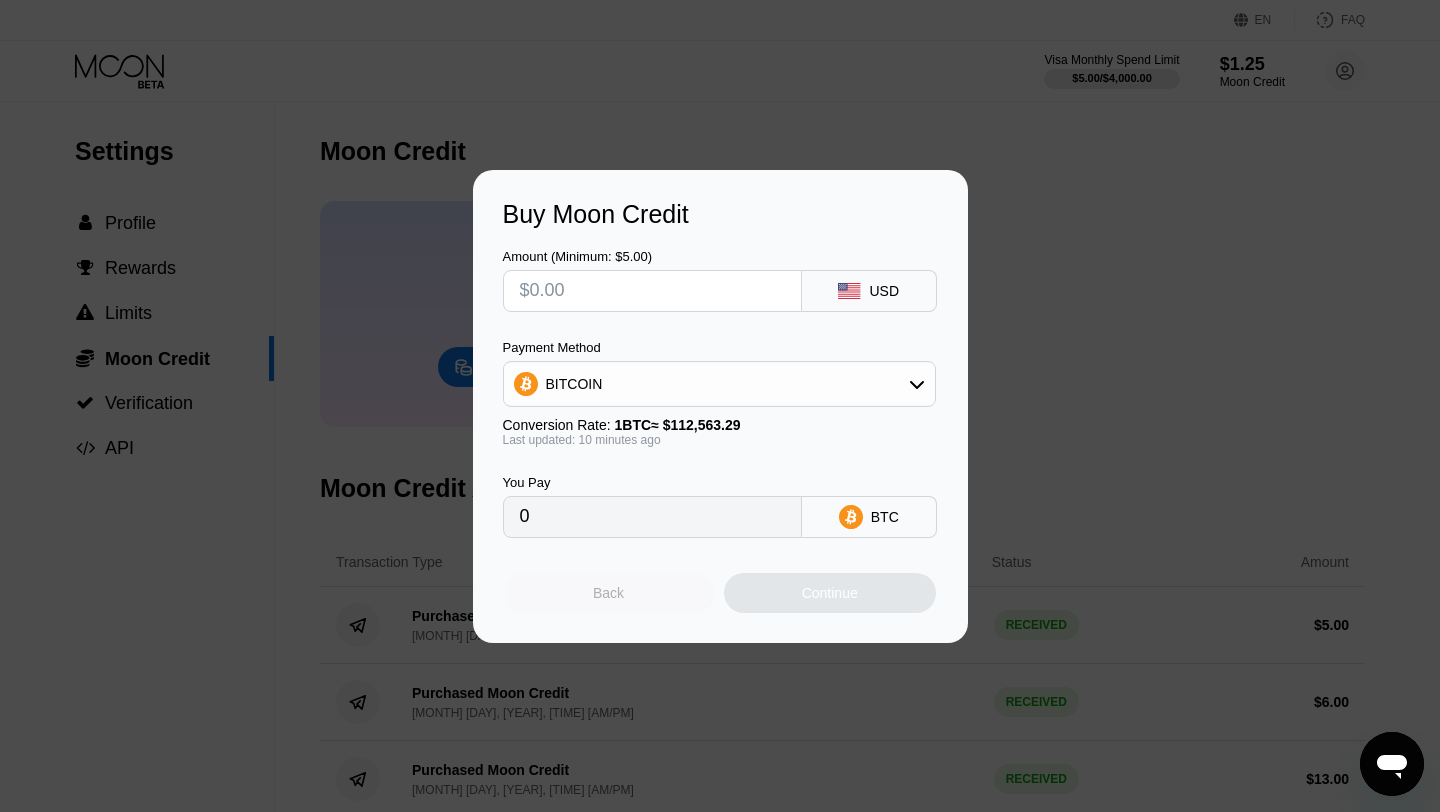 click on "Back" at bounding box center (608, 593) 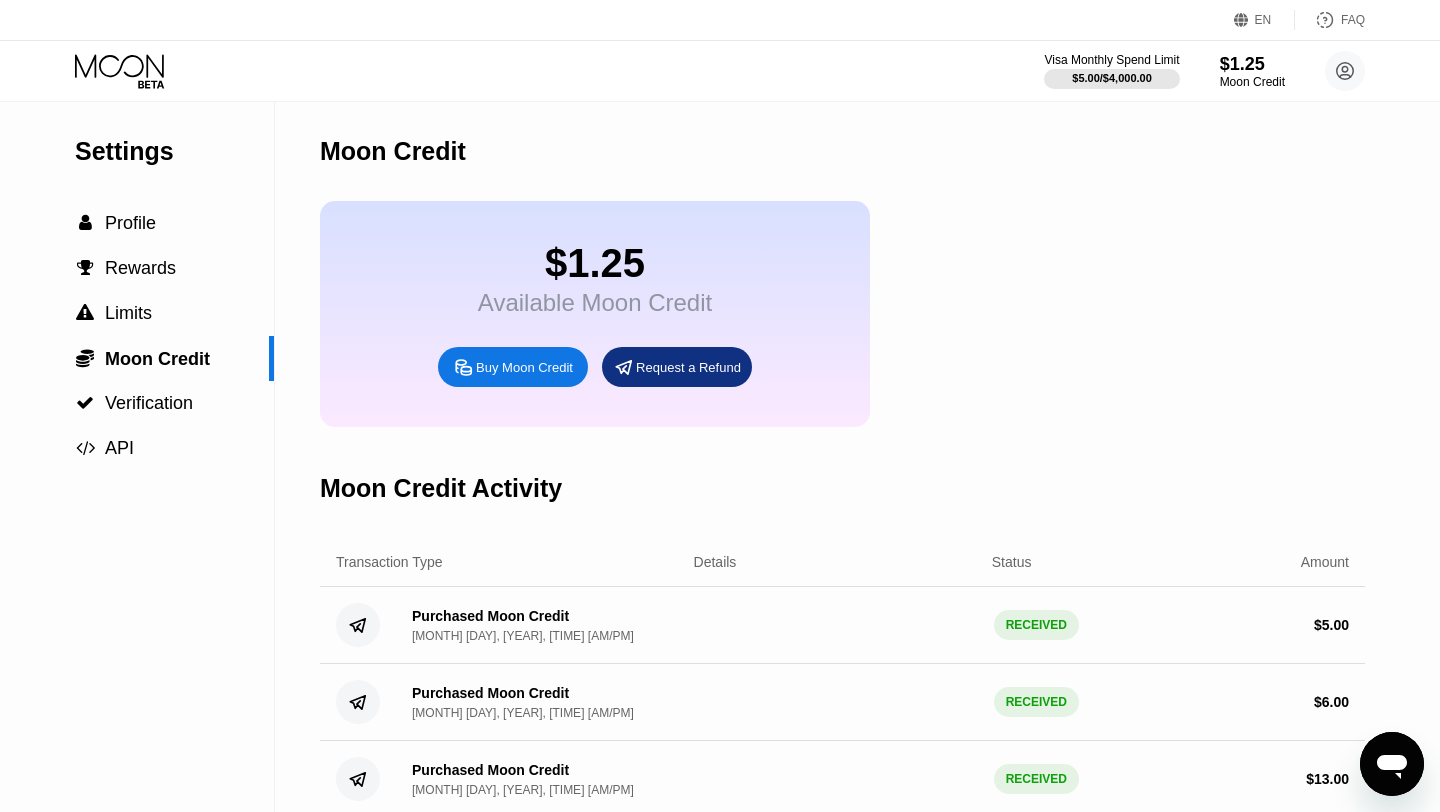 click 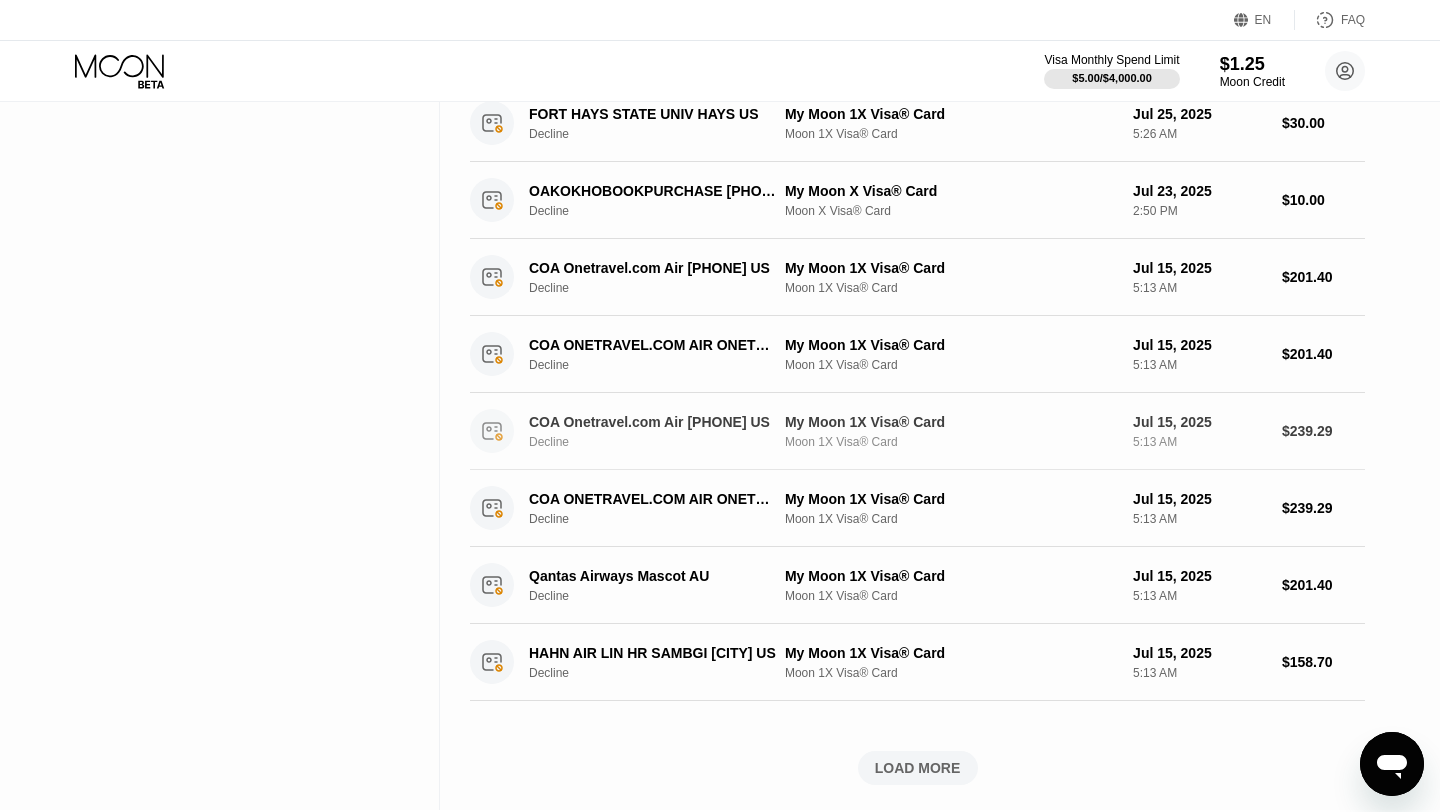 scroll, scrollTop: 0, scrollLeft: 0, axis: both 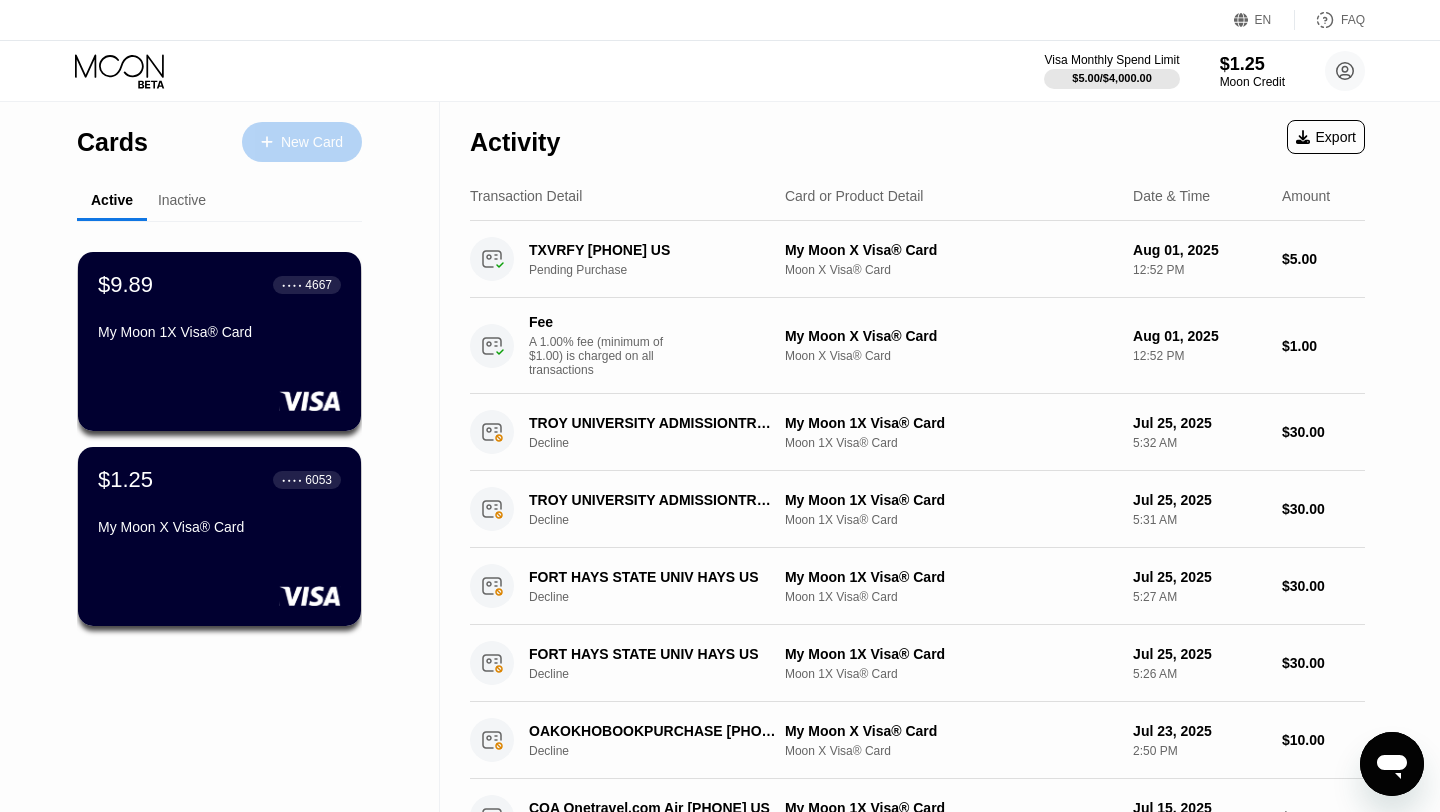 click on "New Card" at bounding box center [312, 142] 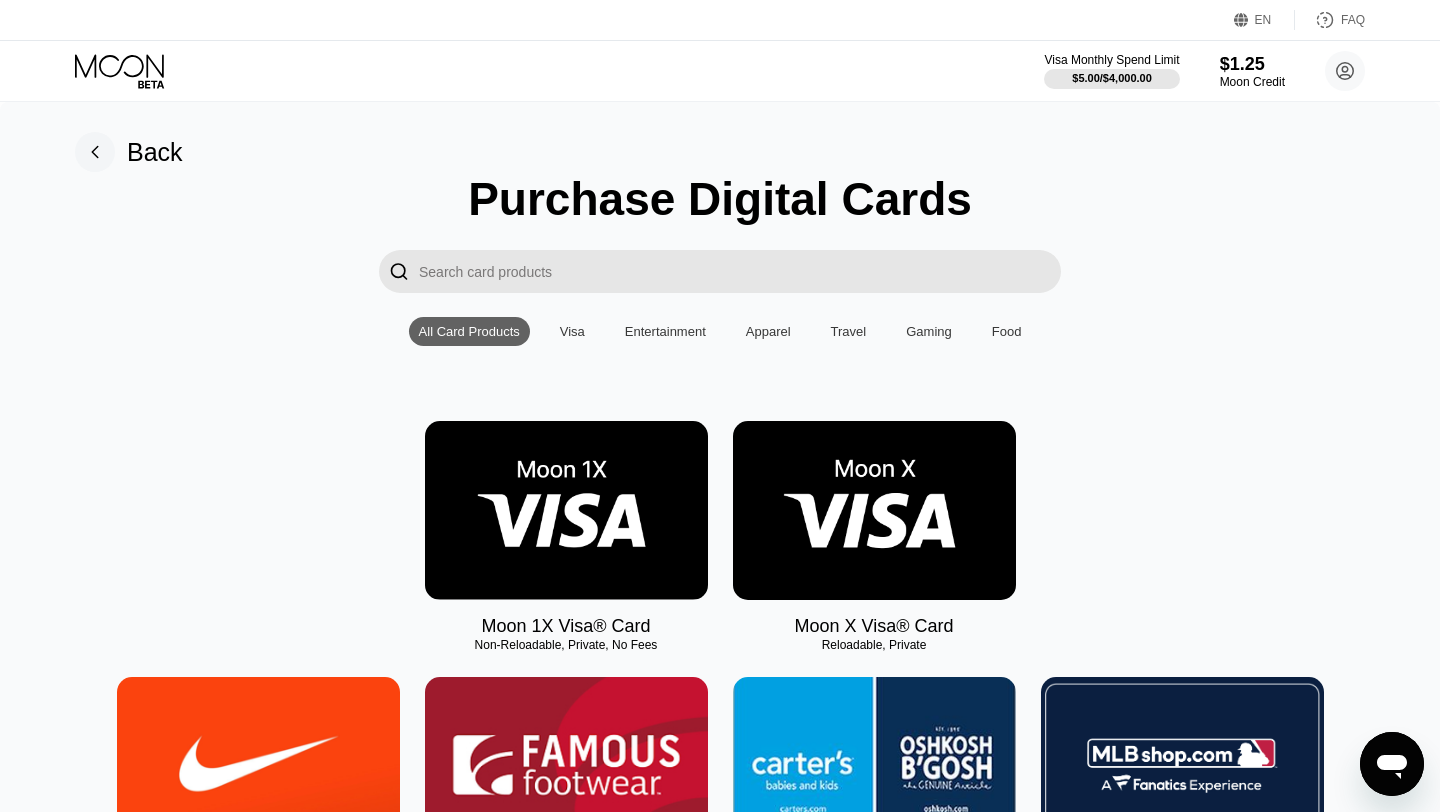 click at bounding box center [874, 510] 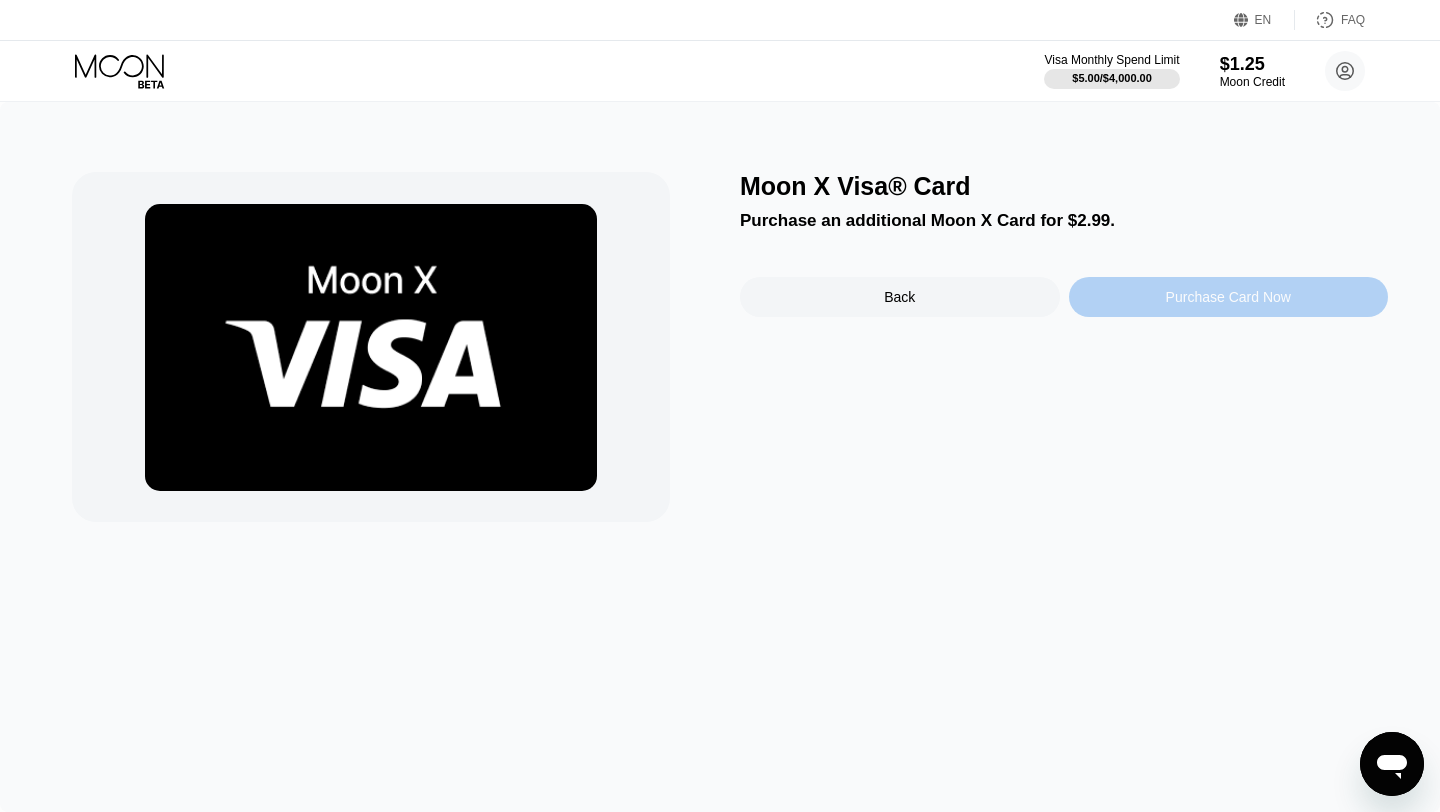click on "Purchase Card Now" at bounding box center [1229, 297] 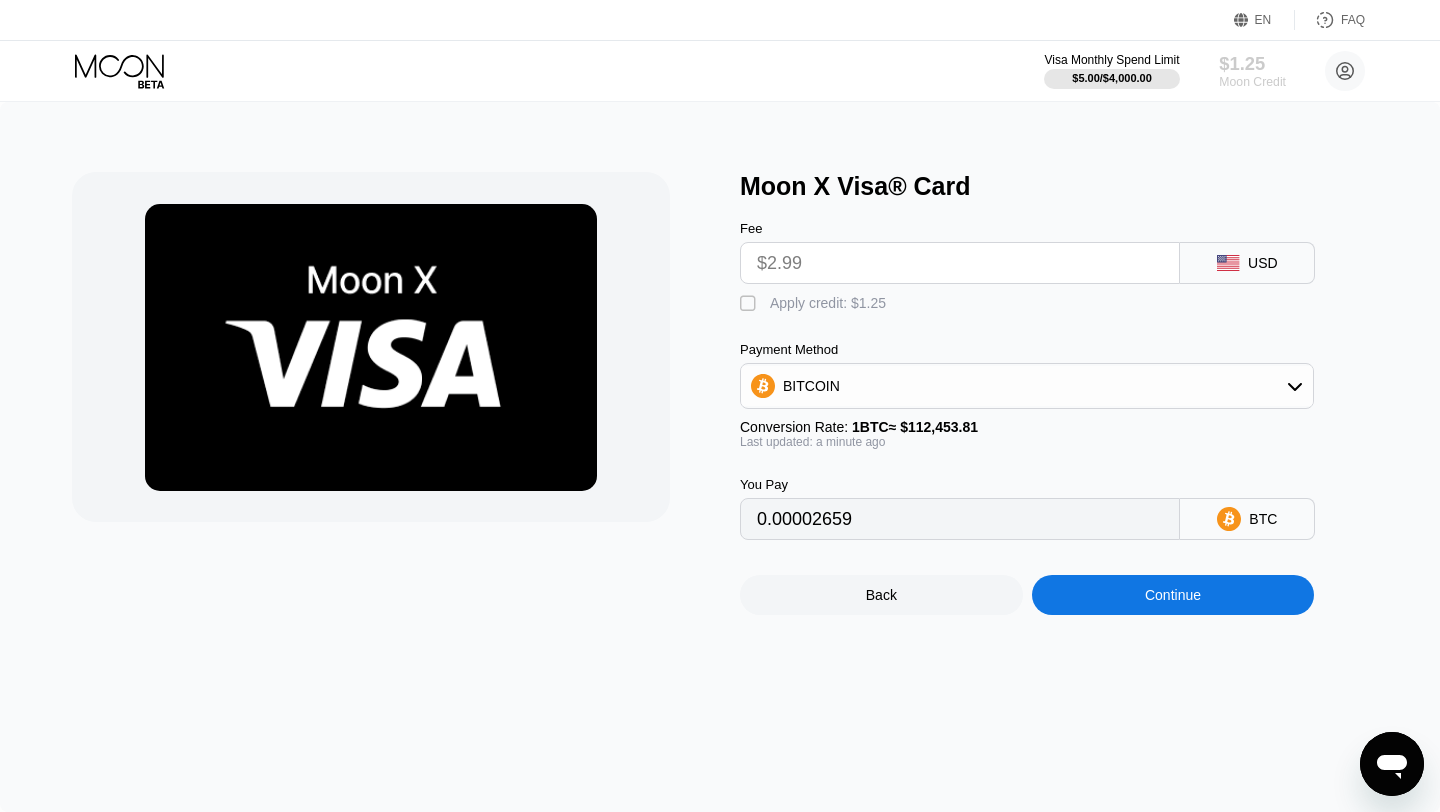 click on "$1.25" at bounding box center (1252, 63) 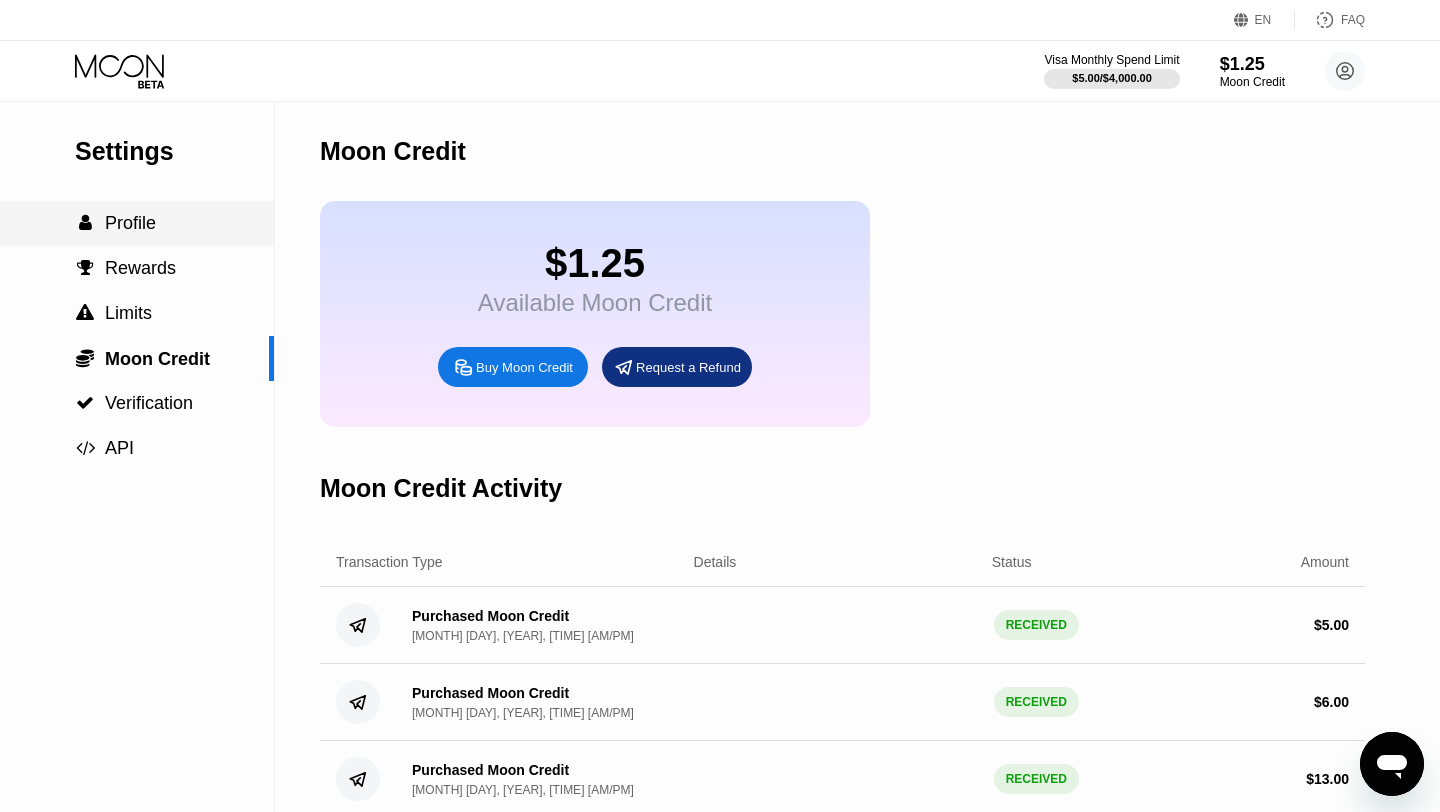 click on "Profile" at bounding box center [130, 223] 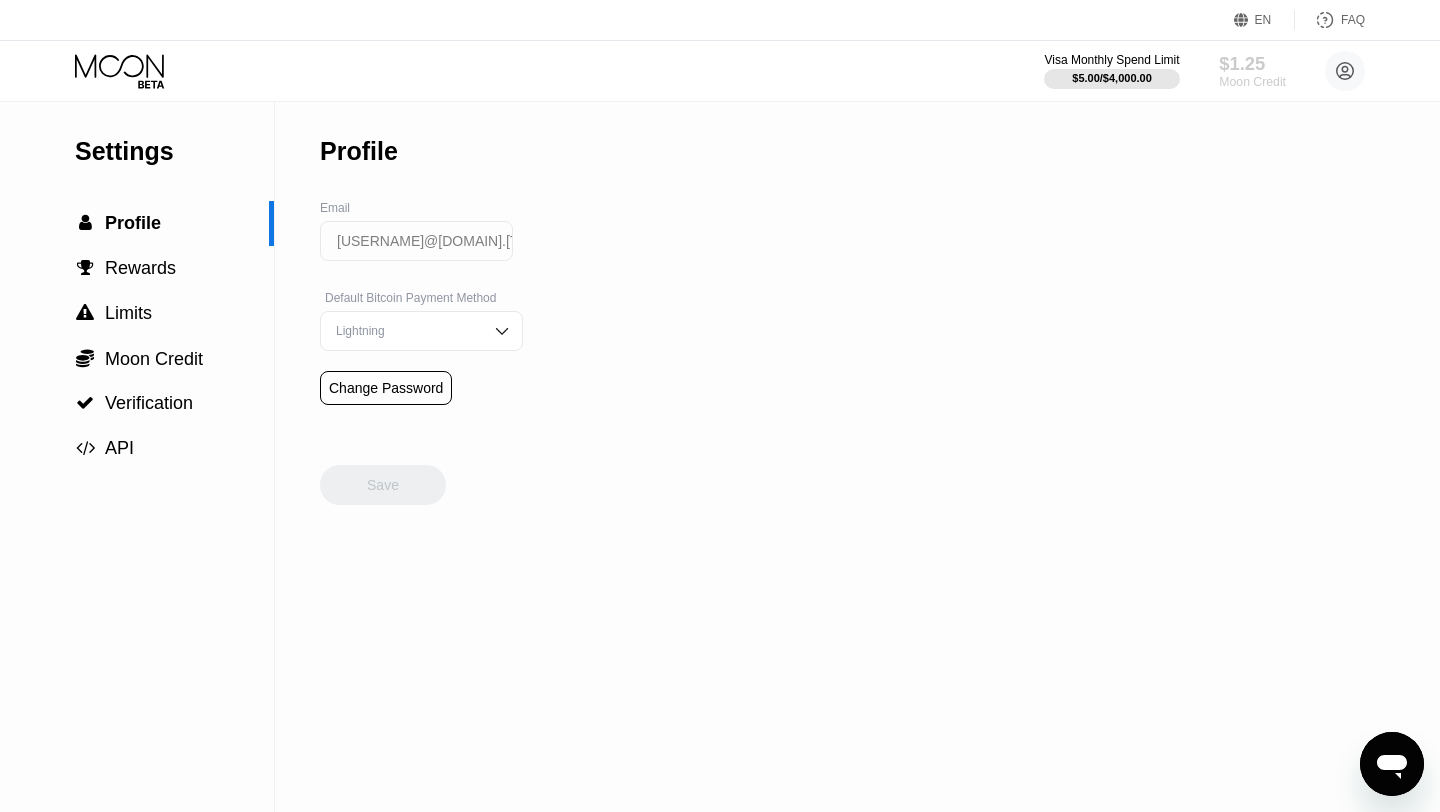 click on "Moon Credit" at bounding box center (1252, 82) 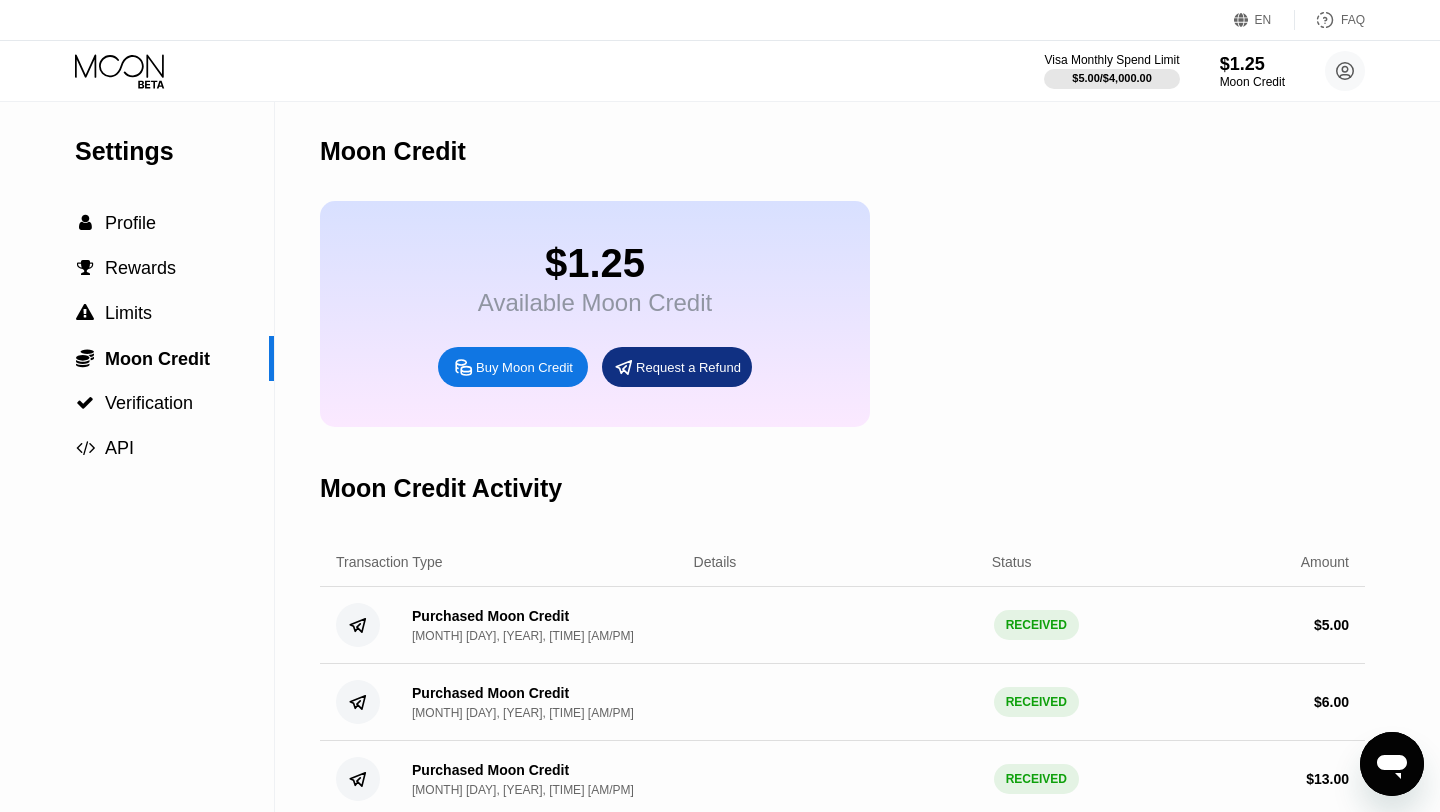 click 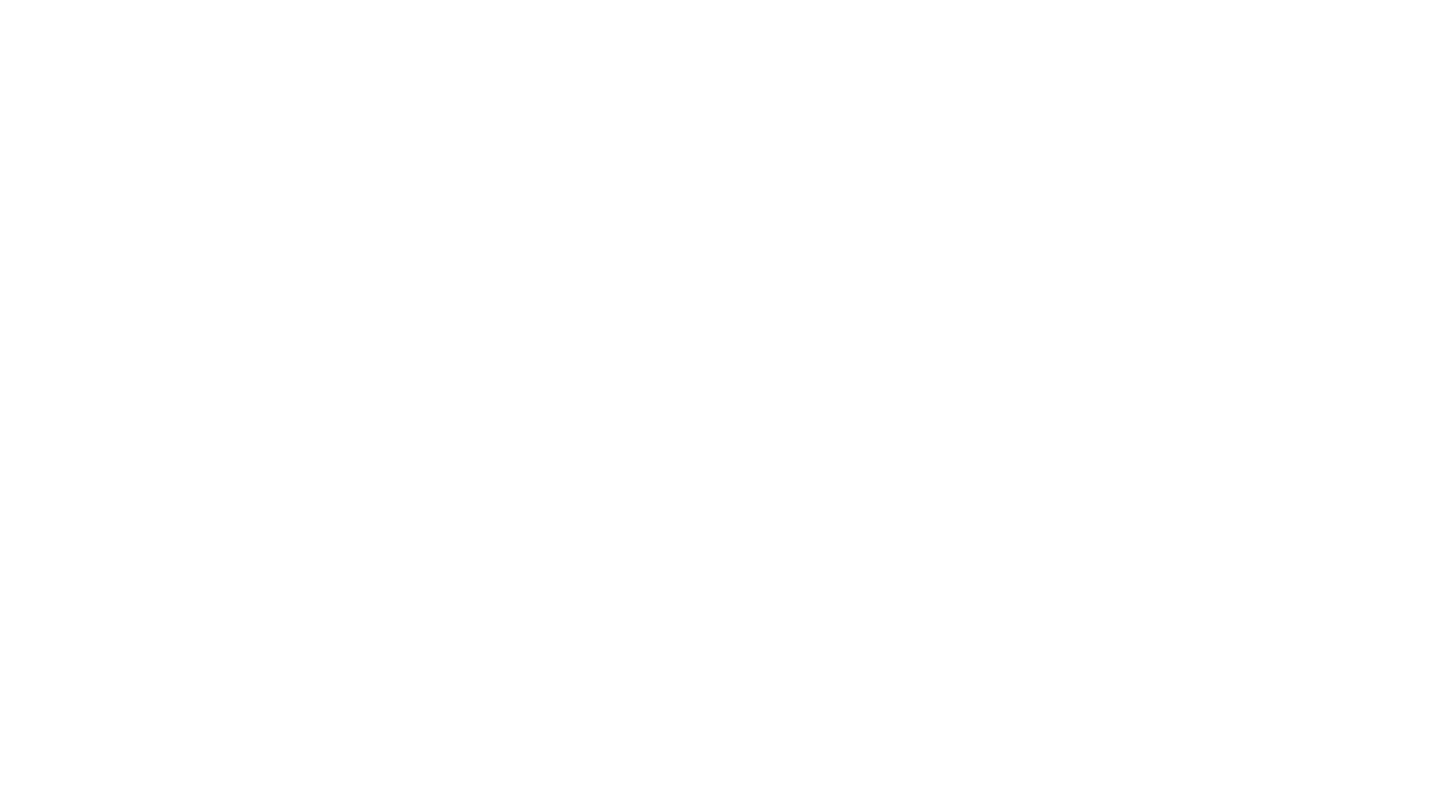 scroll, scrollTop: 0, scrollLeft: 0, axis: both 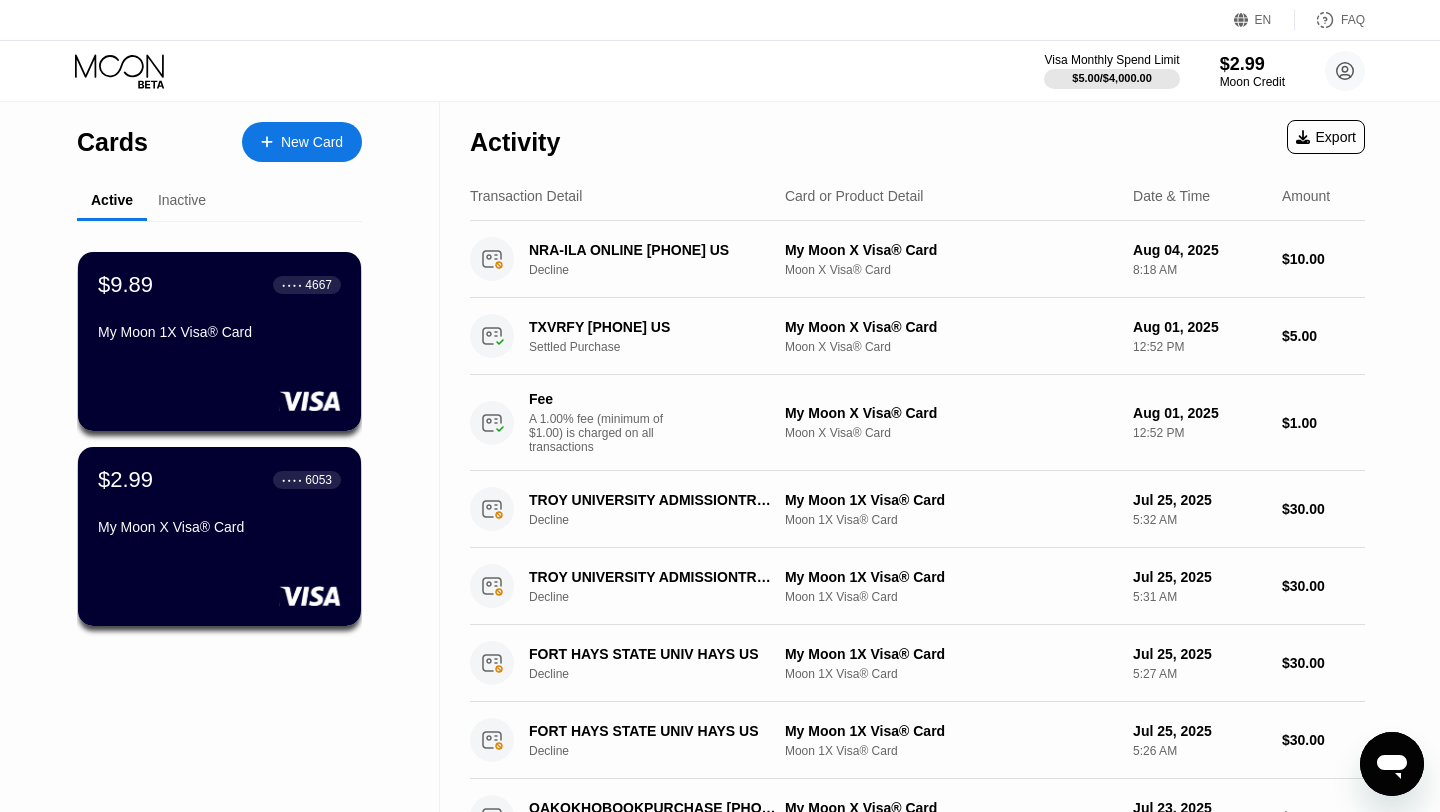 click on "New Card" at bounding box center (312, 142) 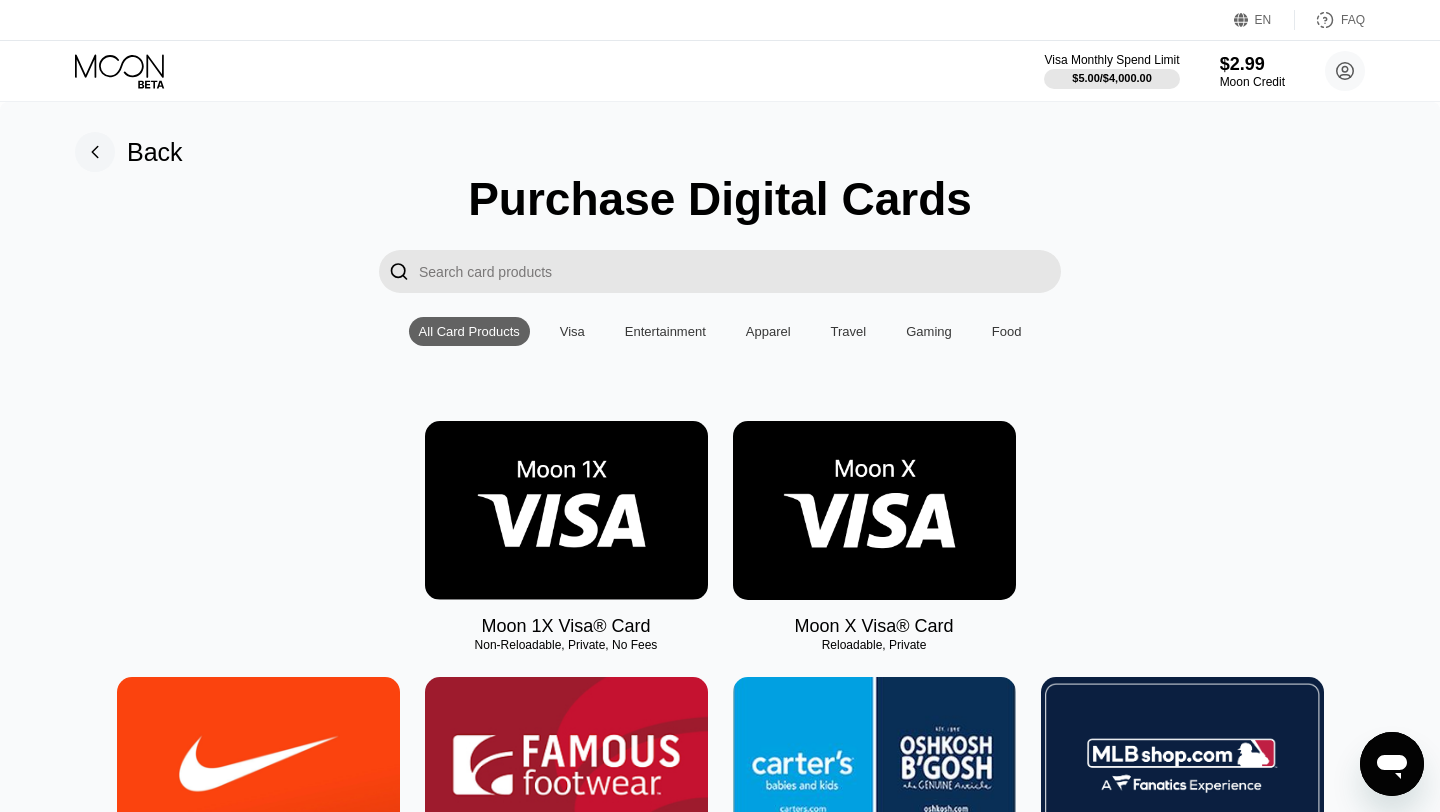 click at bounding box center [874, 510] 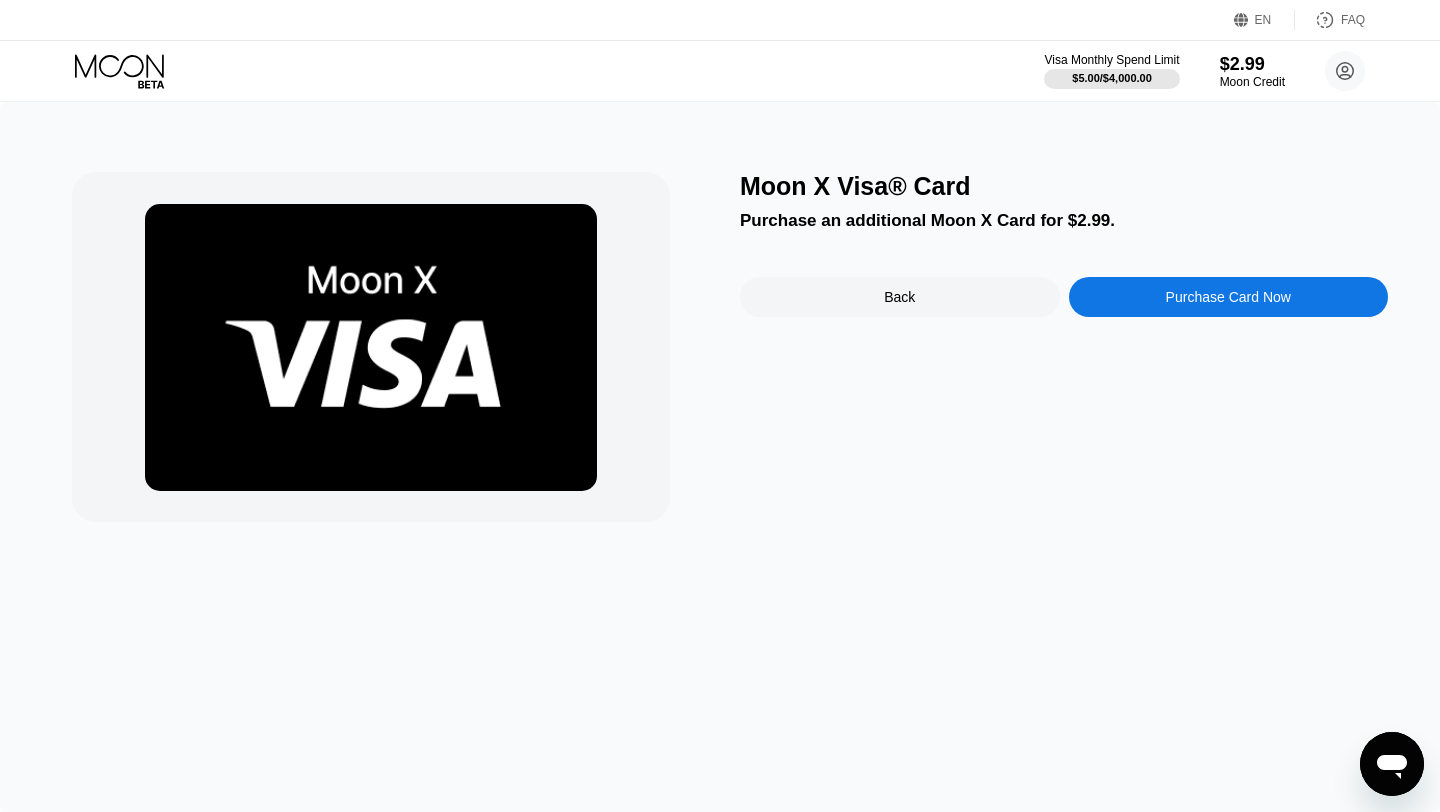 click on "Purchase Card Now" at bounding box center [1228, 297] 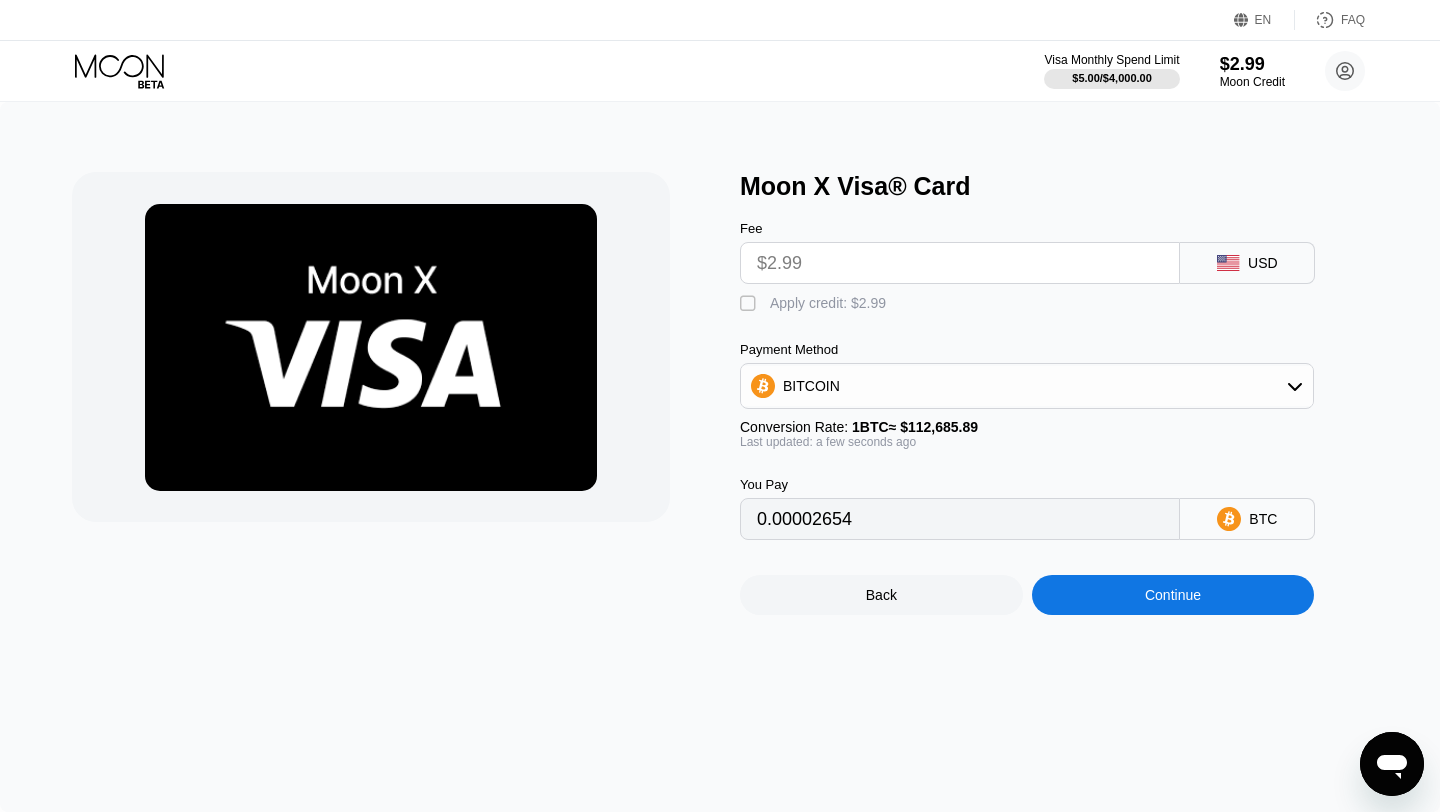 click on "Apply credit: $2.99" at bounding box center [828, 303] 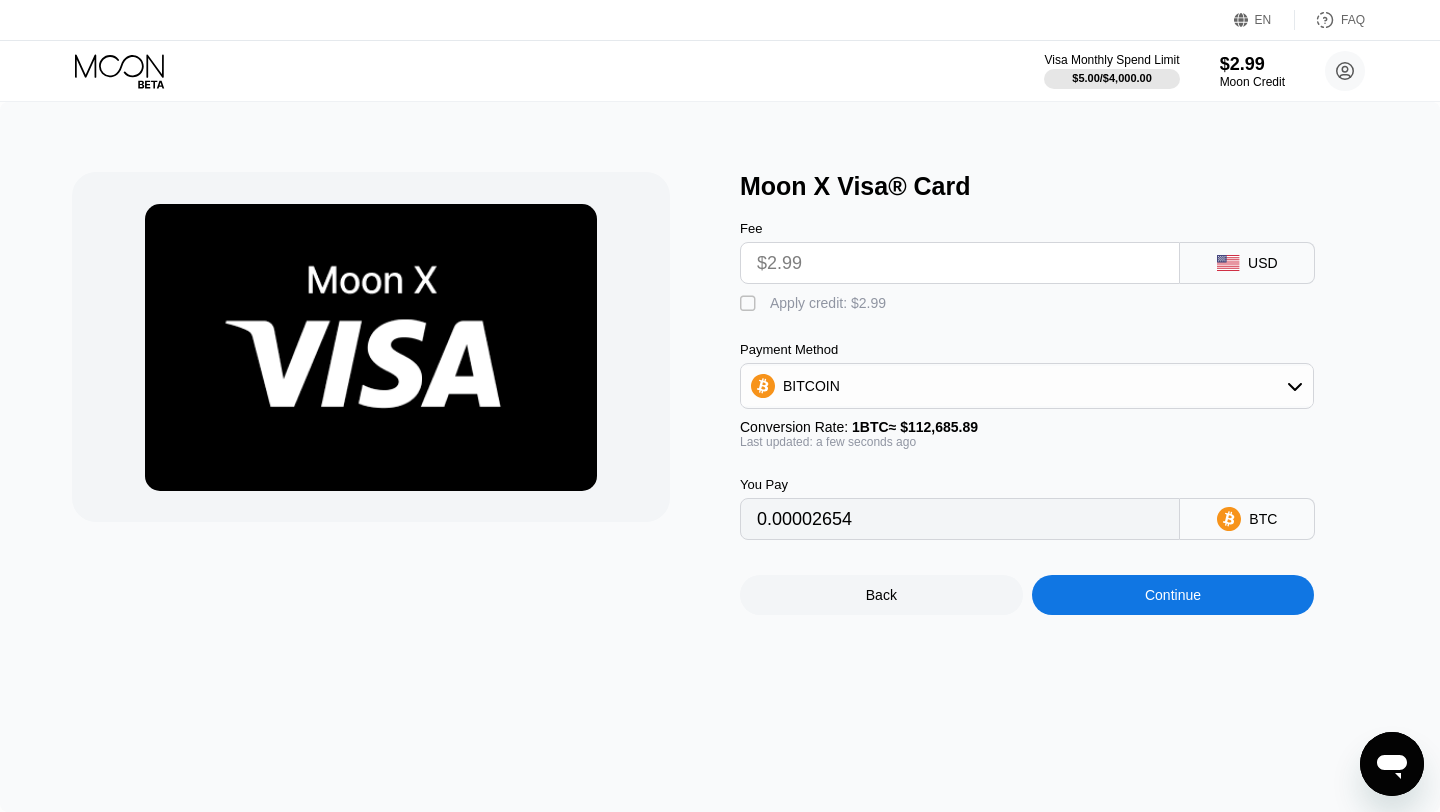 type on "0" 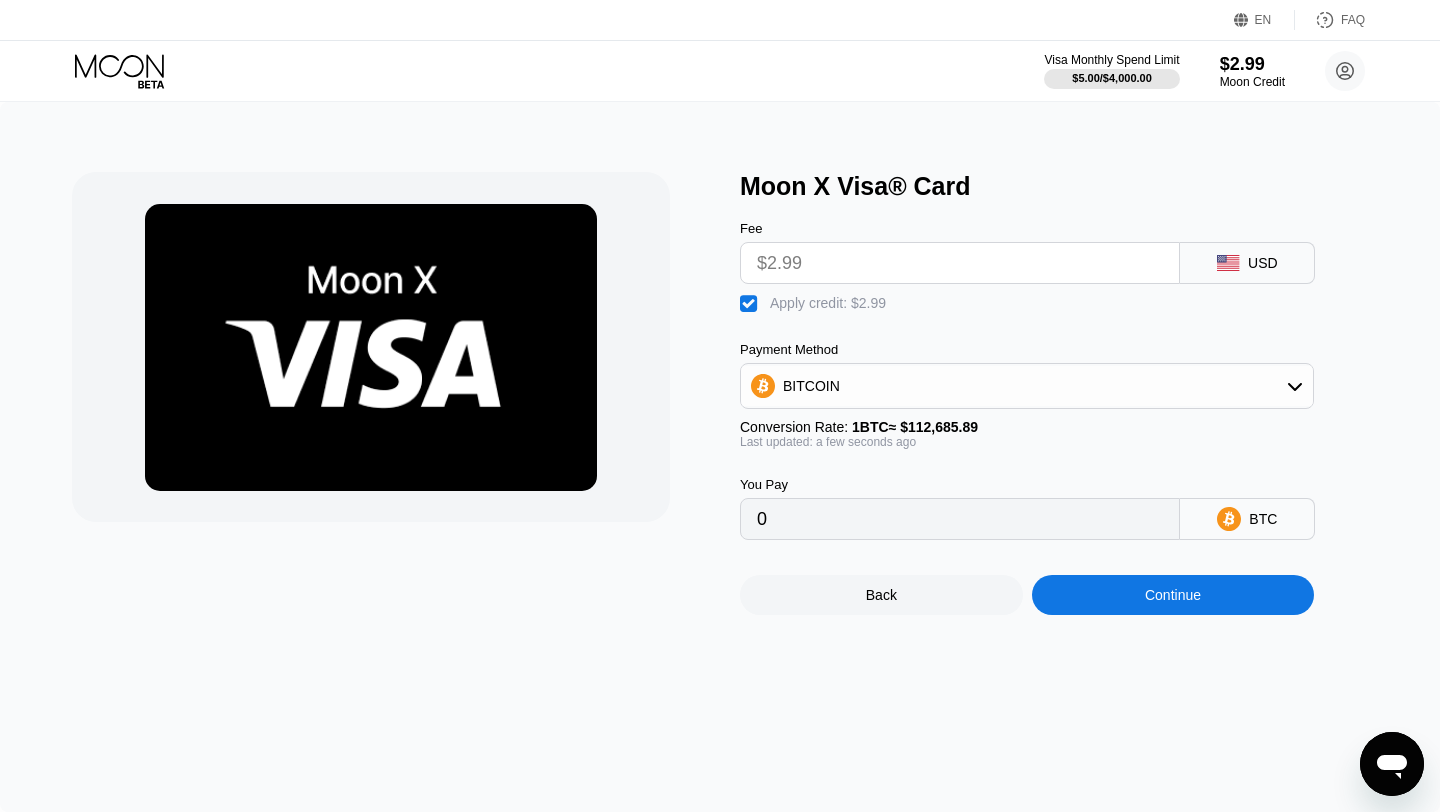 click on "Continue" at bounding box center [1173, 595] 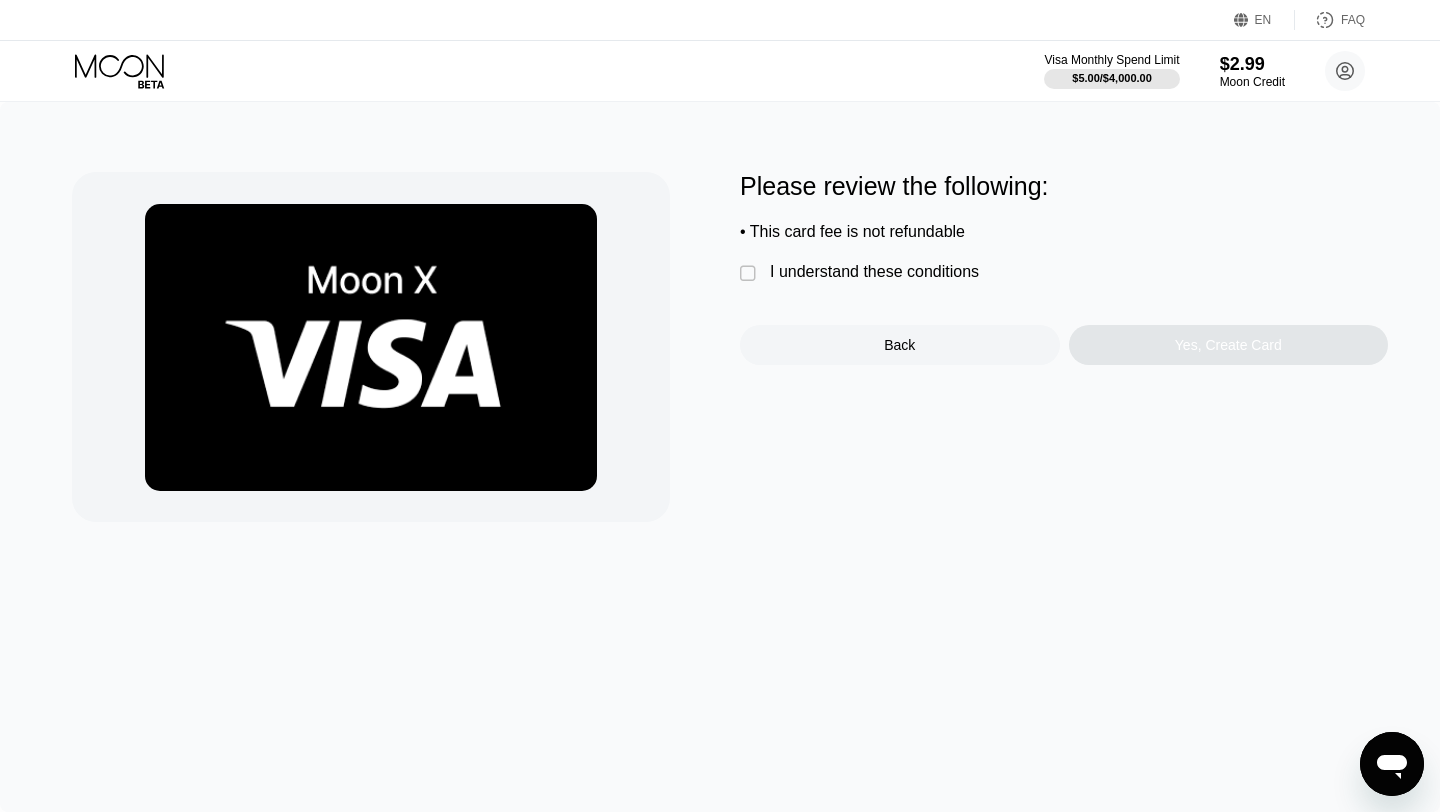 click on "" at bounding box center (750, 274) 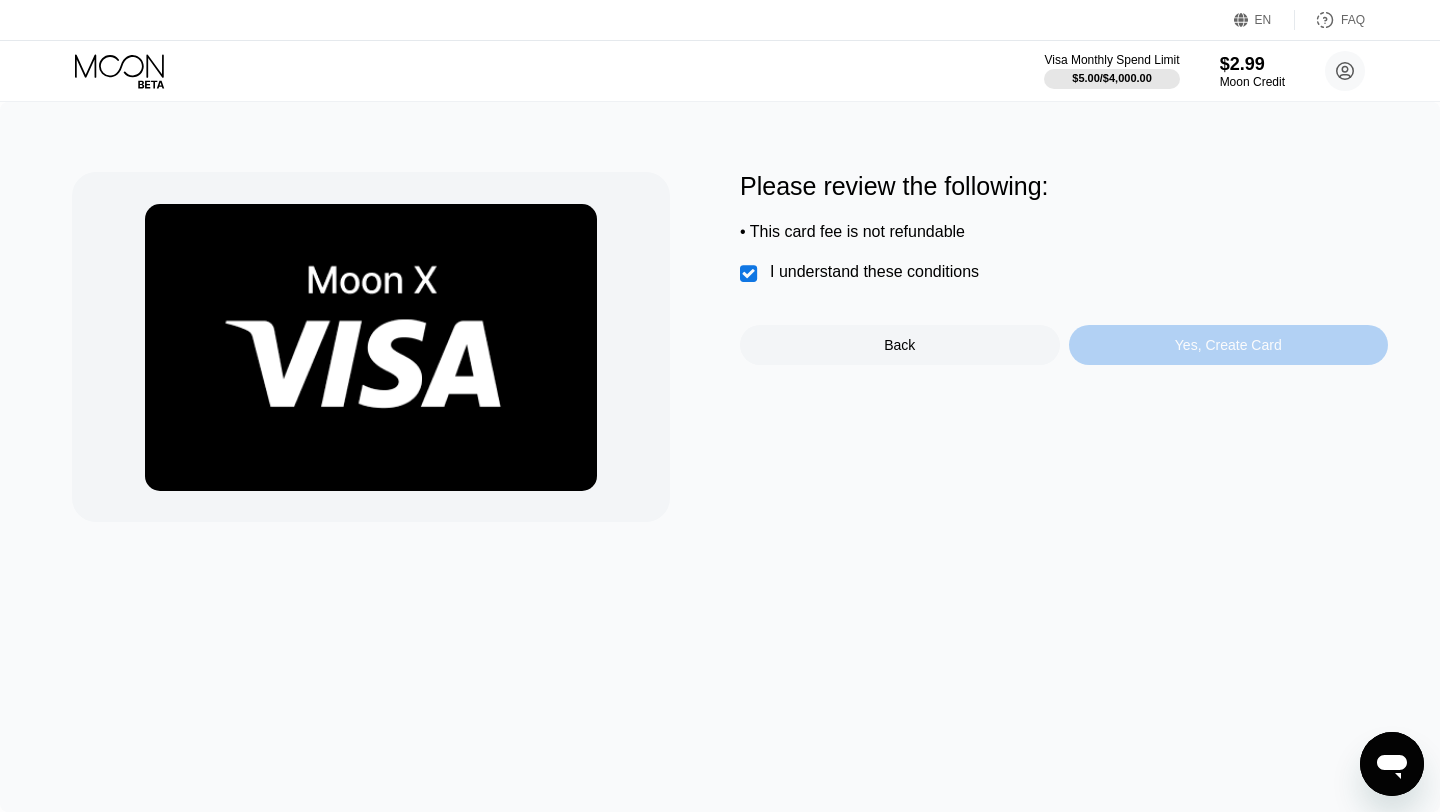 click on "Yes, Create Card" at bounding box center (1229, 345) 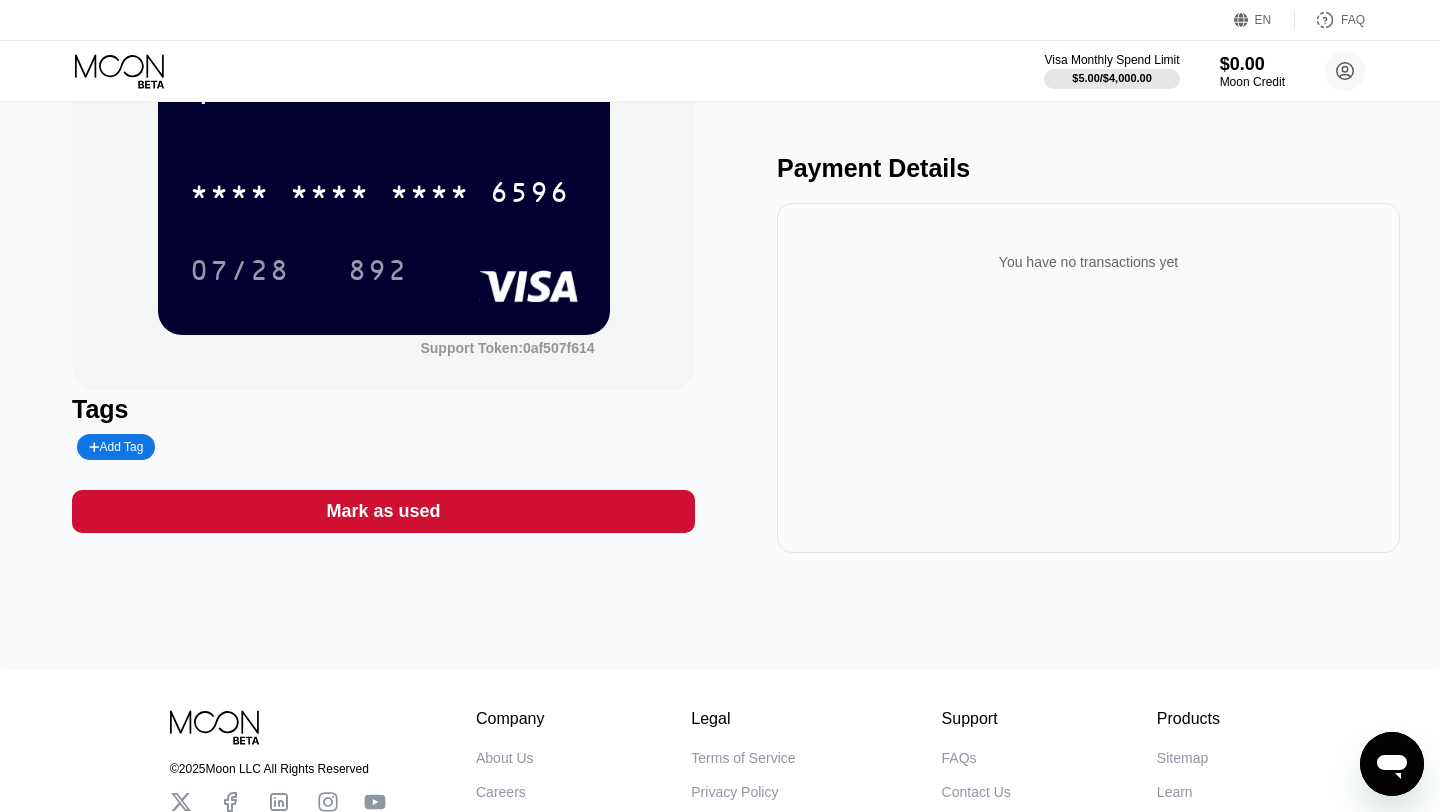 scroll, scrollTop: 0, scrollLeft: 0, axis: both 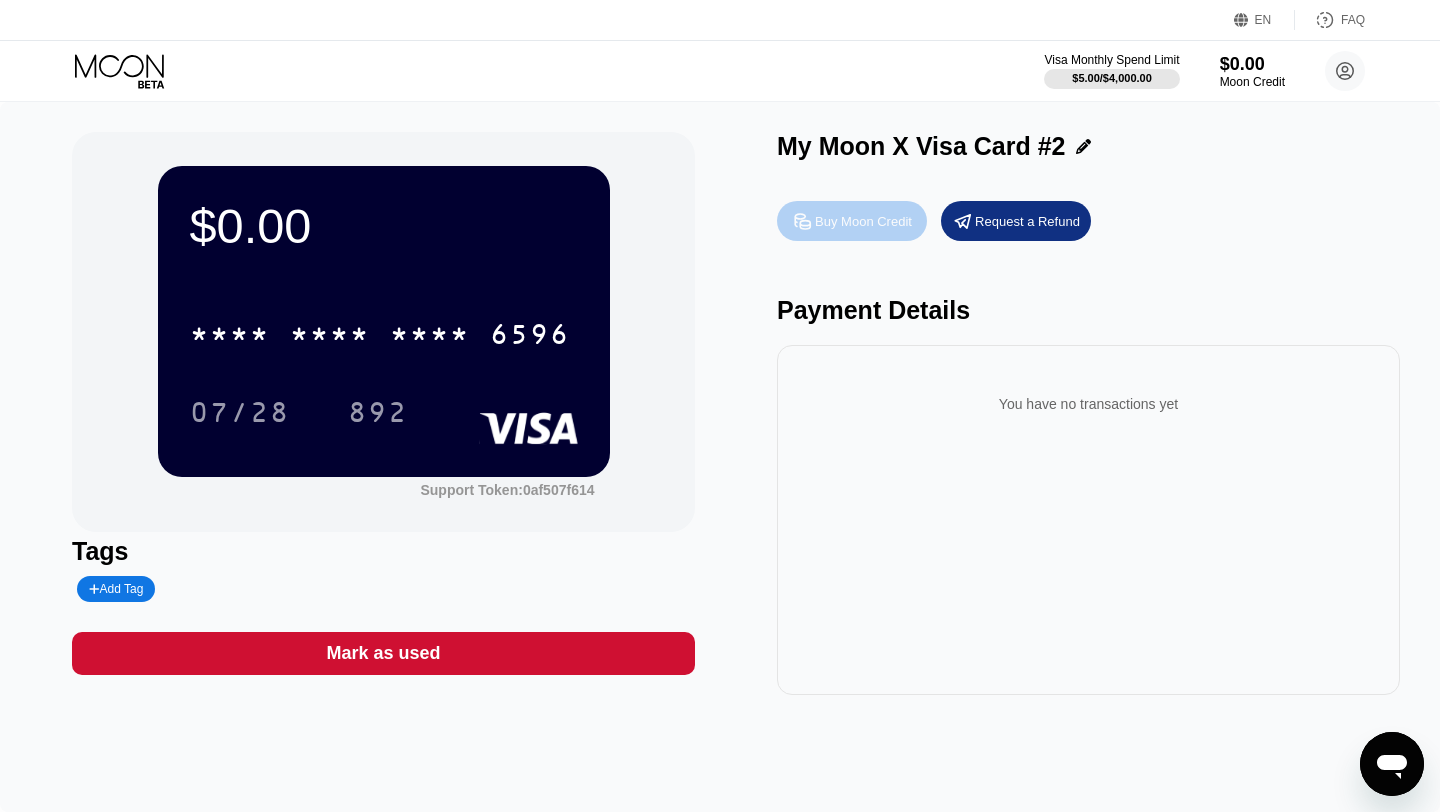 click on "Buy Moon Credit" at bounding box center [863, 221] 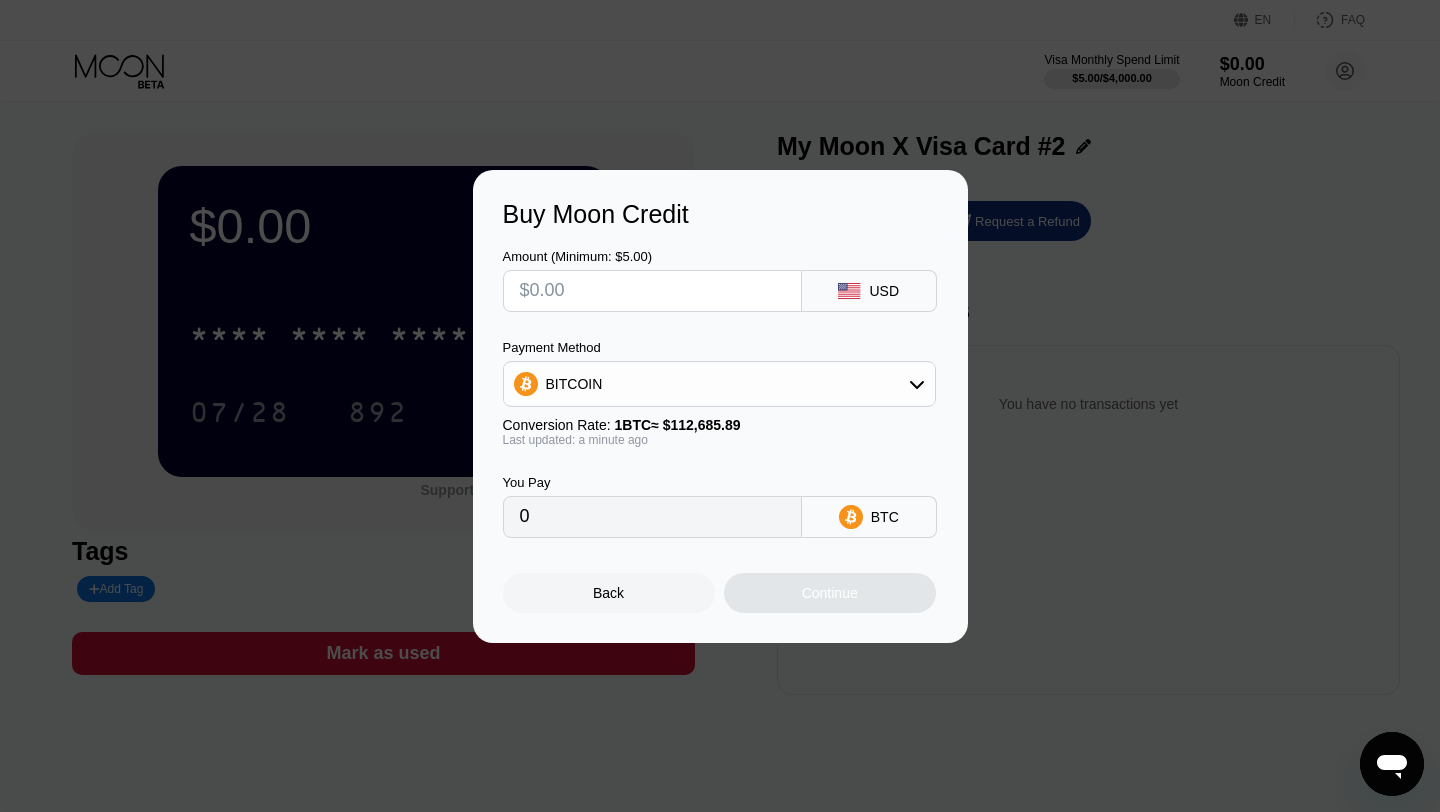 click at bounding box center (652, 291) 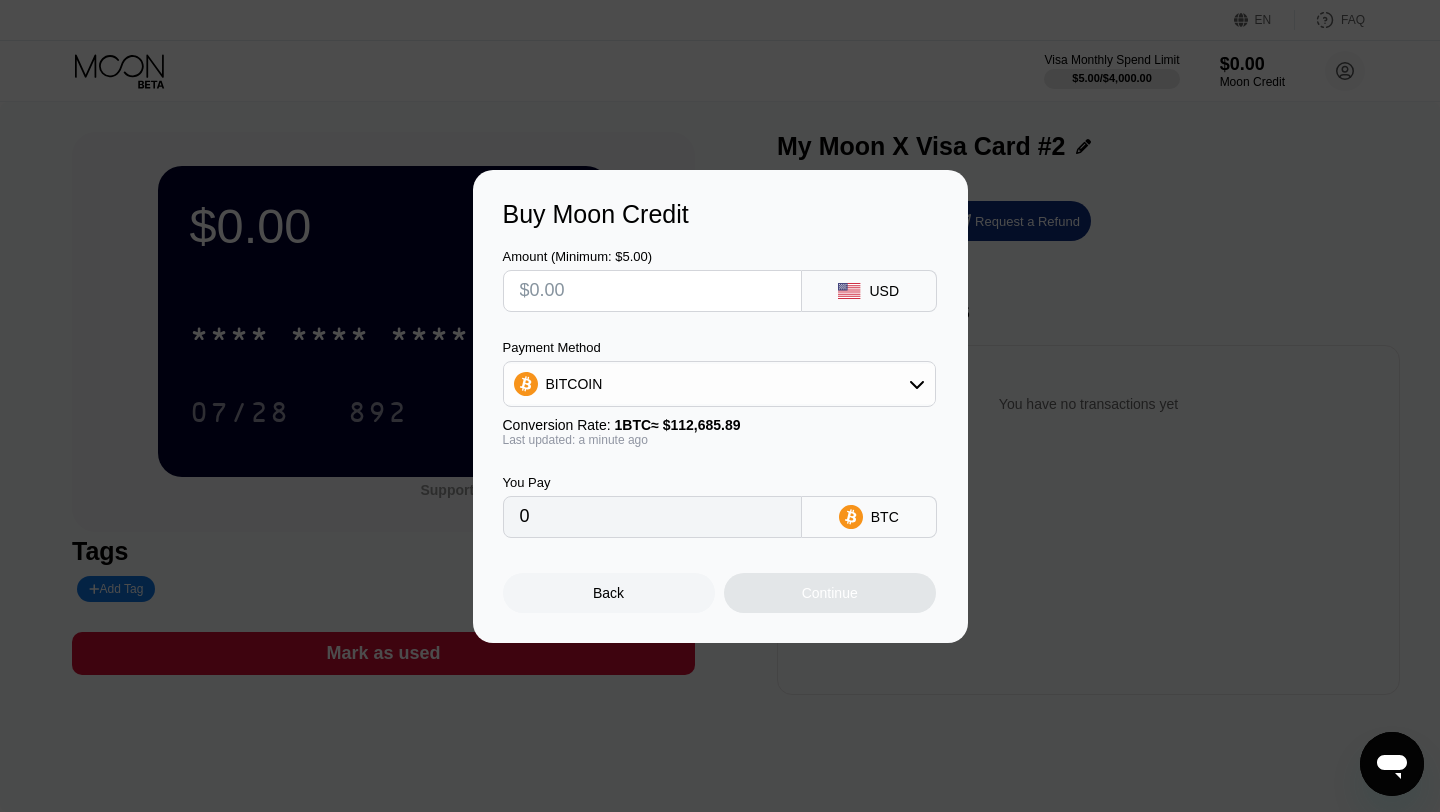 type on "$1" 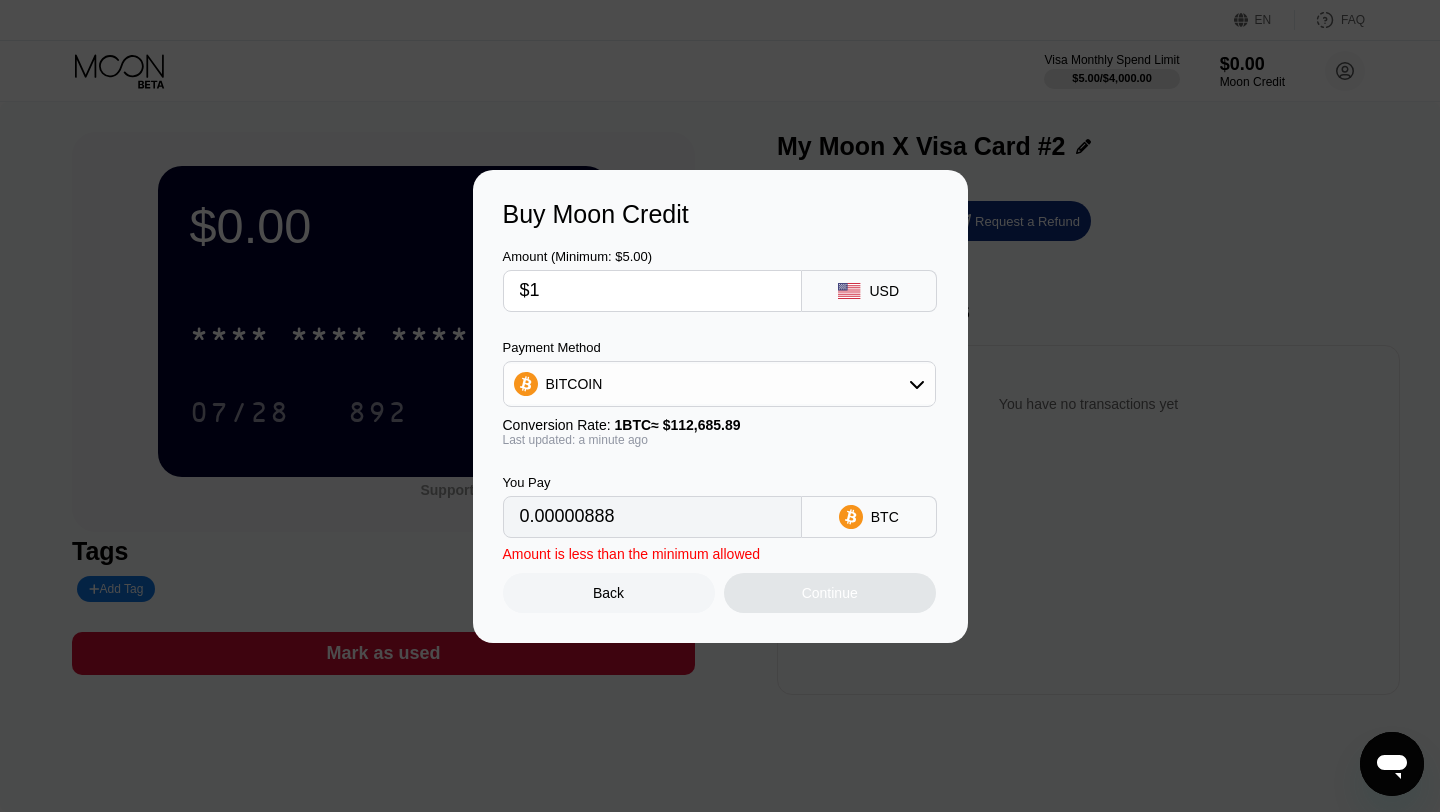type on "0.00000888" 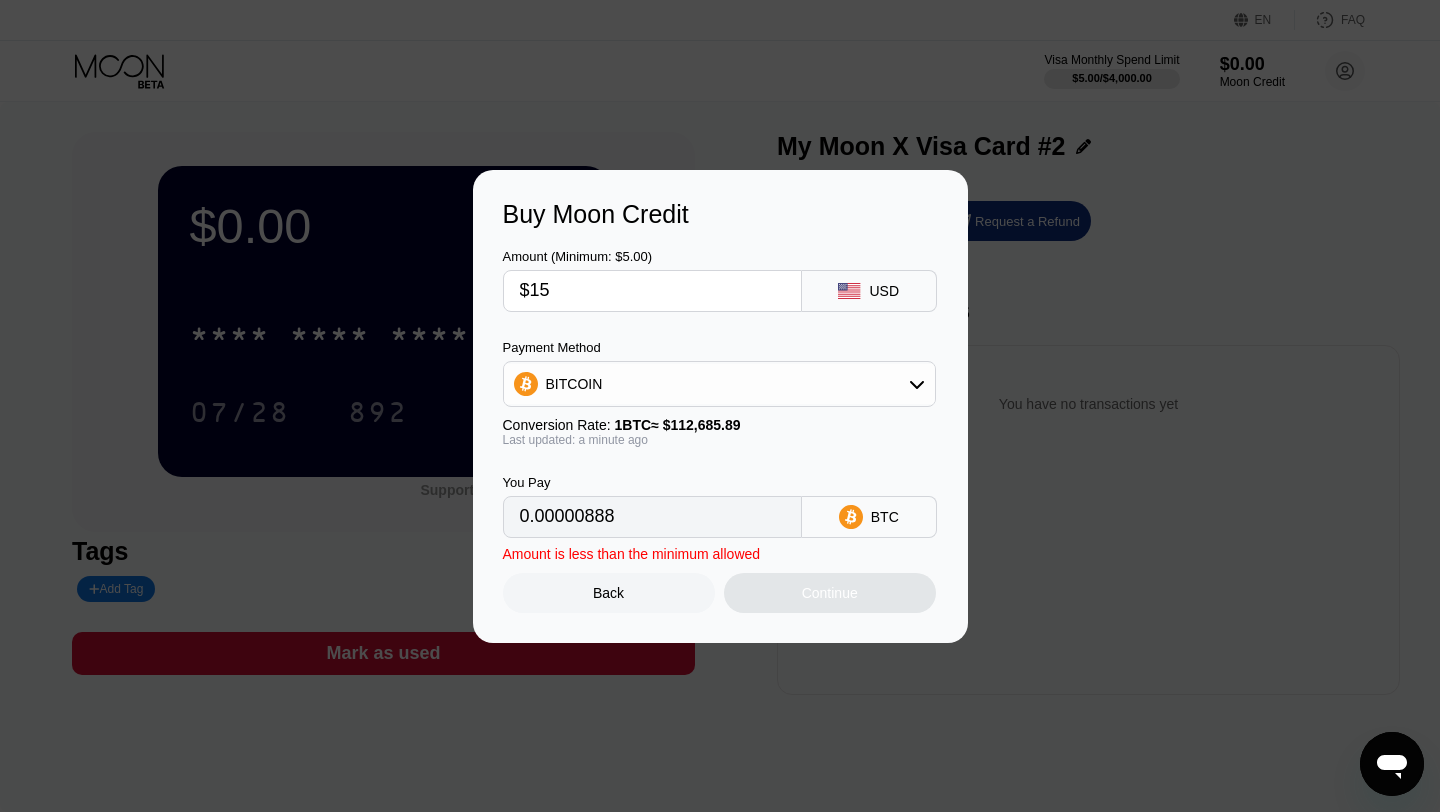 type on "0.00013312" 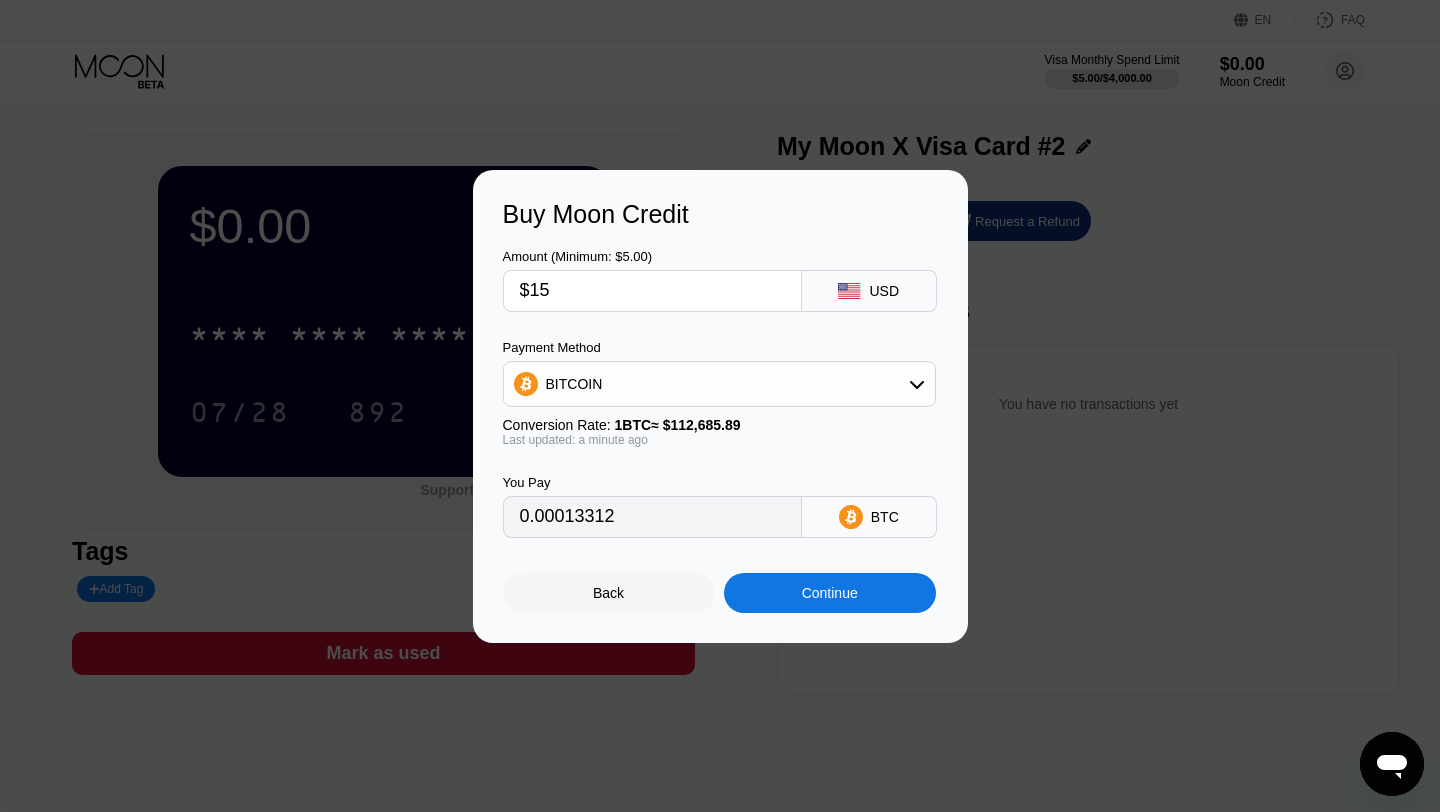 type on "$15" 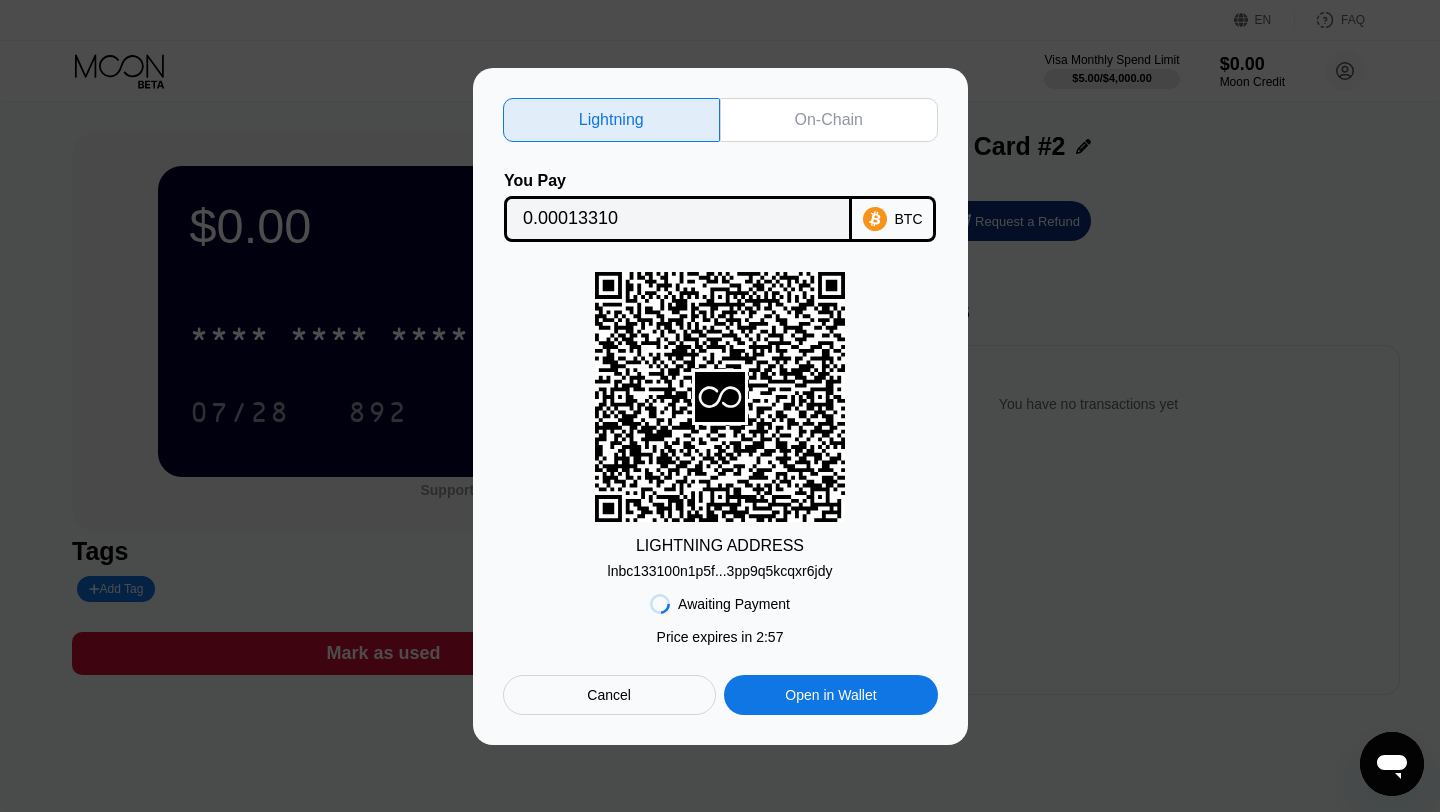 click on "Lightning On-Chain You Pay 0.00013310 BTC LIGHTNING   ADDRESS lnbc133100n1p5f...3pp9q5kcqxr6jdy Awaiting Payment Price expires in   2 : 57 Cancel Open in Wallet" at bounding box center (720, 406) 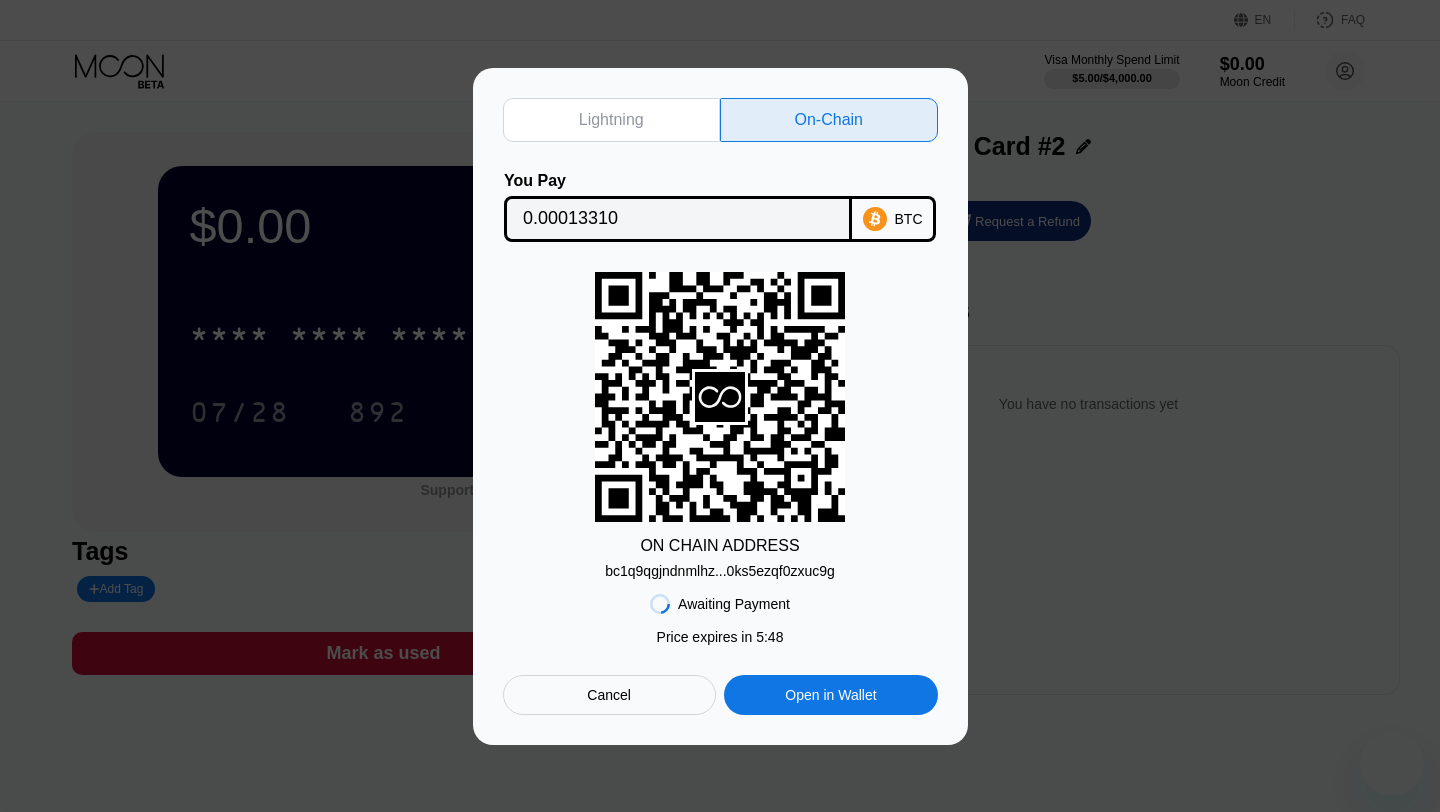 scroll, scrollTop: 0, scrollLeft: 0, axis: both 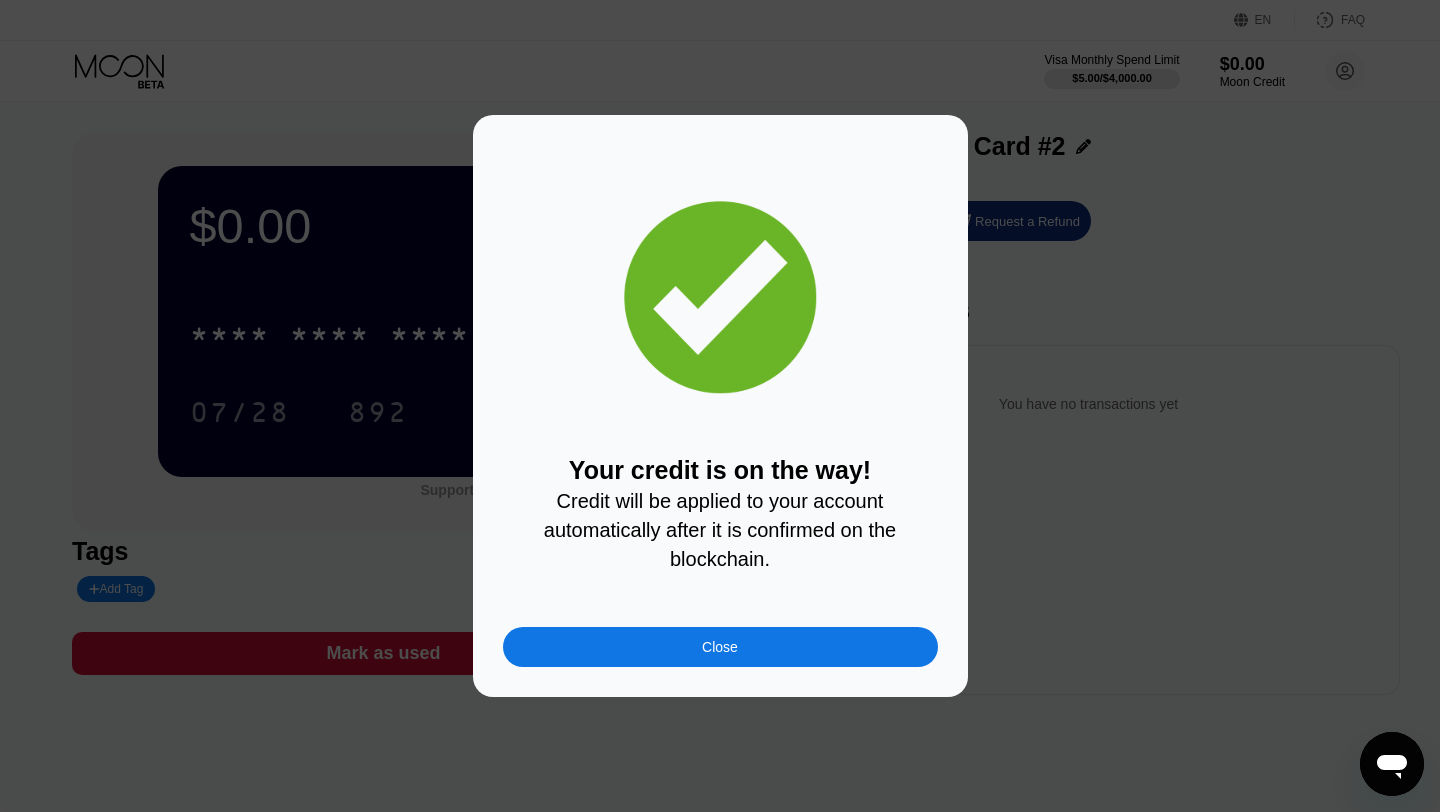 click on "Close" at bounding box center [720, 647] 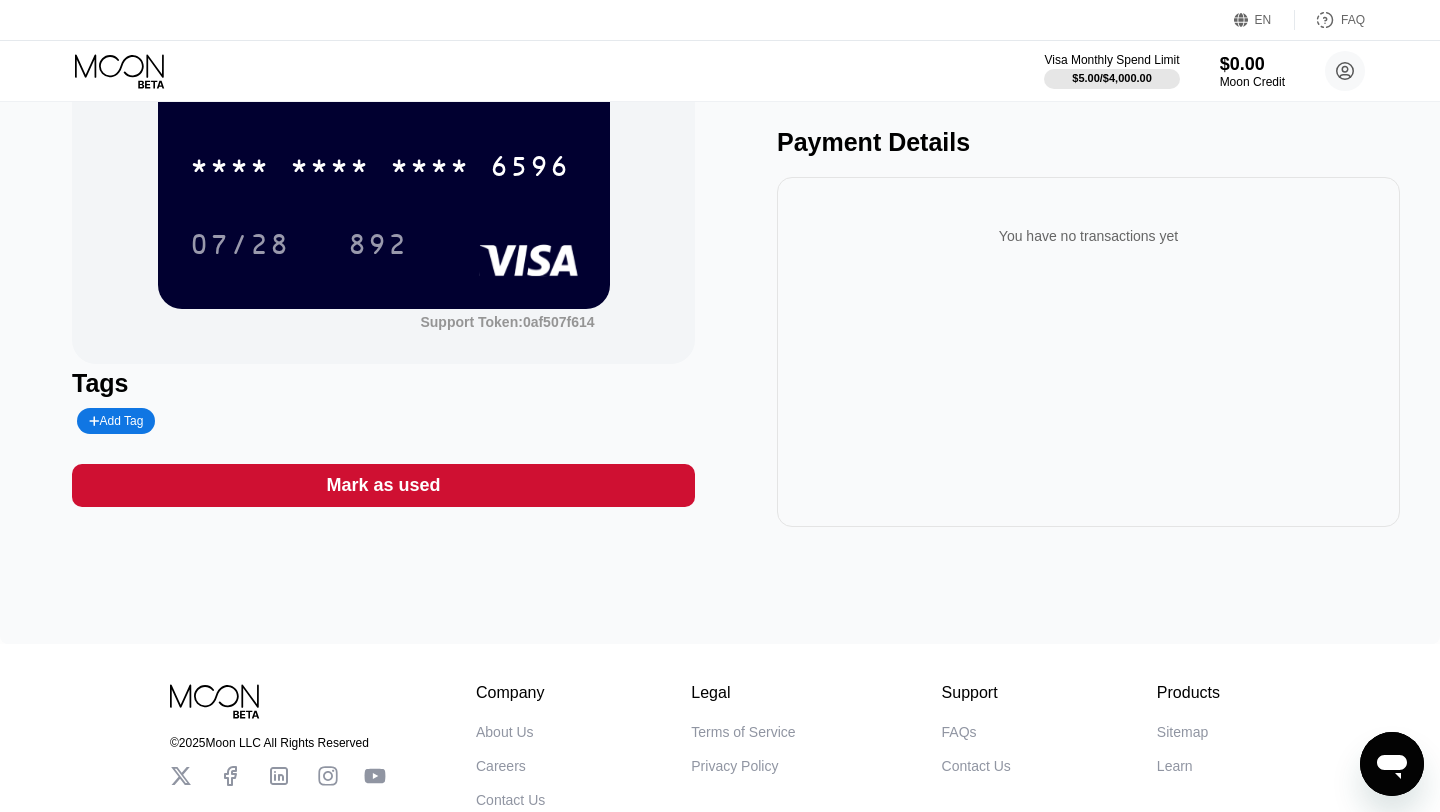 scroll, scrollTop: 0, scrollLeft: 0, axis: both 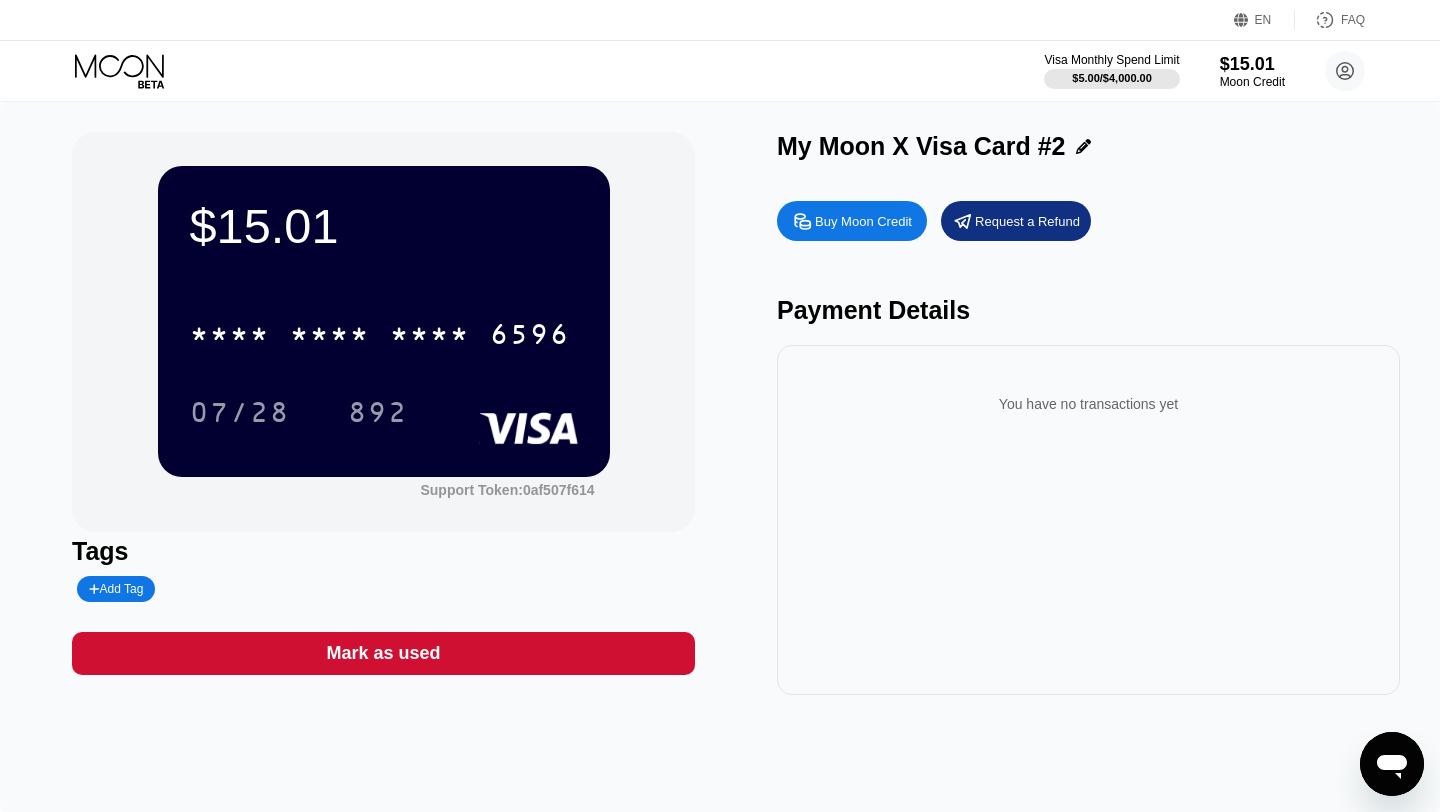 click 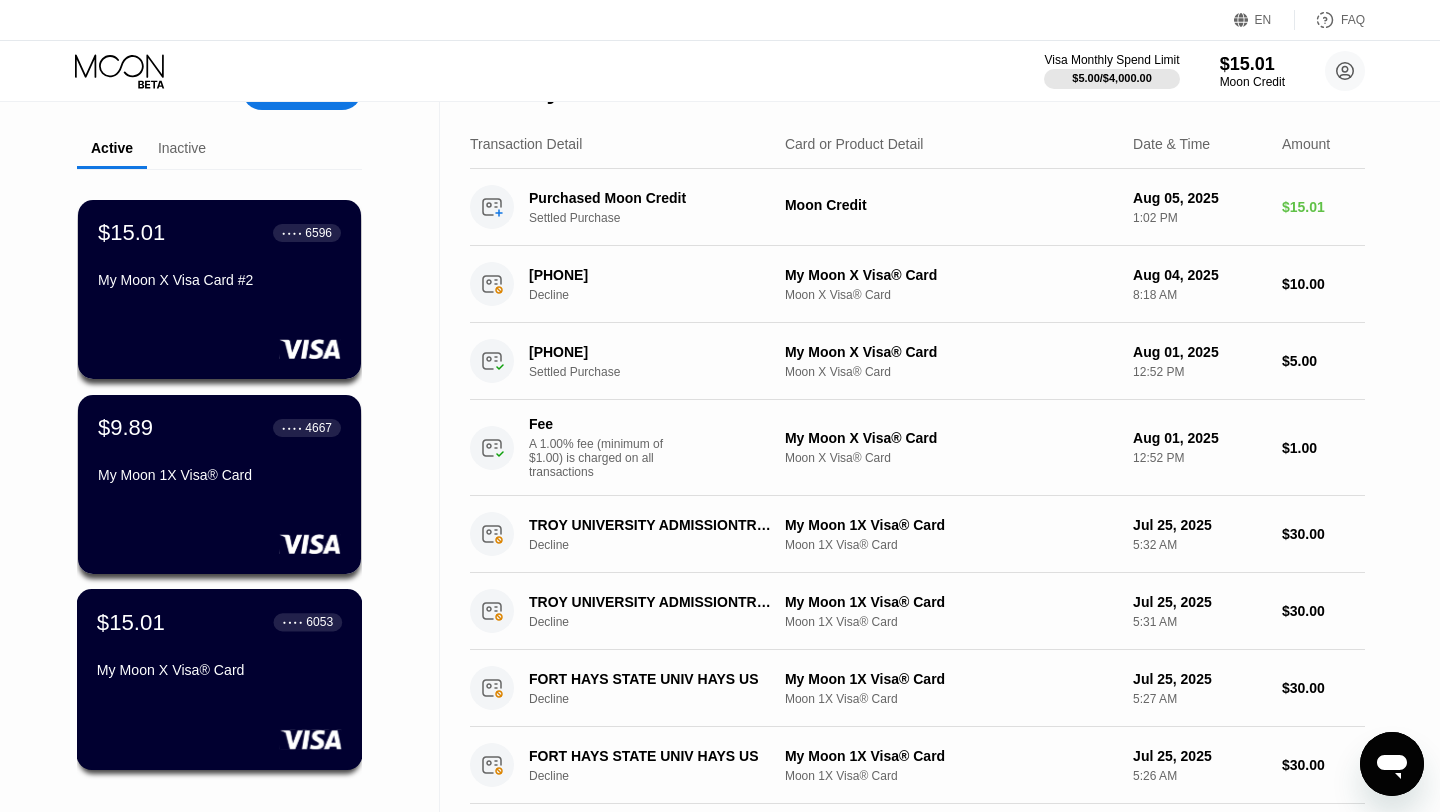 scroll, scrollTop: 0, scrollLeft: 0, axis: both 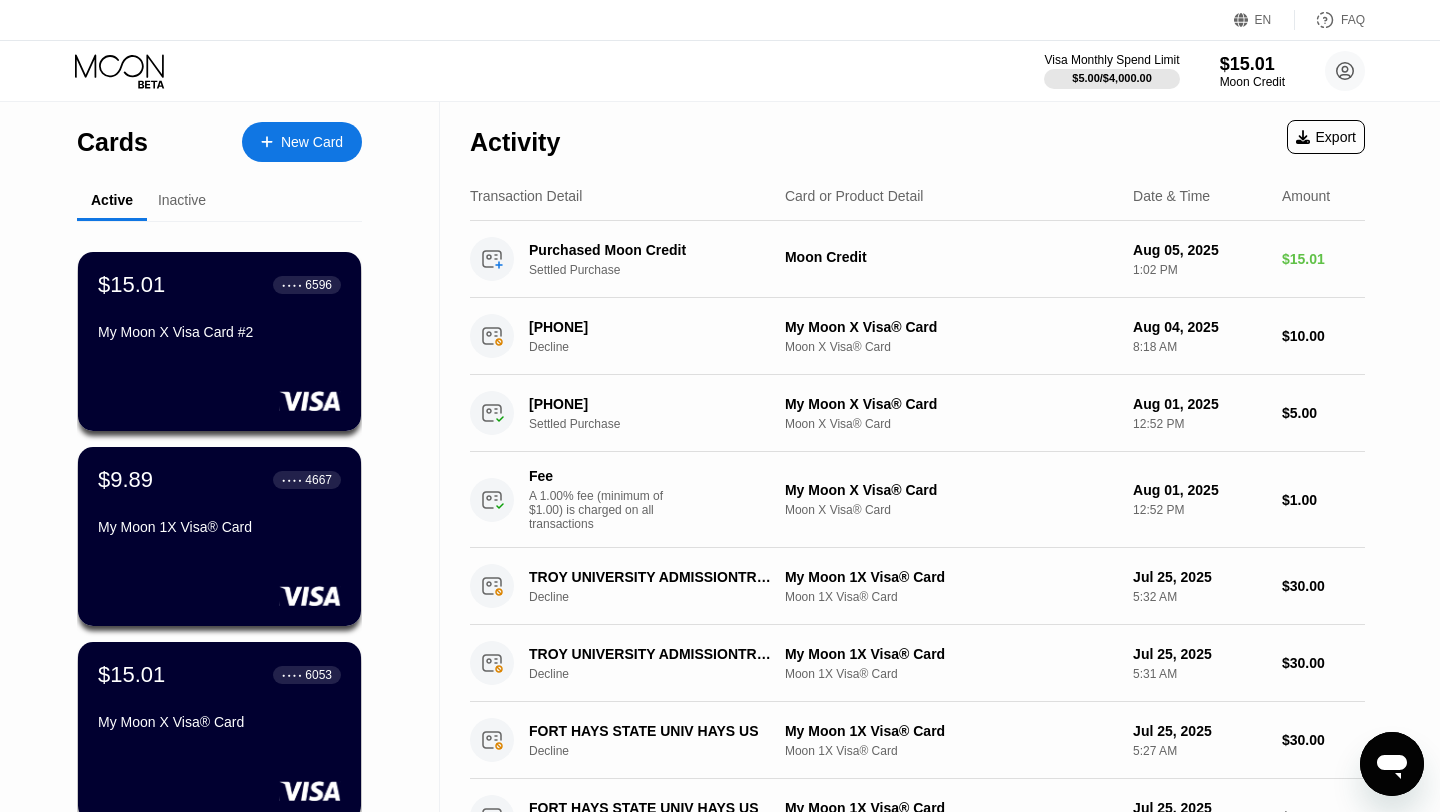 click on "Inactive" at bounding box center [182, 200] 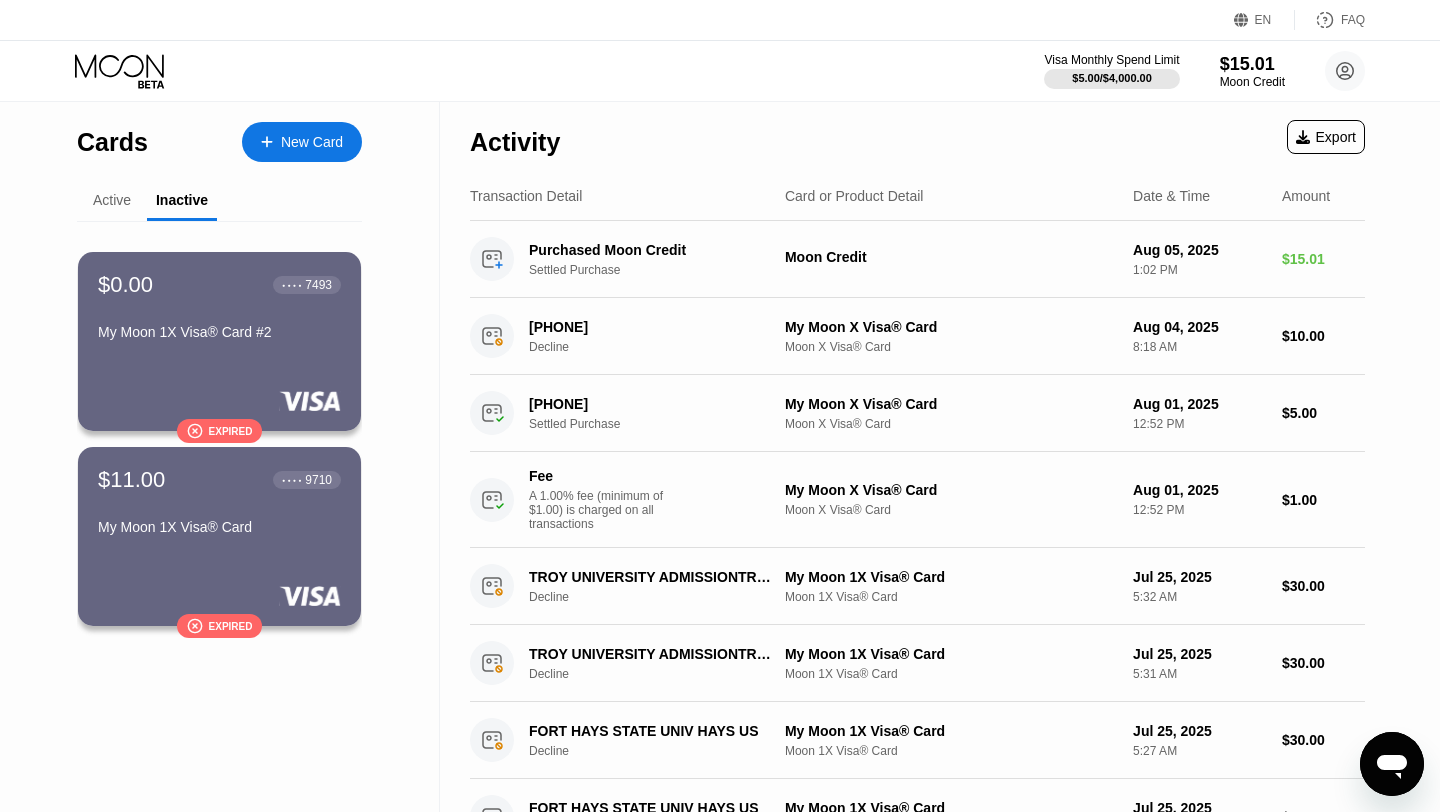 click on "Active" at bounding box center [112, 200] 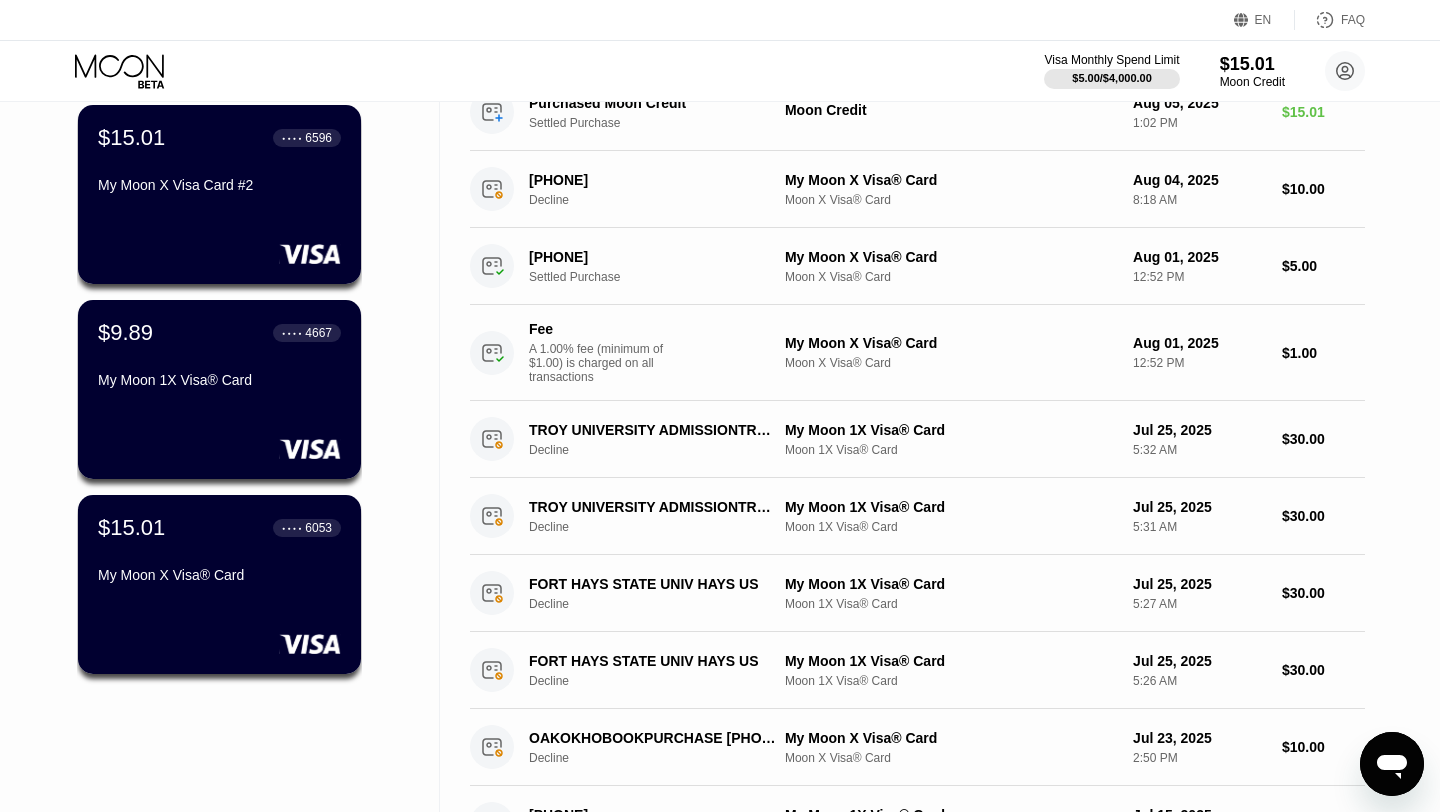 scroll, scrollTop: 0, scrollLeft: 0, axis: both 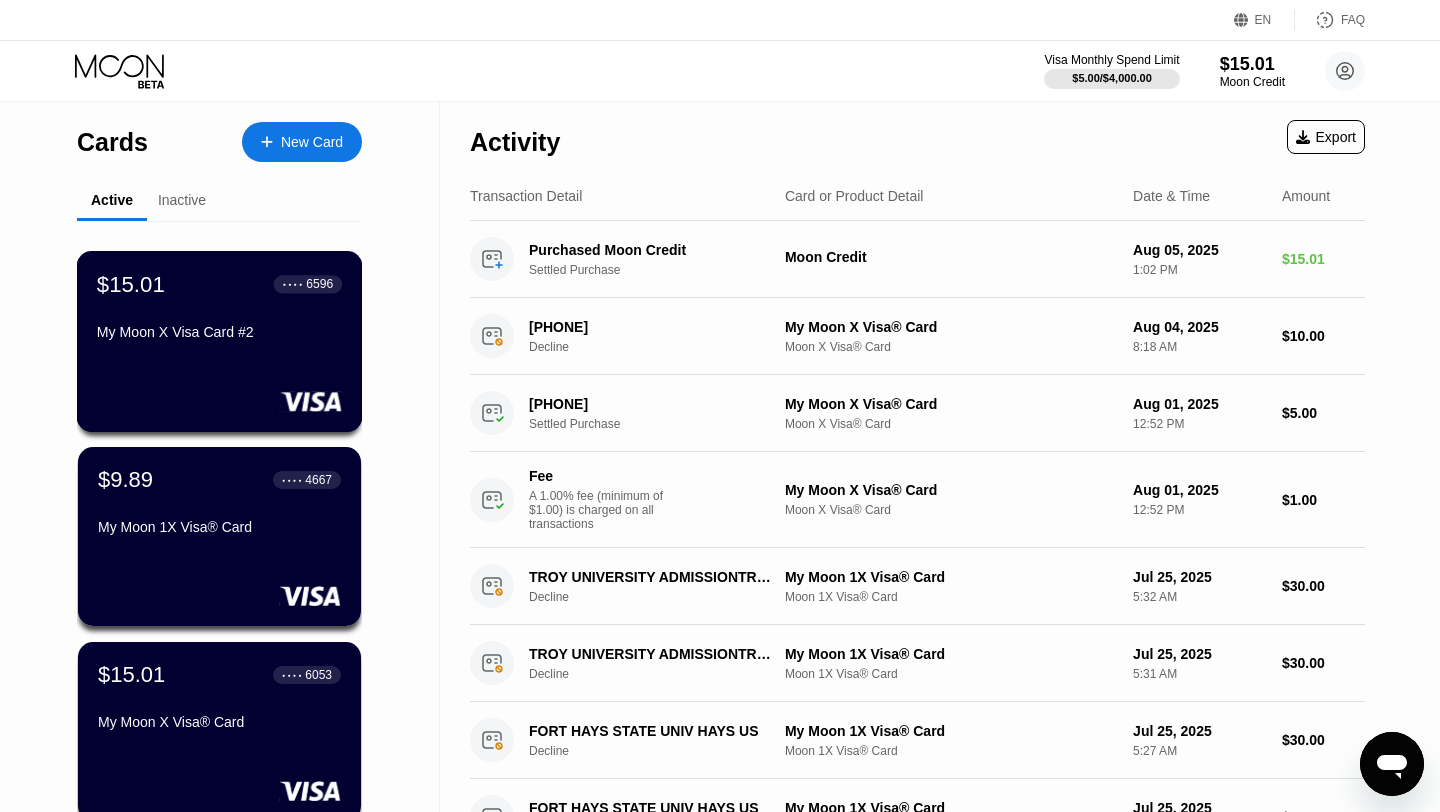 click on "My Moon X Visa Card #2" at bounding box center [219, 336] 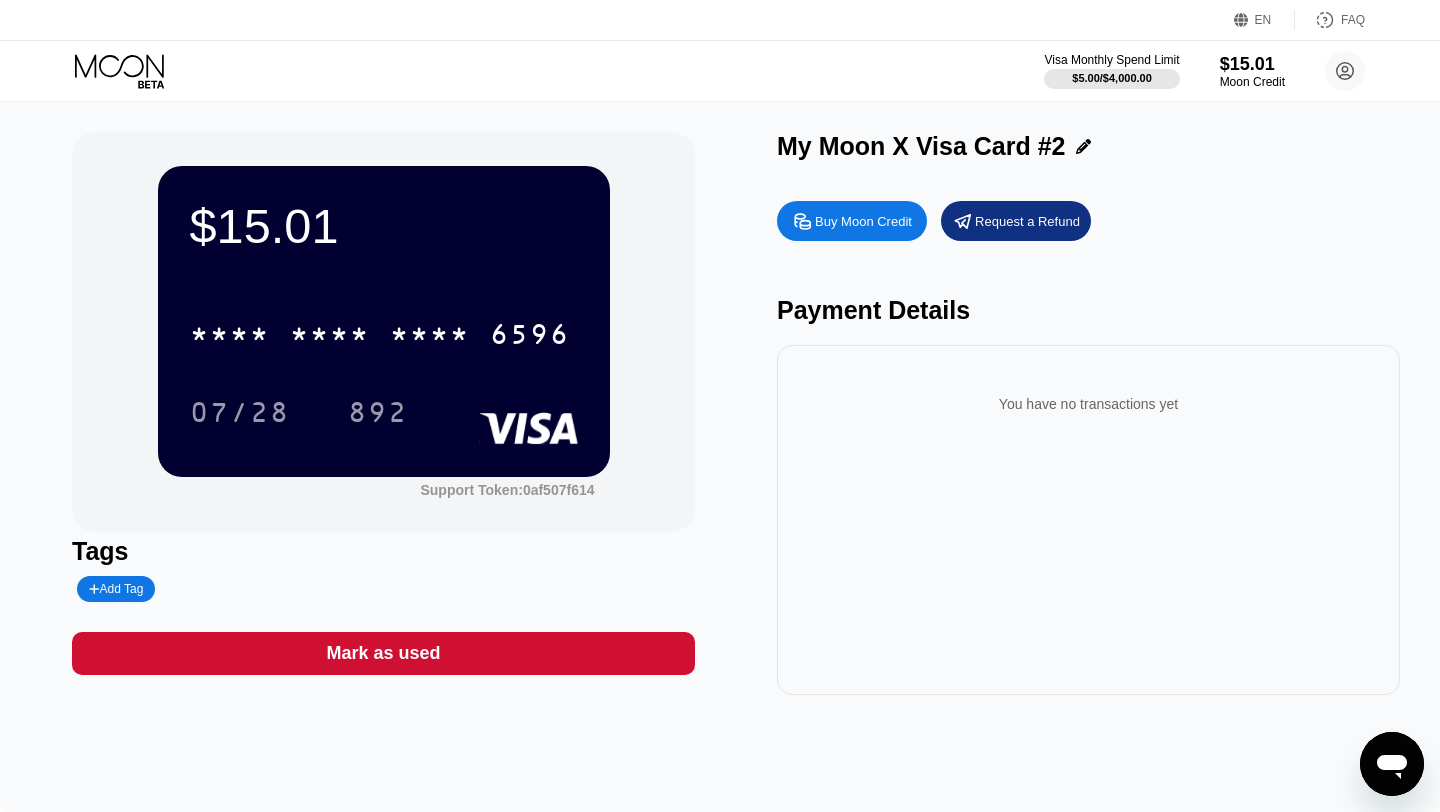click 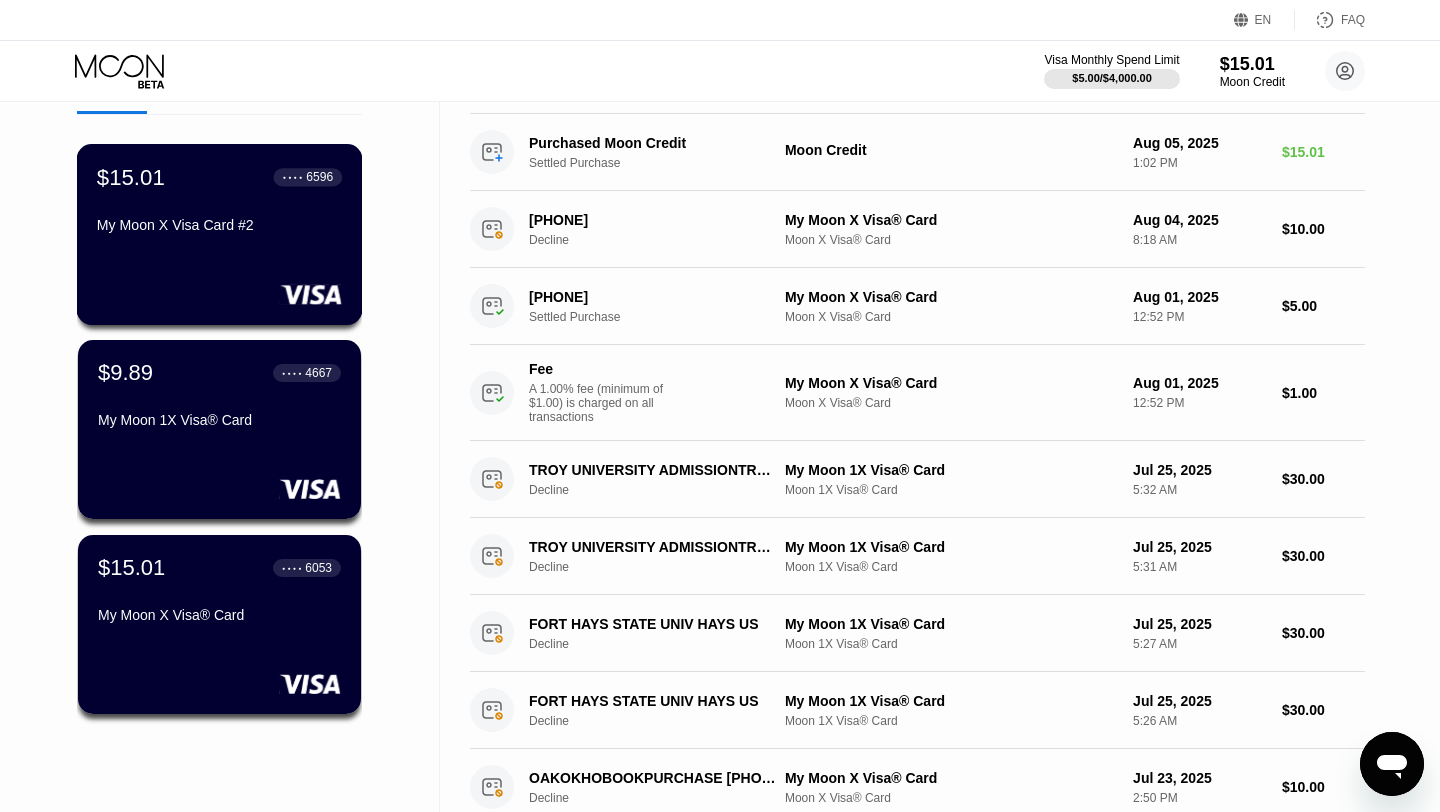 scroll, scrollTop: 111, scrollLeft: 0, axis: vertical 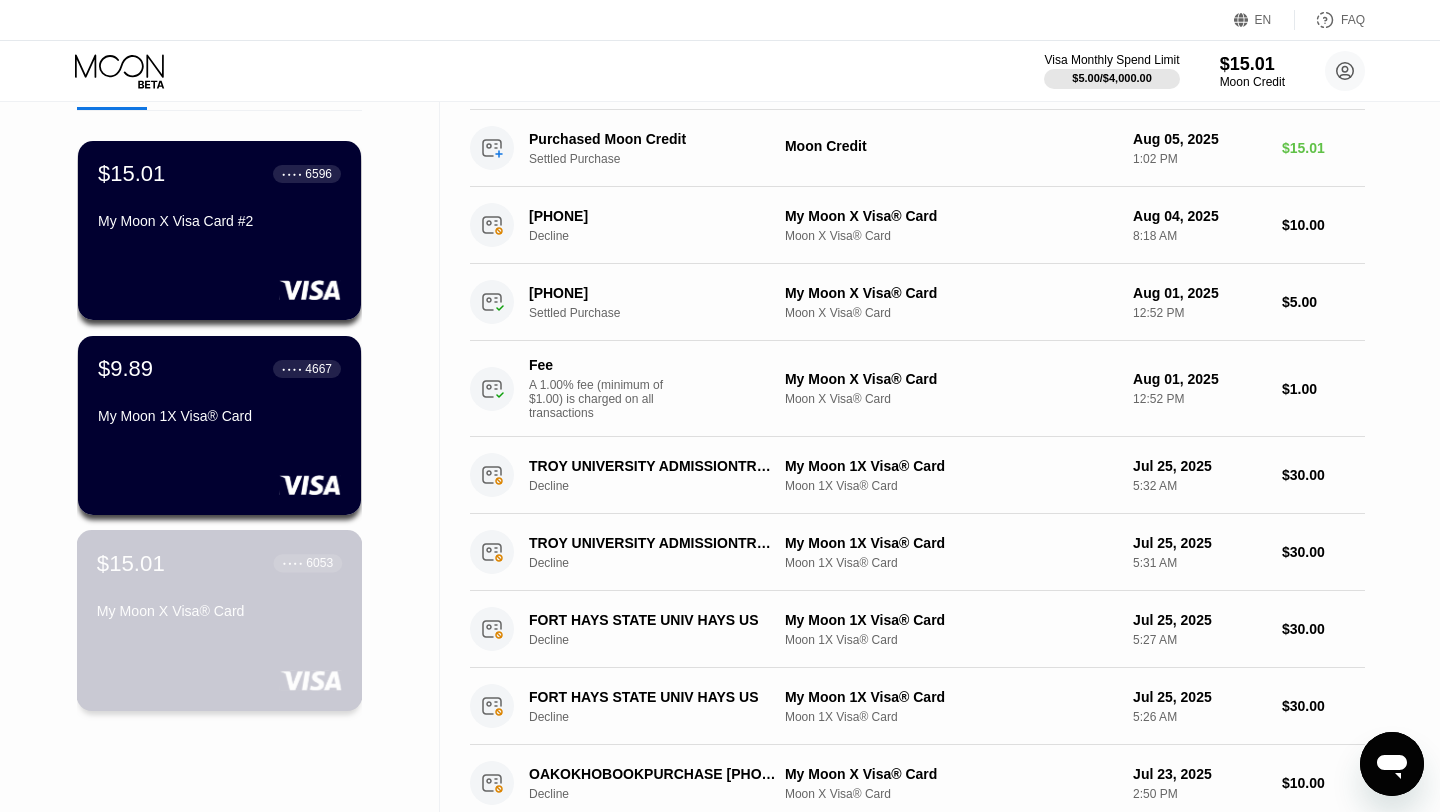 click on "$15.01" at bounding box center [131, 563] 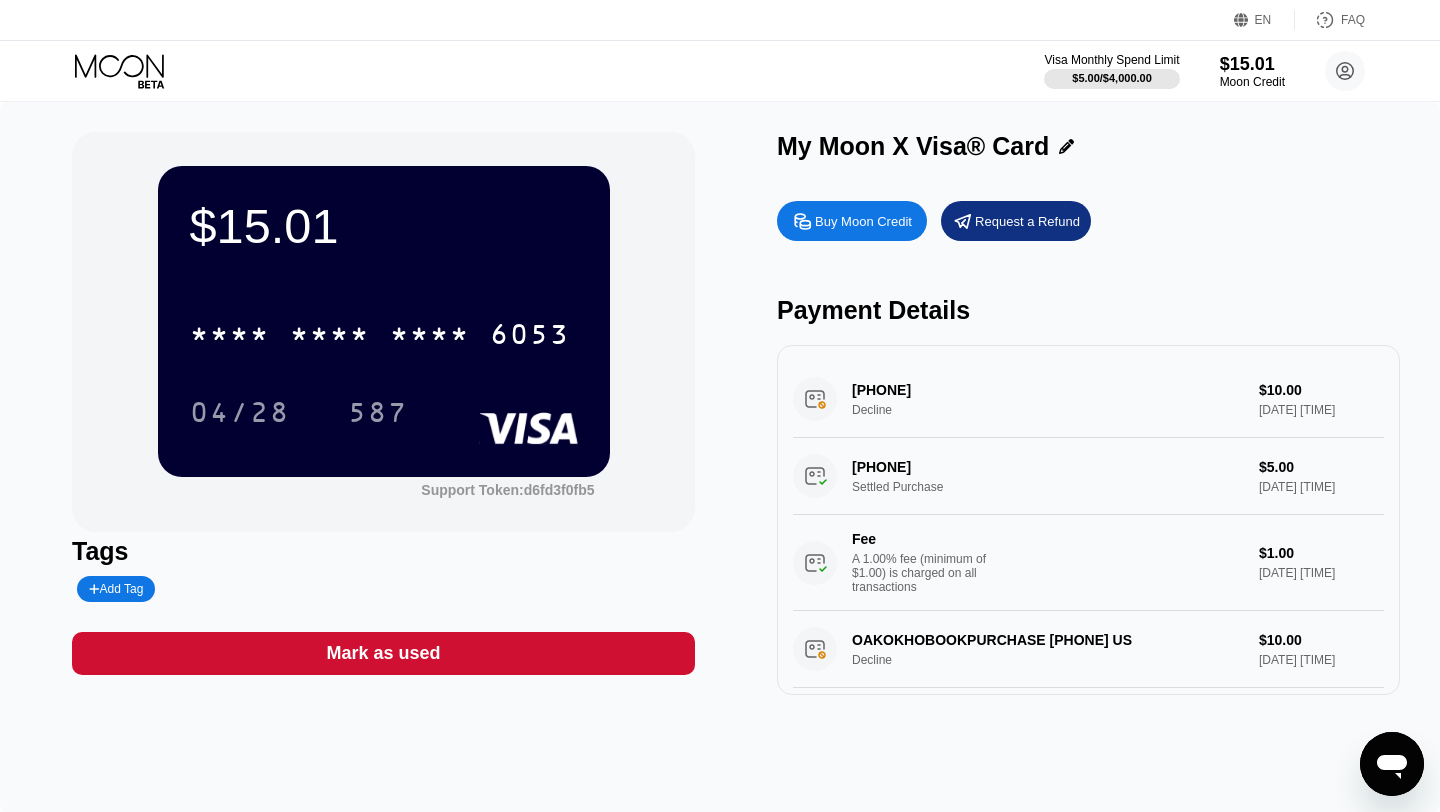 click 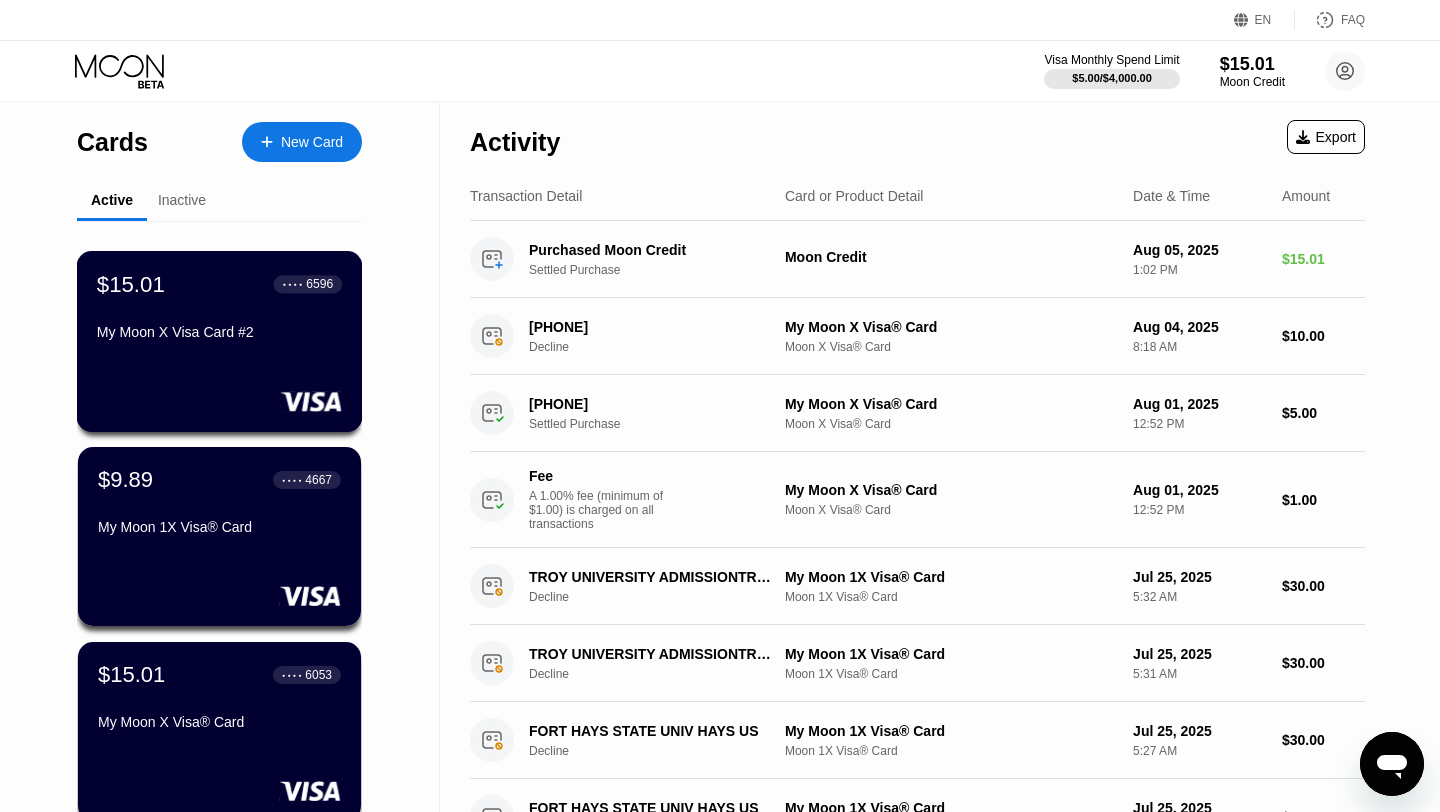 click on "$15.01 ● ● ● ● 6596 My Moon X Visa Card #2" at bounding box center [219, 309] 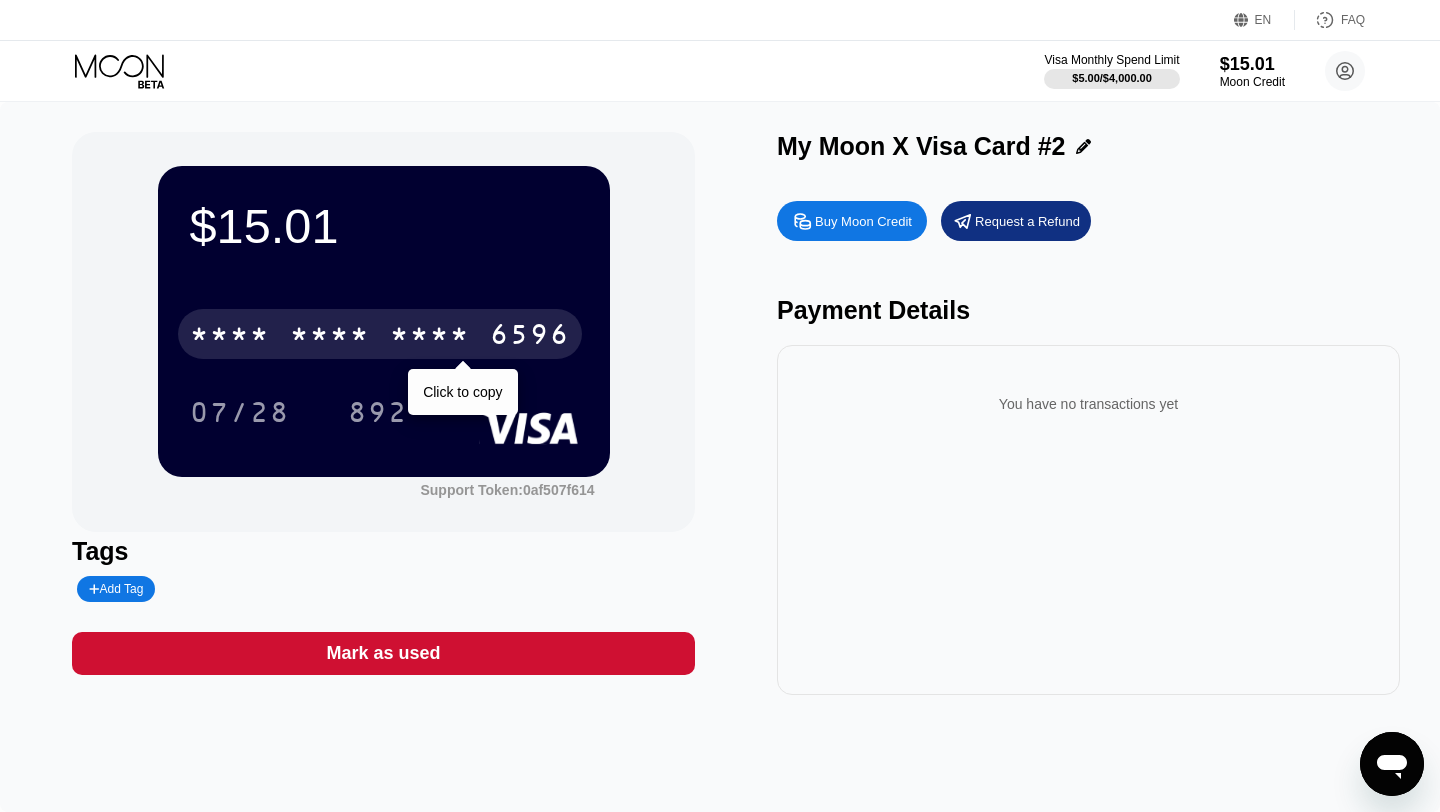 click on "* * * *" at bounding box center [430, 337] 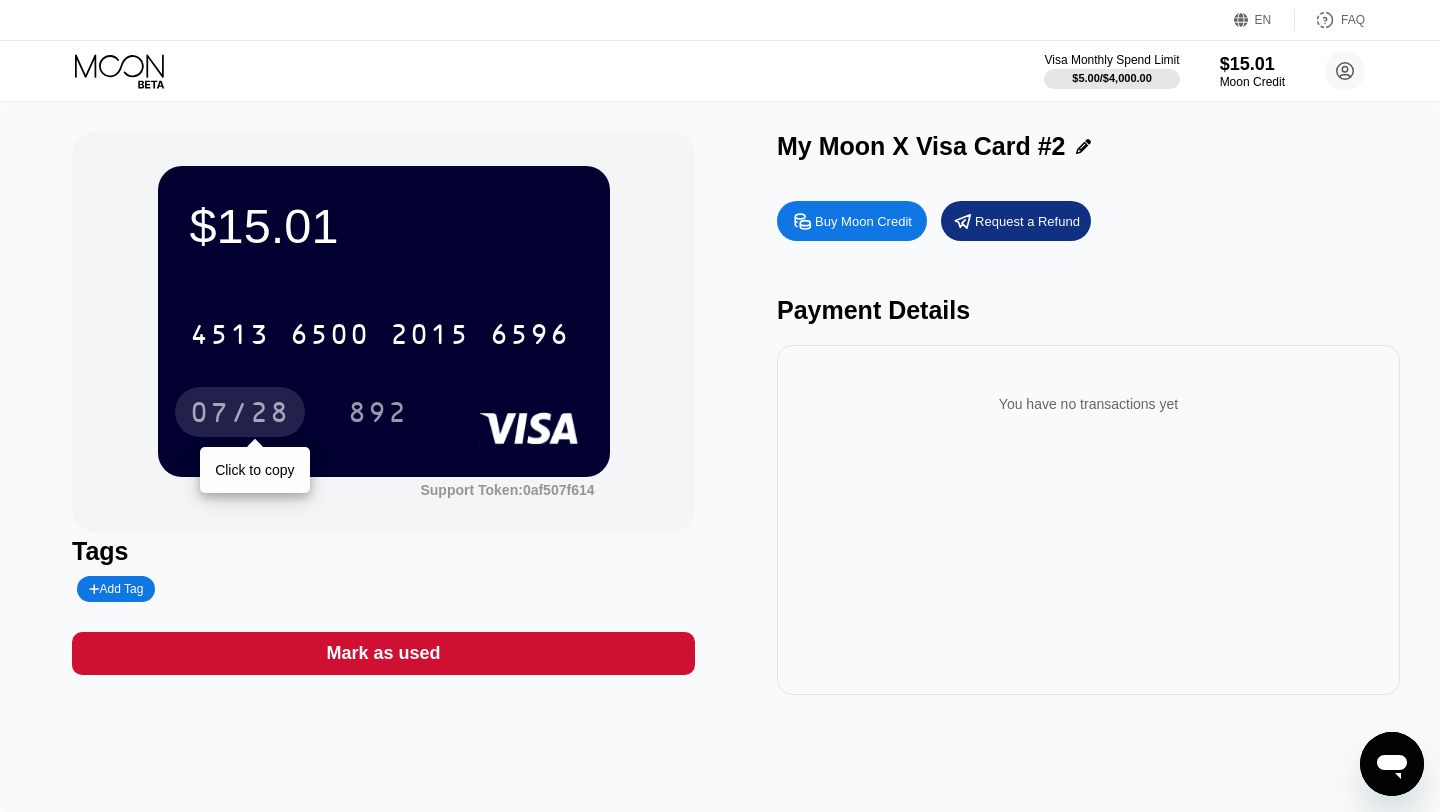 click on "07/28" at bounding box center (240, 415) 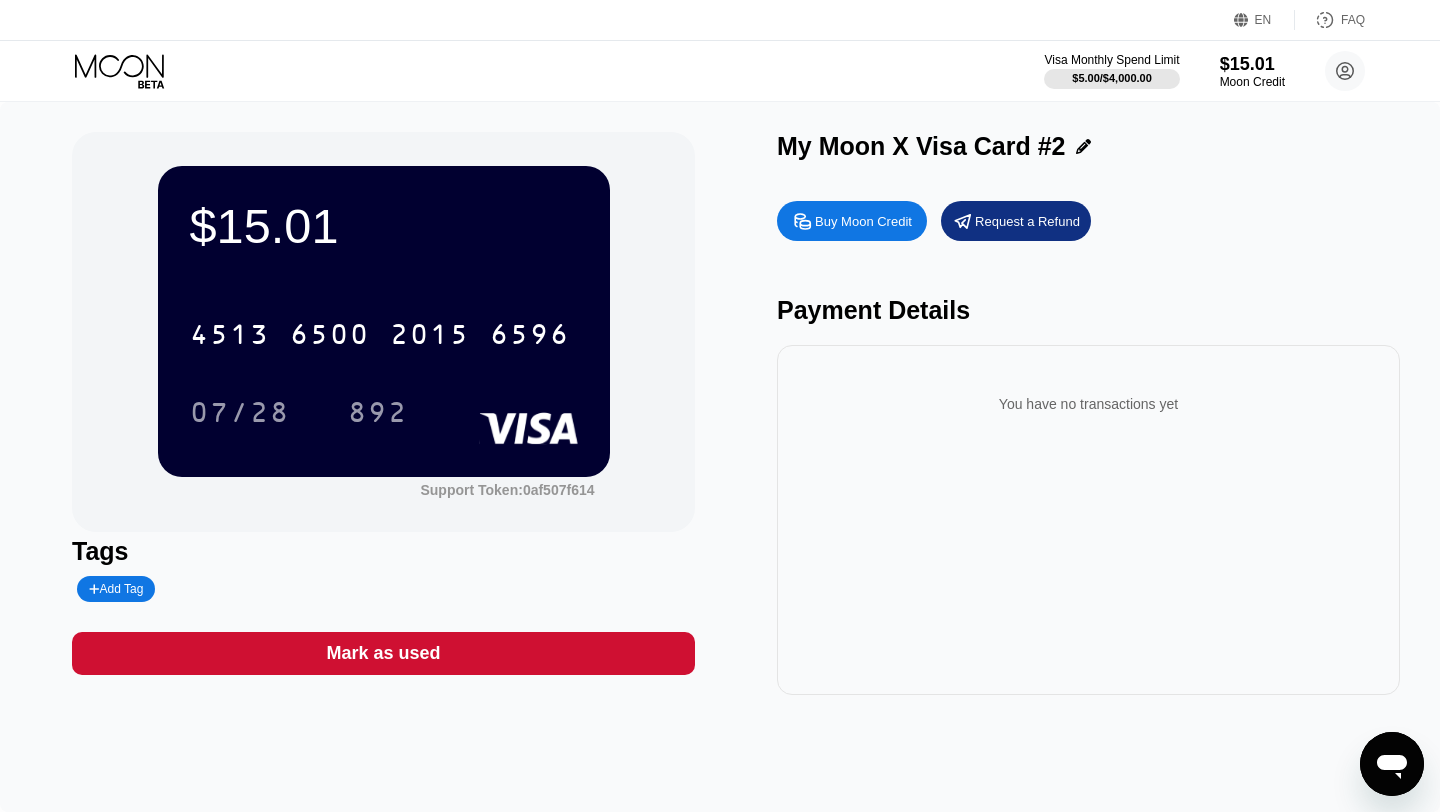 click 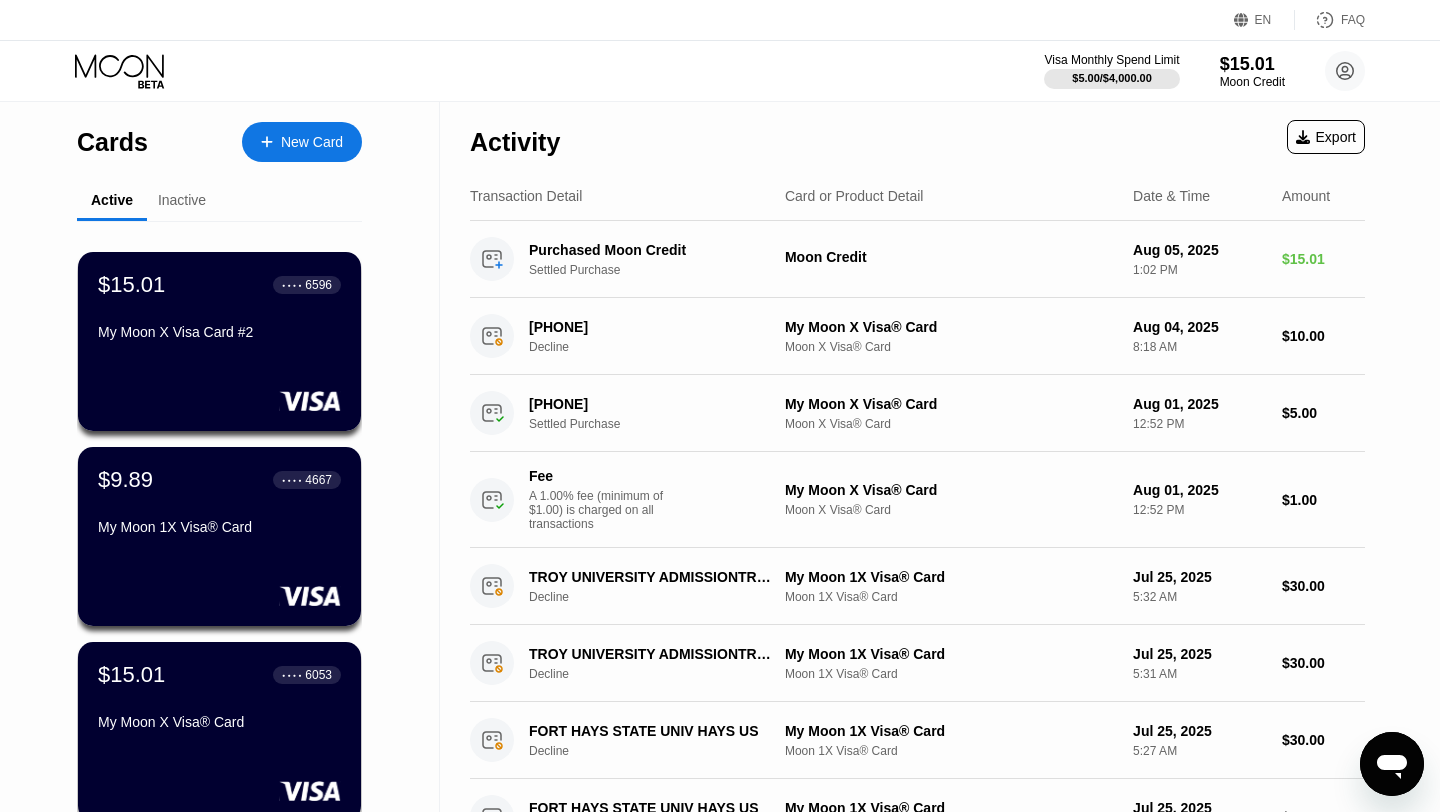 click on "$15.01 ● ● ● ● 6053" at bounding box center [219, 675] 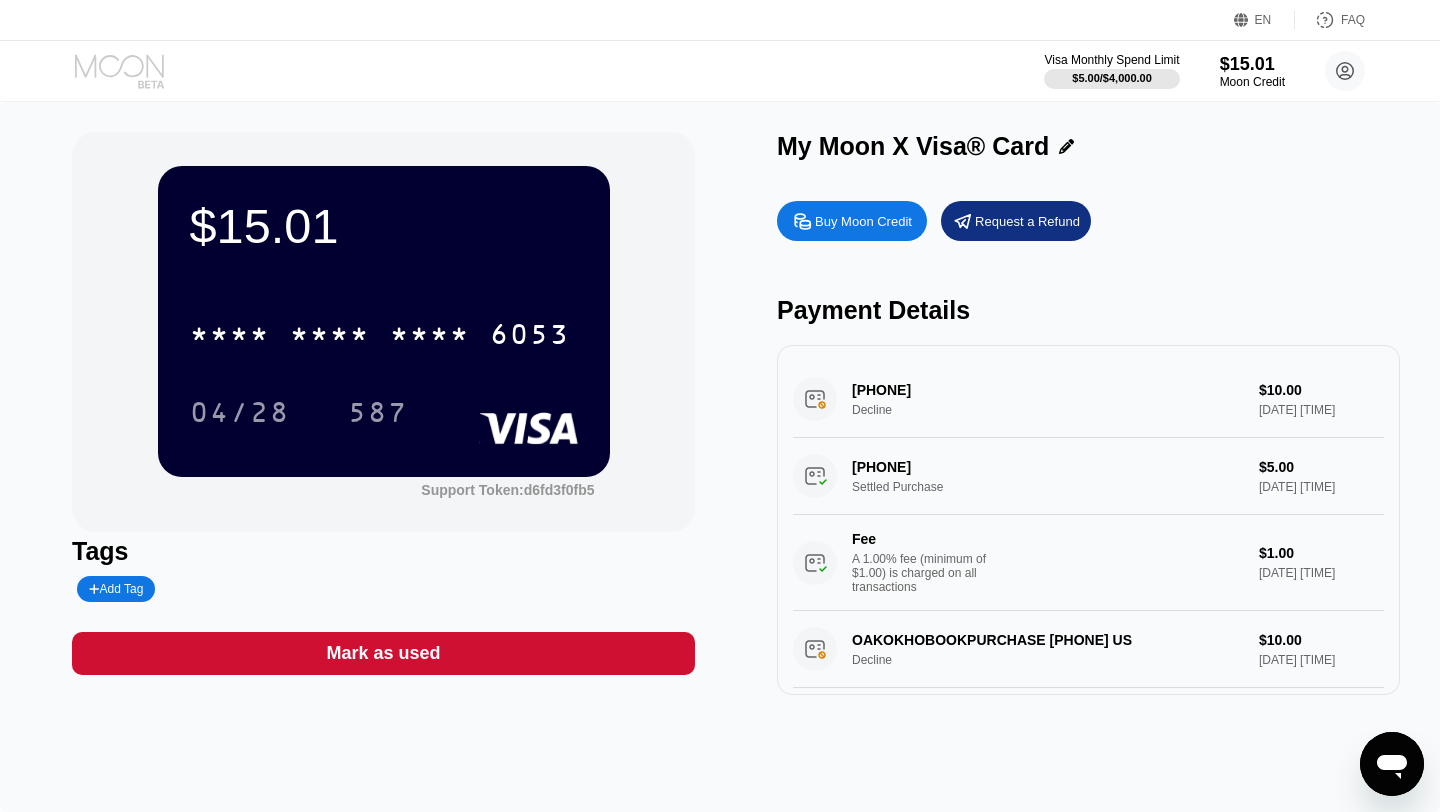 click 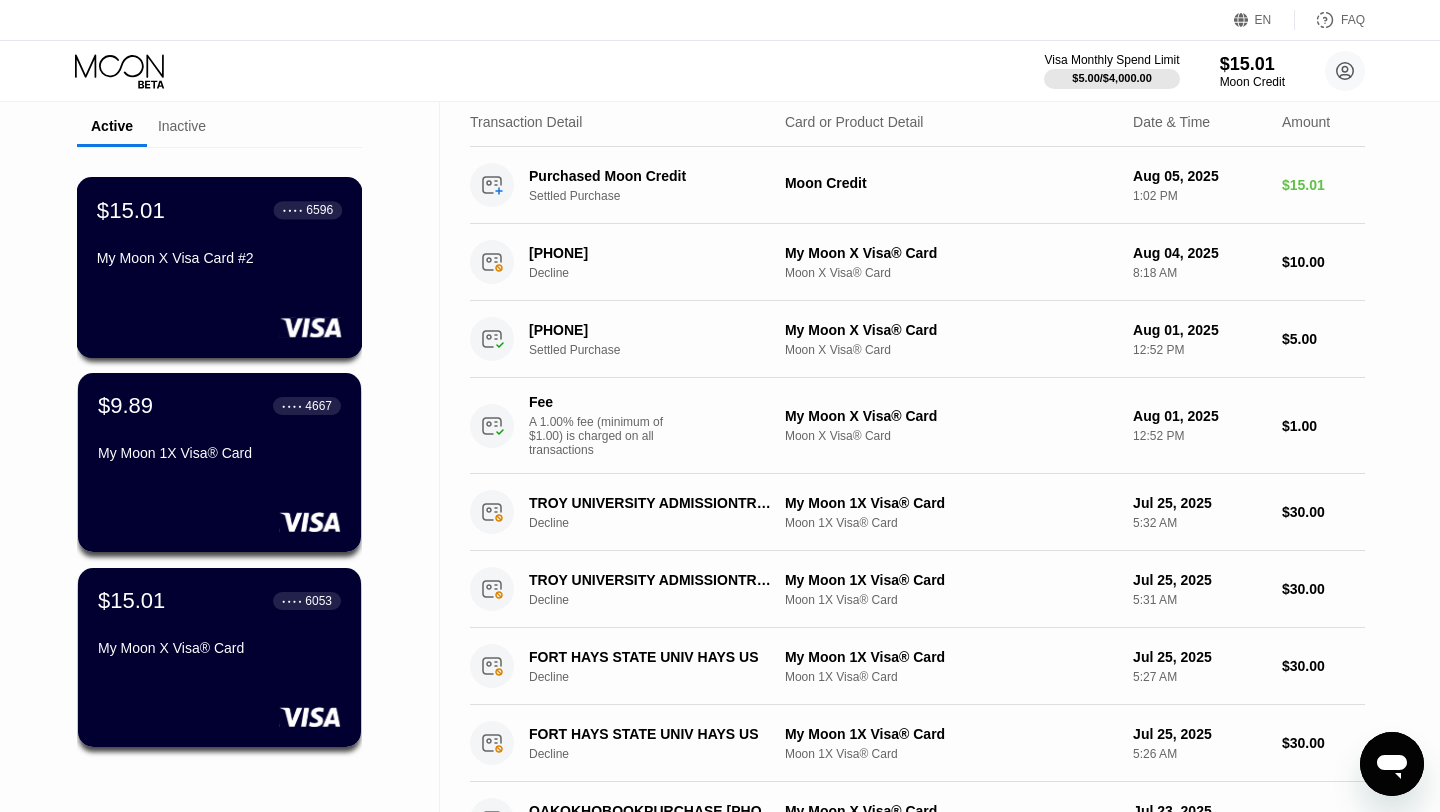scroll, scrollTop: 84, scrollLeft: 0, axis: vertical 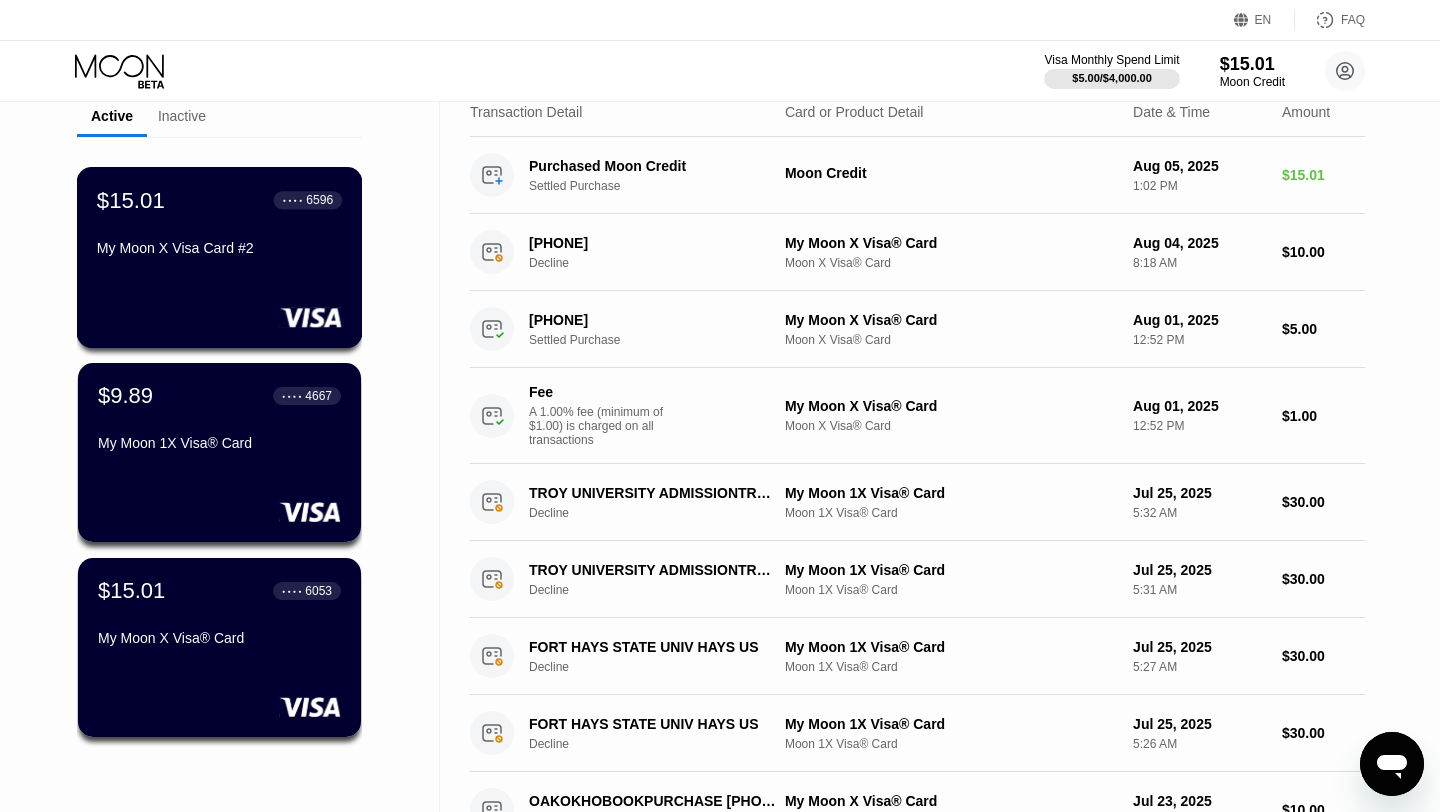 click on "My Moon X Visa Card #2" at bounding box center (219, 248) 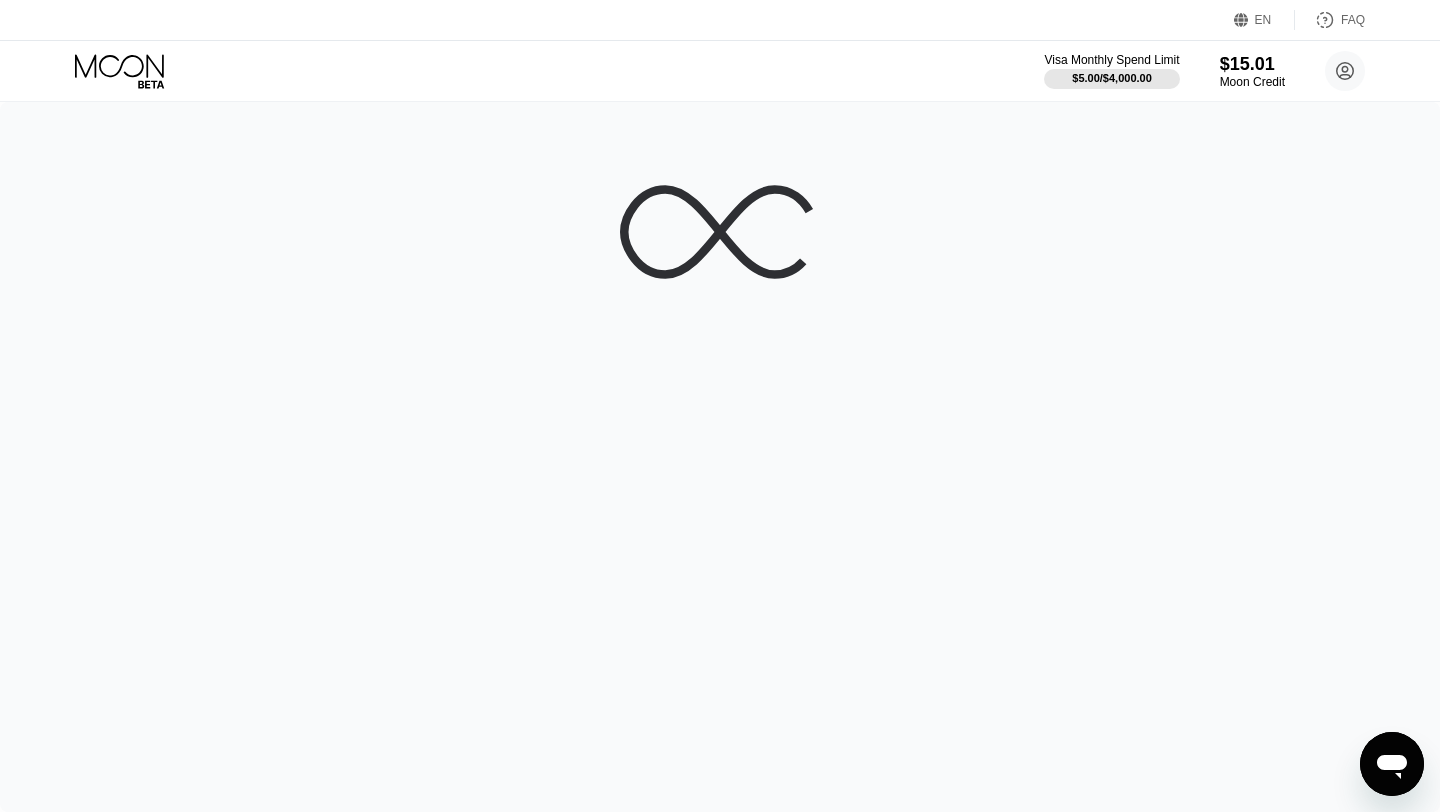 scroll, scrollTop: 0, scrollLeft: 0, axis: both 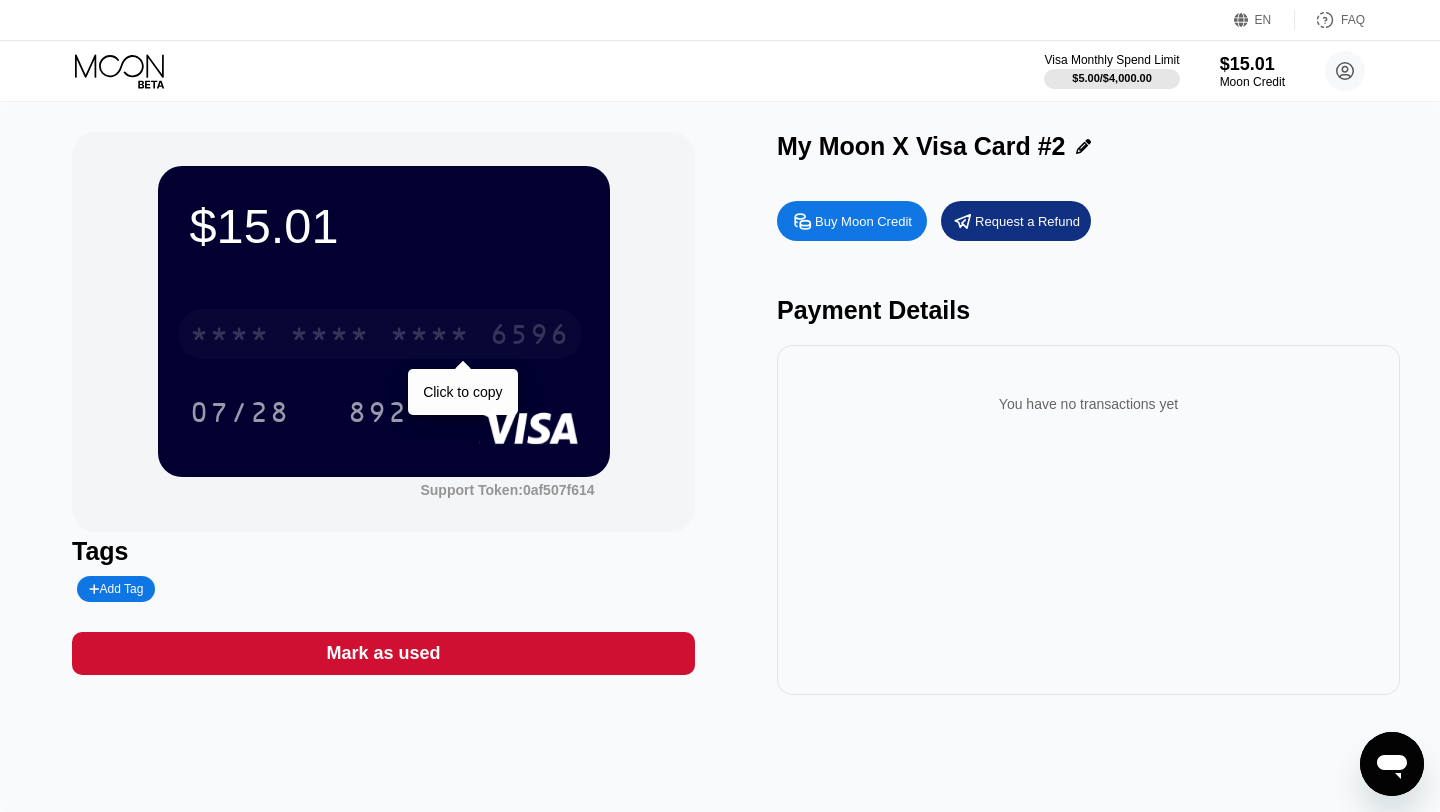 click on "* * * *" at bounding box center (430, 337) 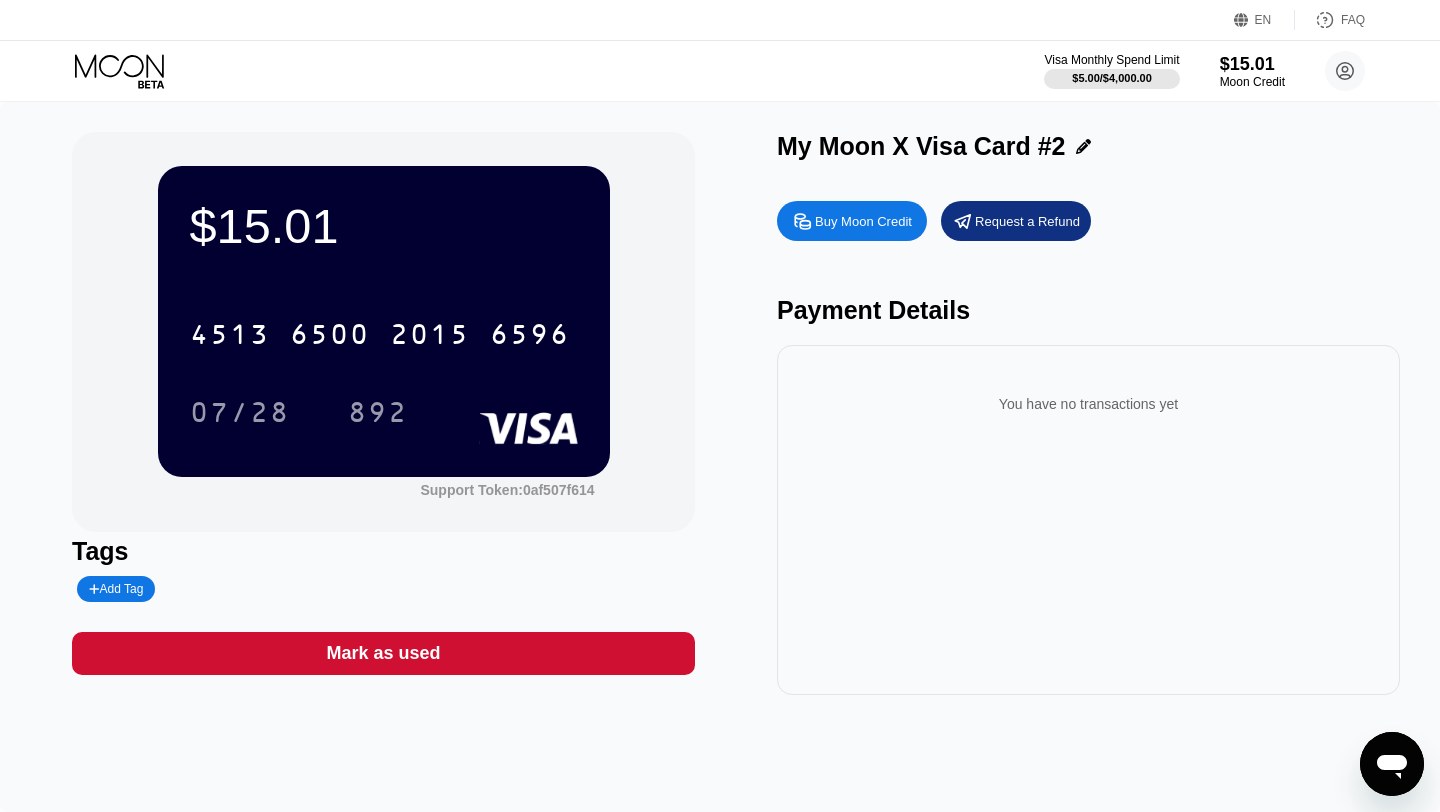 click 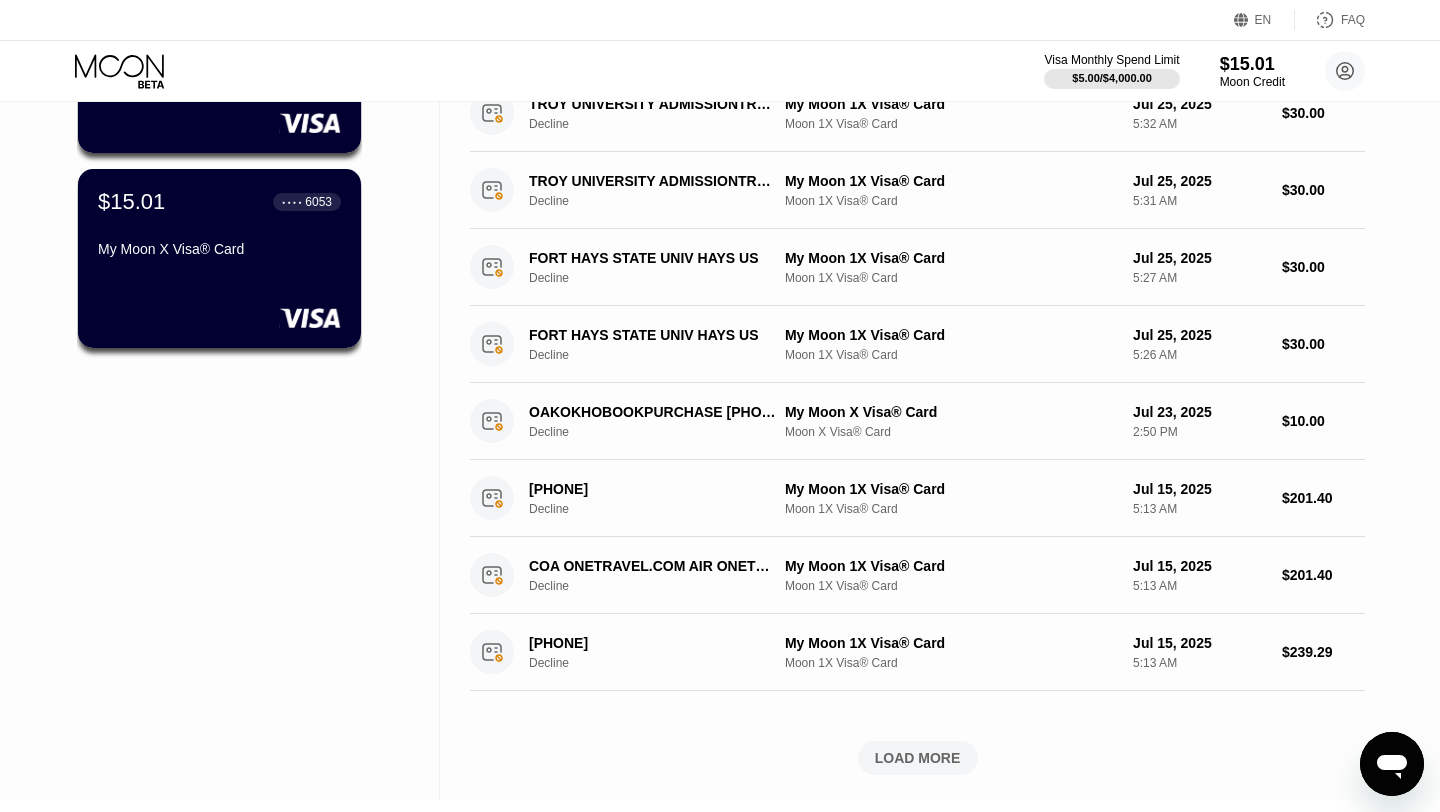 scroll, scrollTop: 515, scrollLeft: 0, axis: vertical 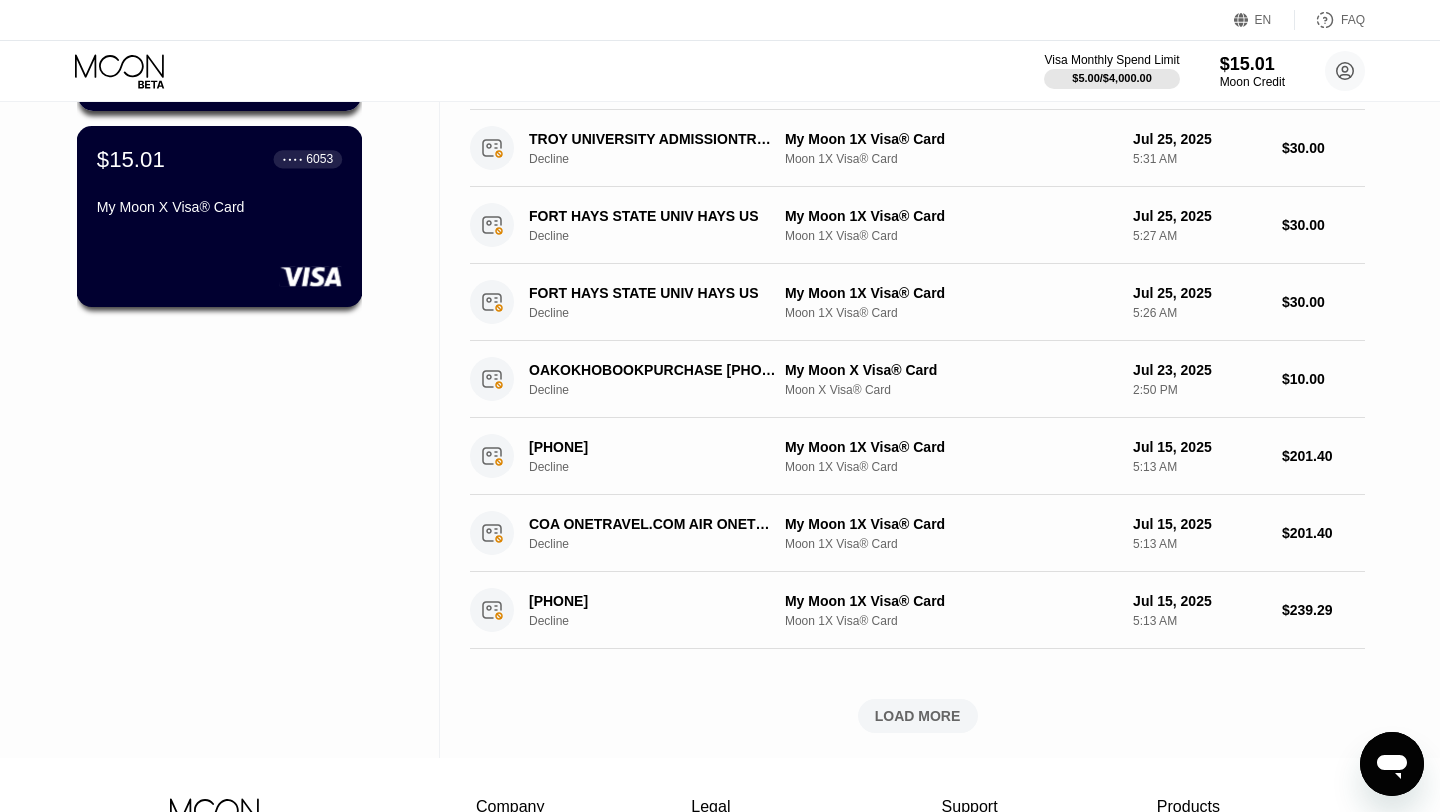 click on "My Moon X Visa® Card" at bounding box center (219, 207) 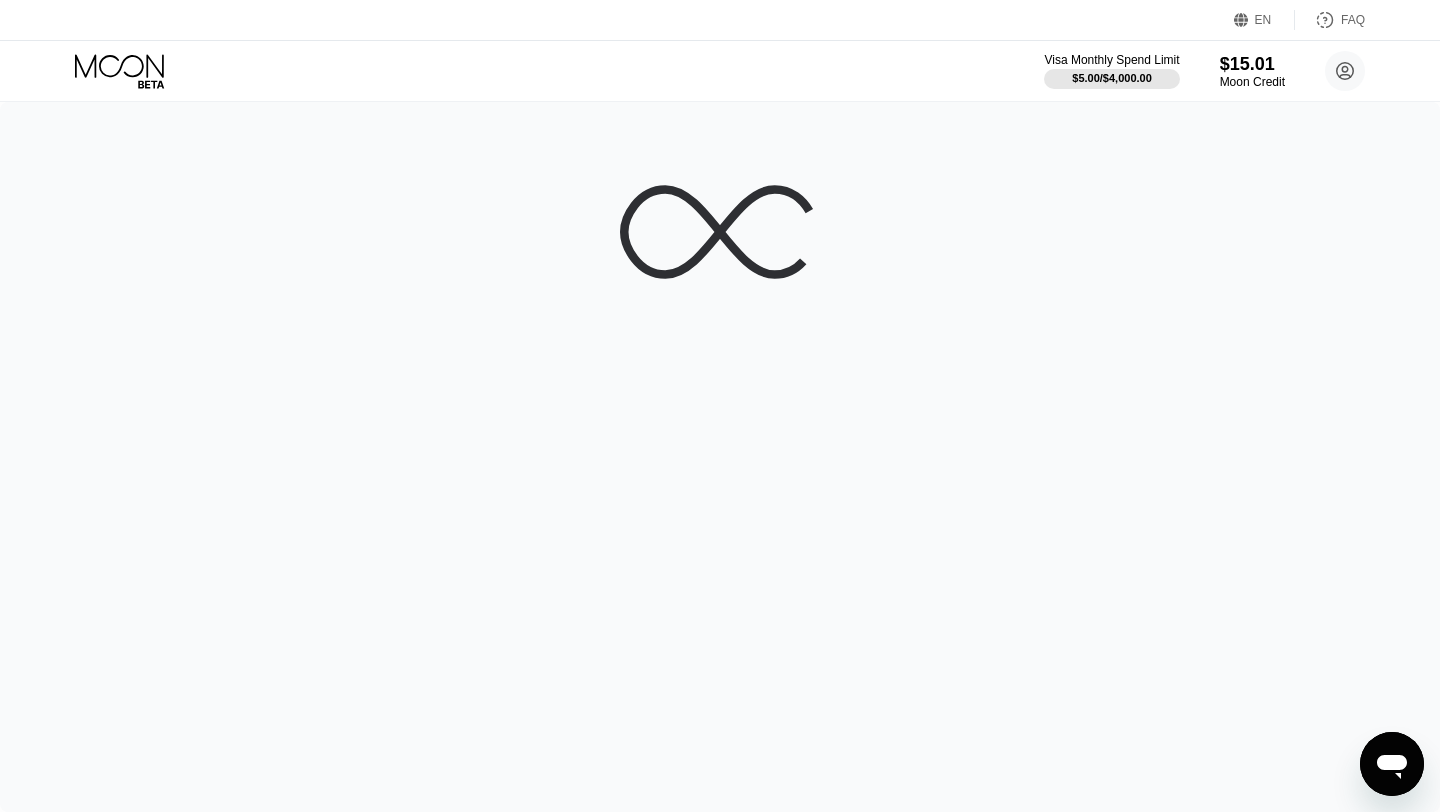 scroll, scrollTop: 0, scrollLeft: 0, axis: both 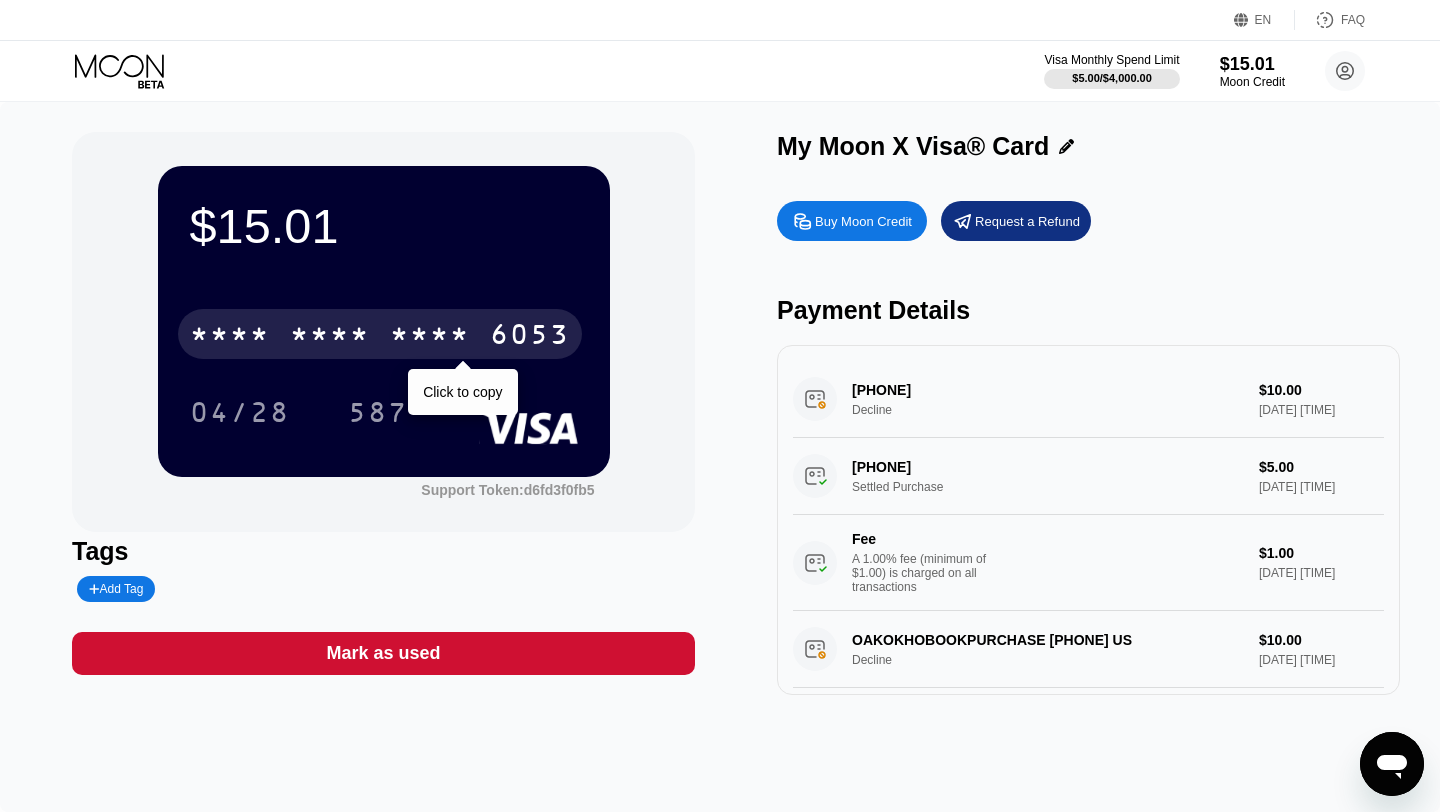 click on "* * * * * * * * * * * * 6053" at bounding box center (380, 334) 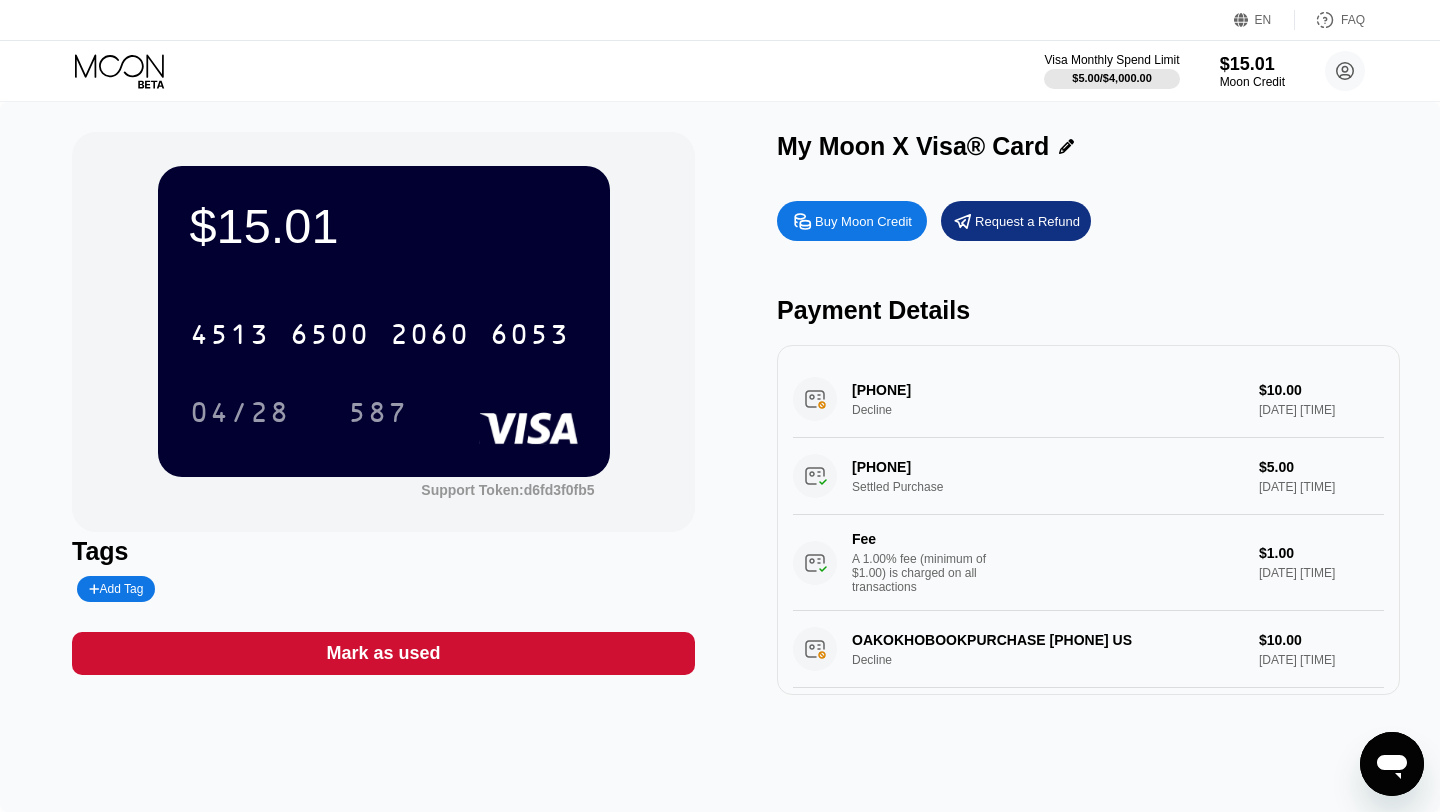 click 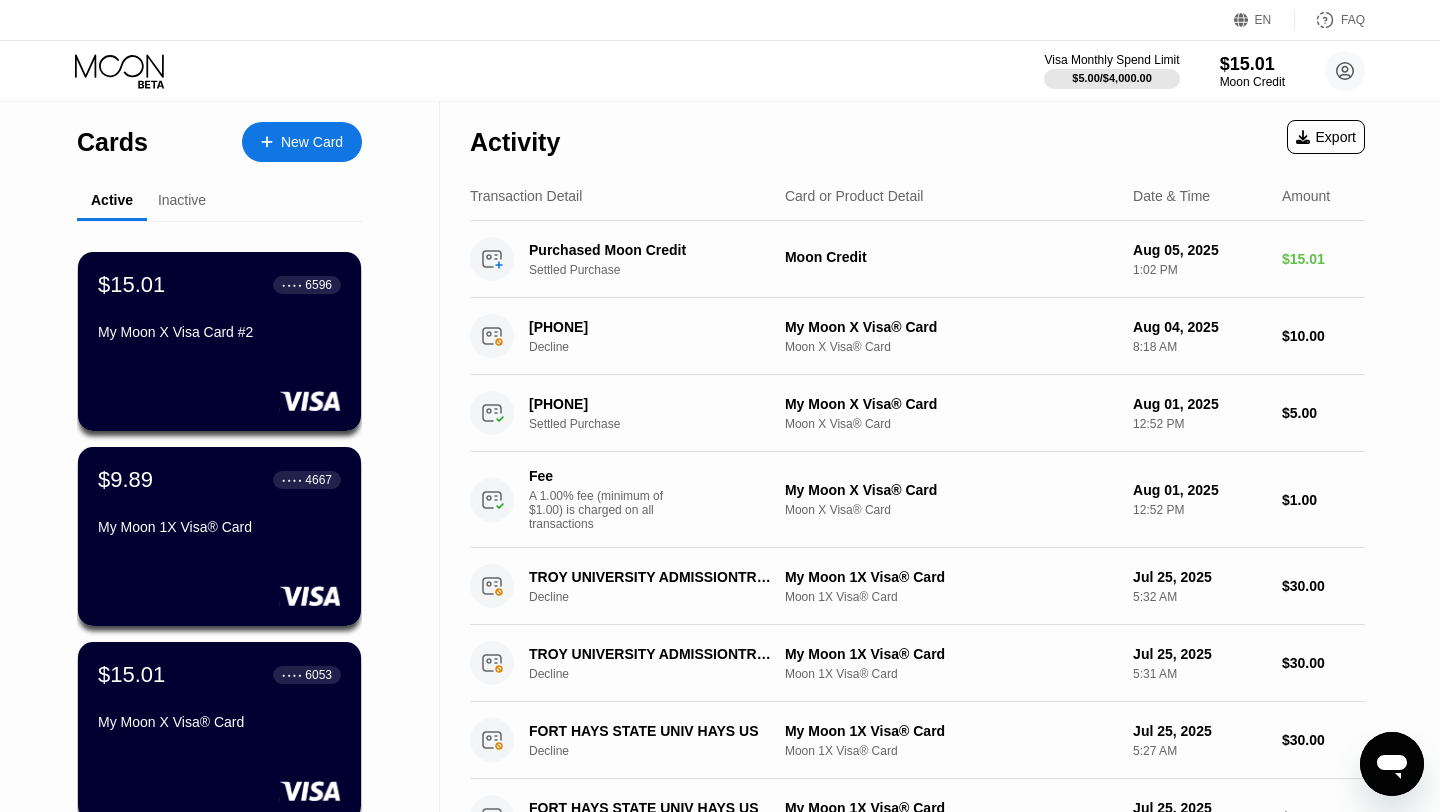 click on "My Moon X Visa Card #2" at bounding box center (219, 332) 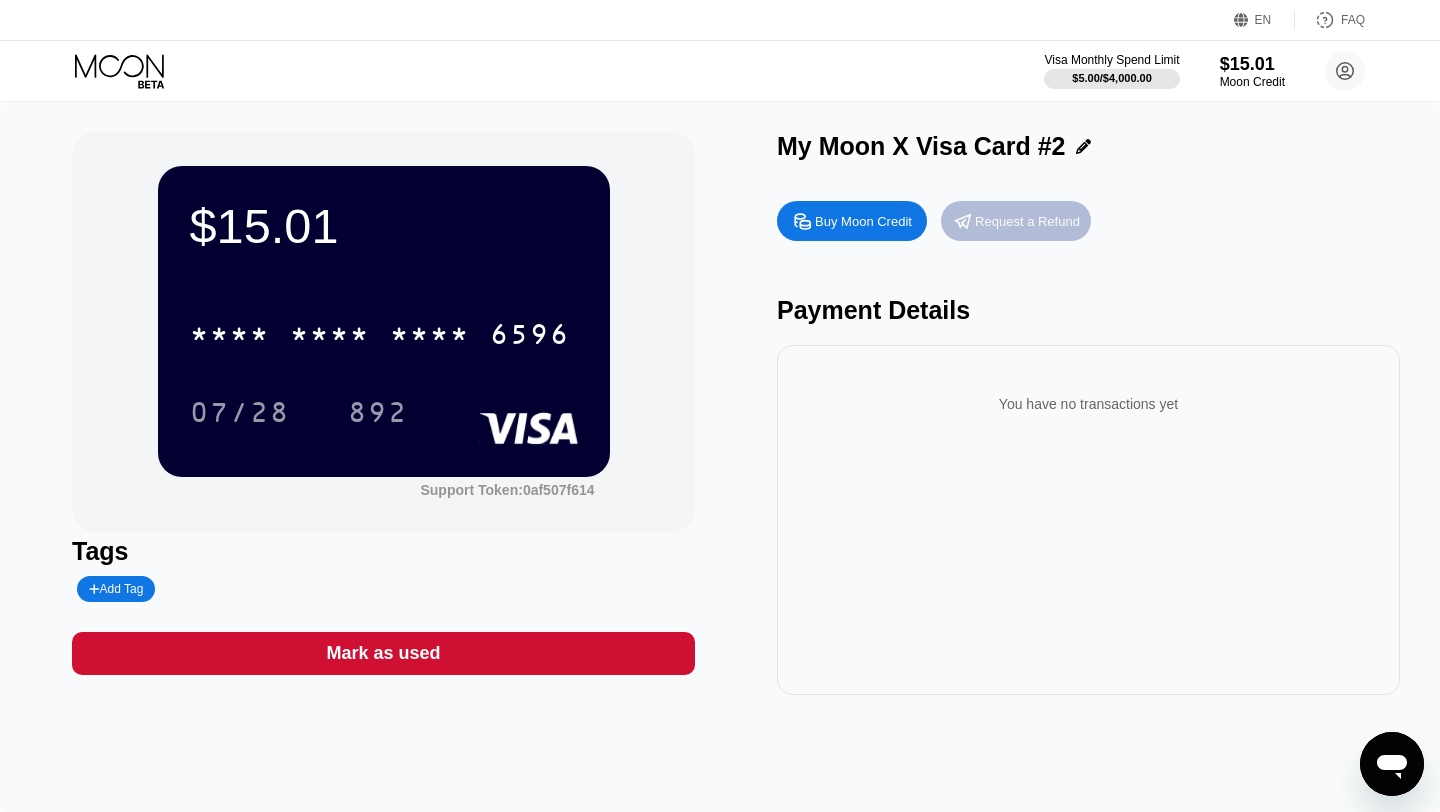 click on "Request a Refund" at bounding box center (1027, 221) 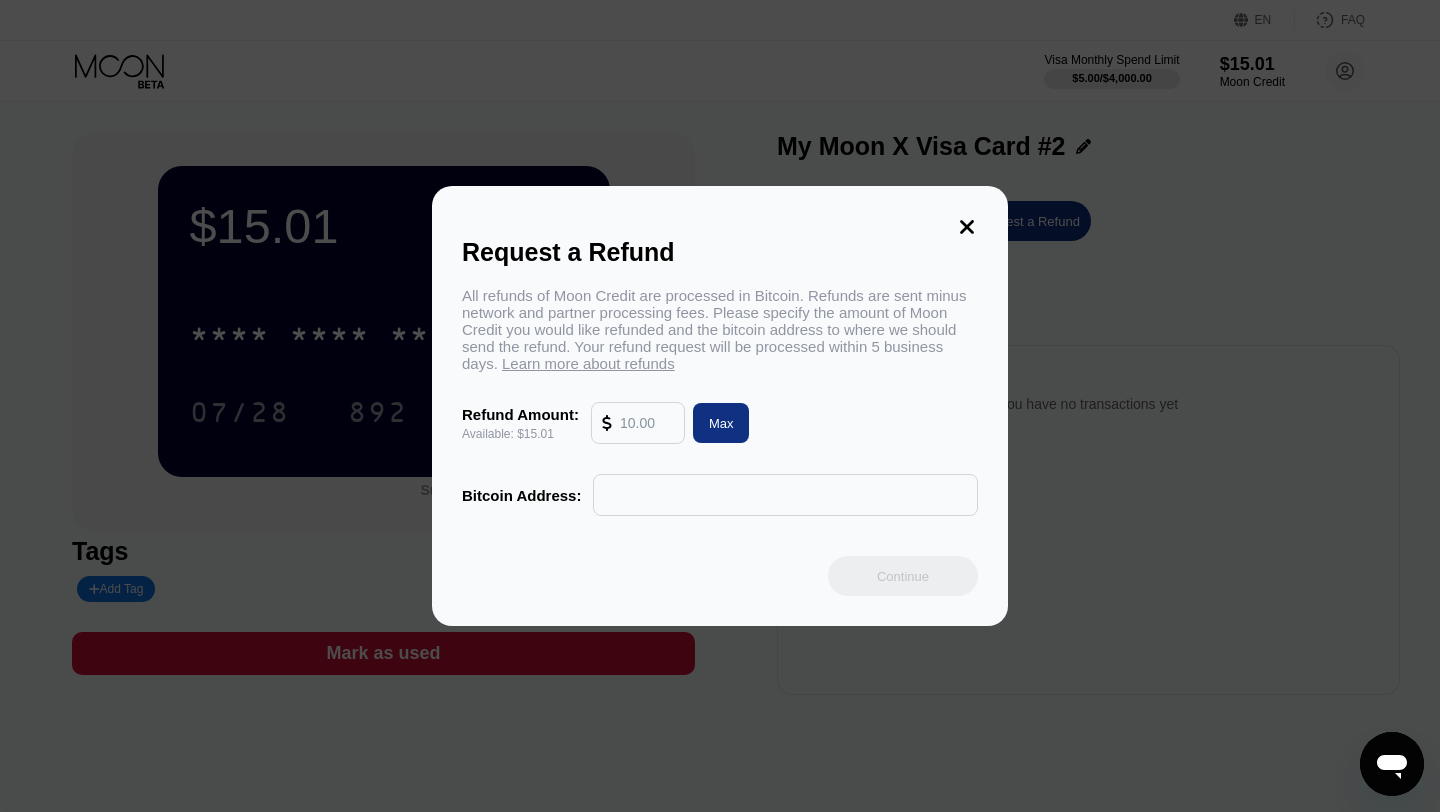 click at bounding box center [647, 423] 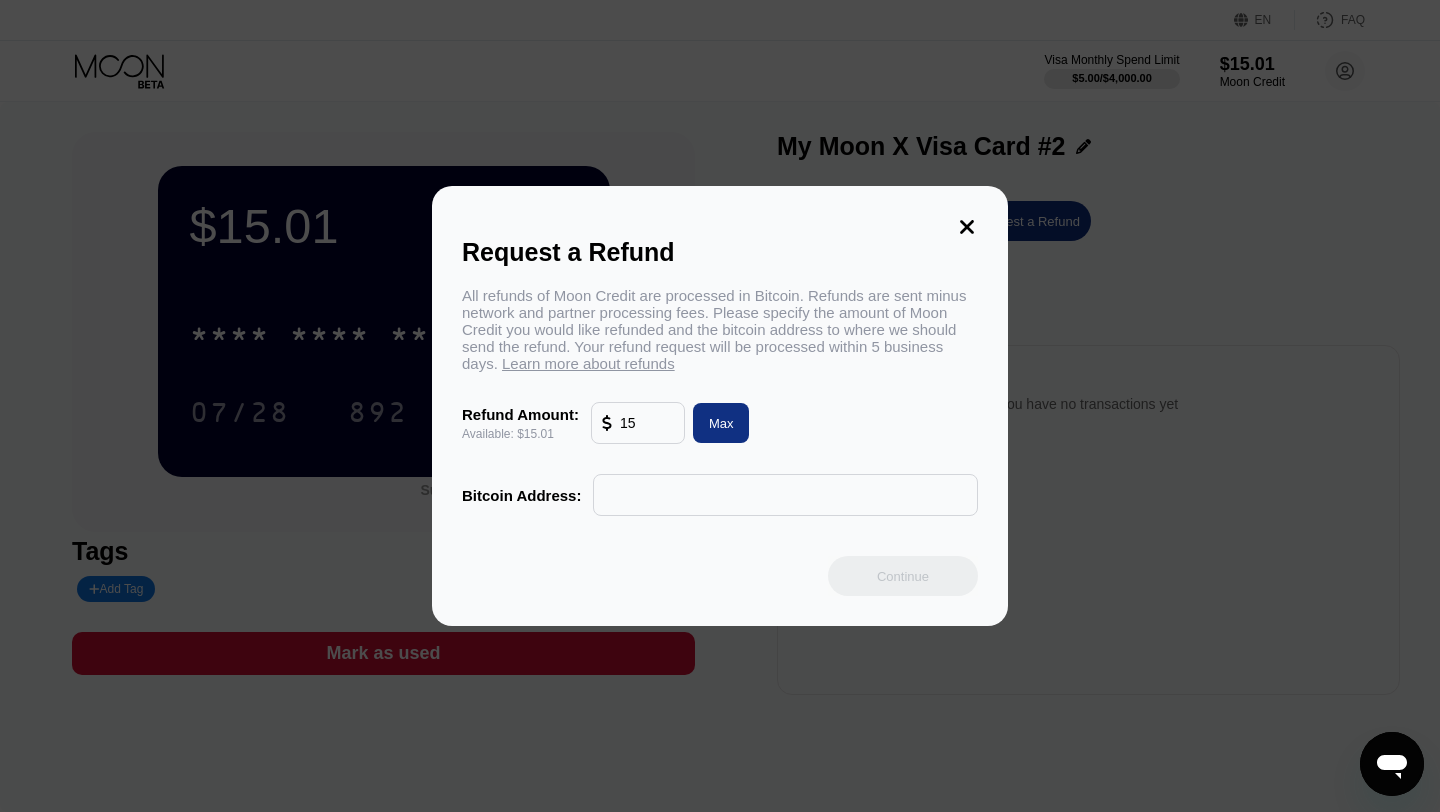 type on "15" 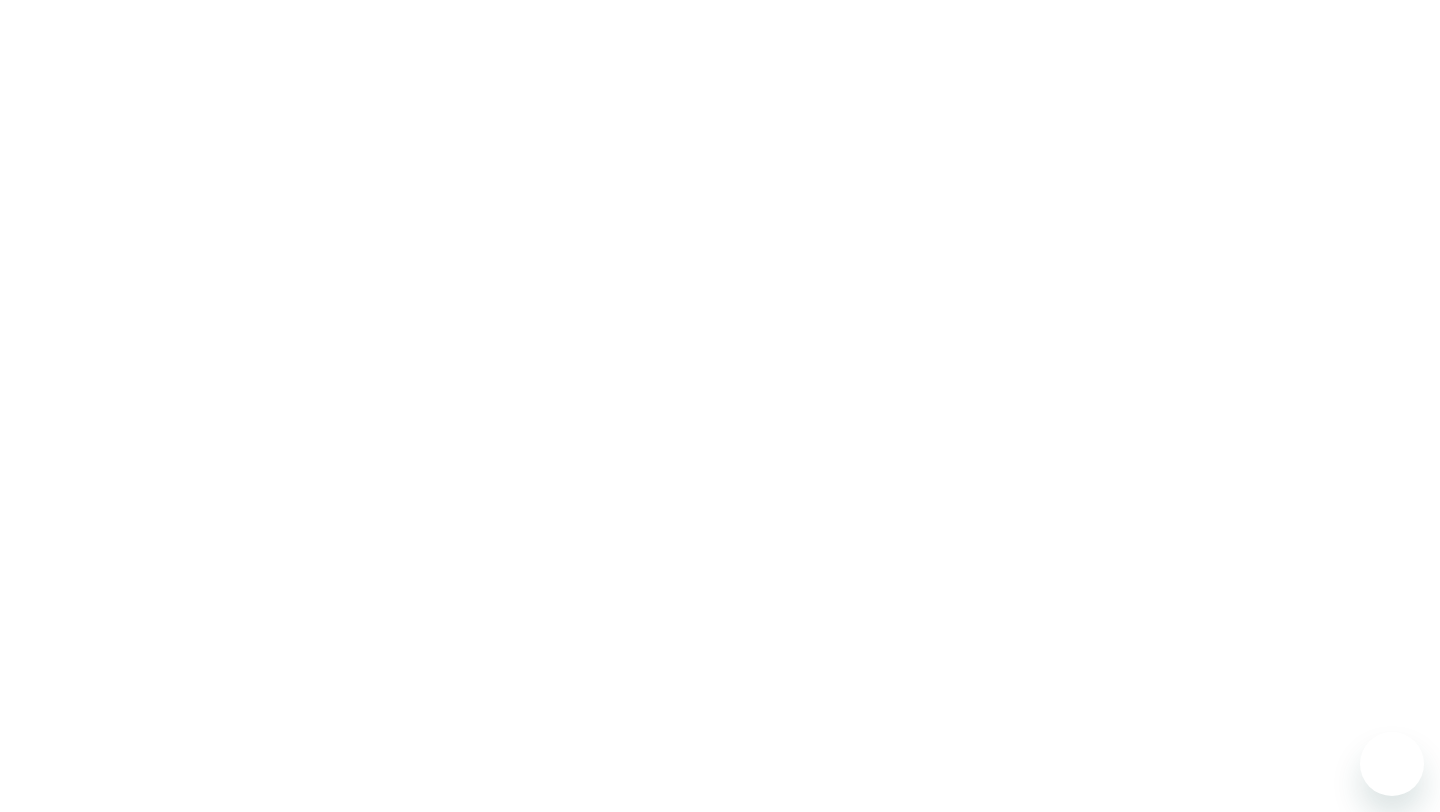 scroll, scrollTop: 0, scrollLeft: 0, axis: both 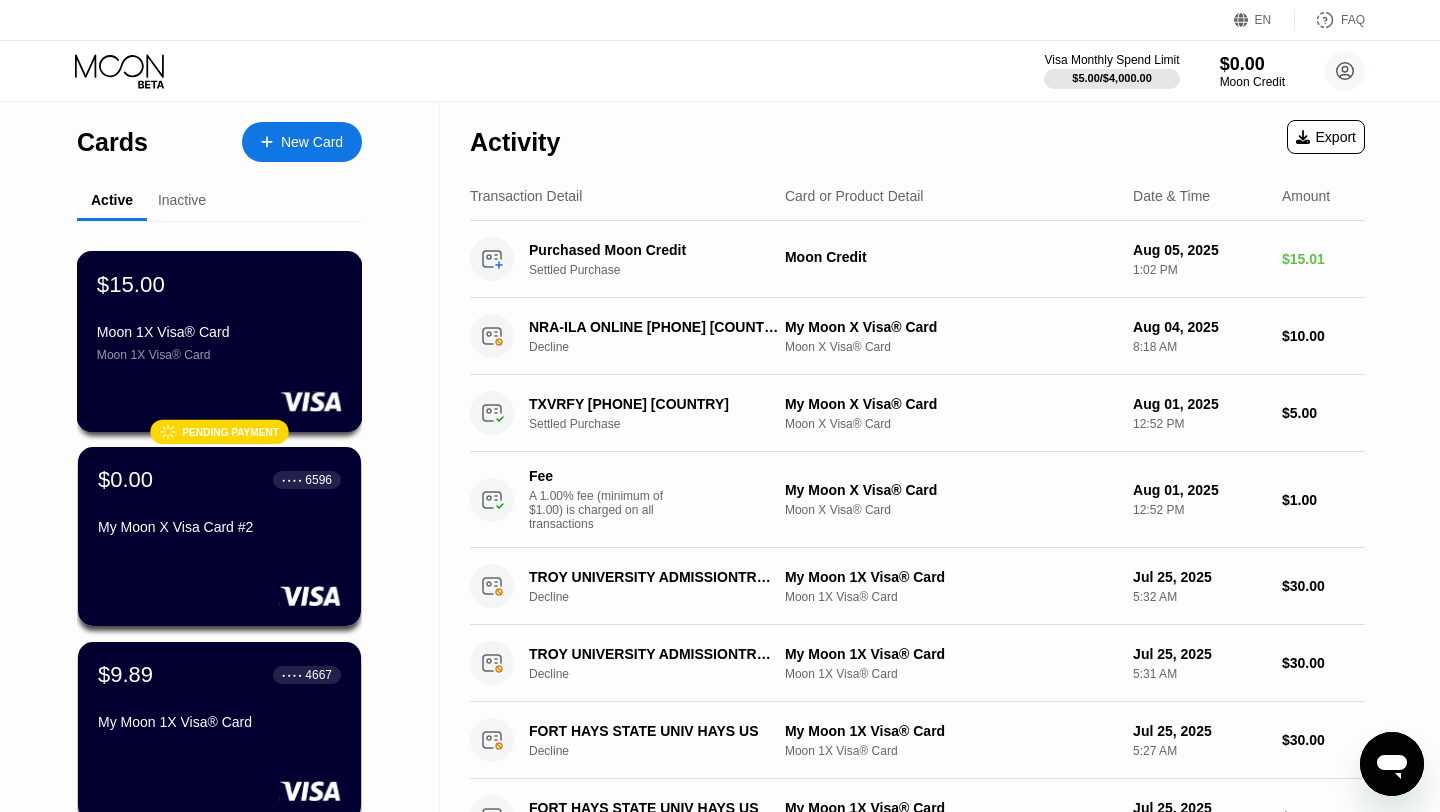 click on "$15.00 Moon 1X Visa® Card Moon 1X Visa® Card" at bounding box center [219, 316] 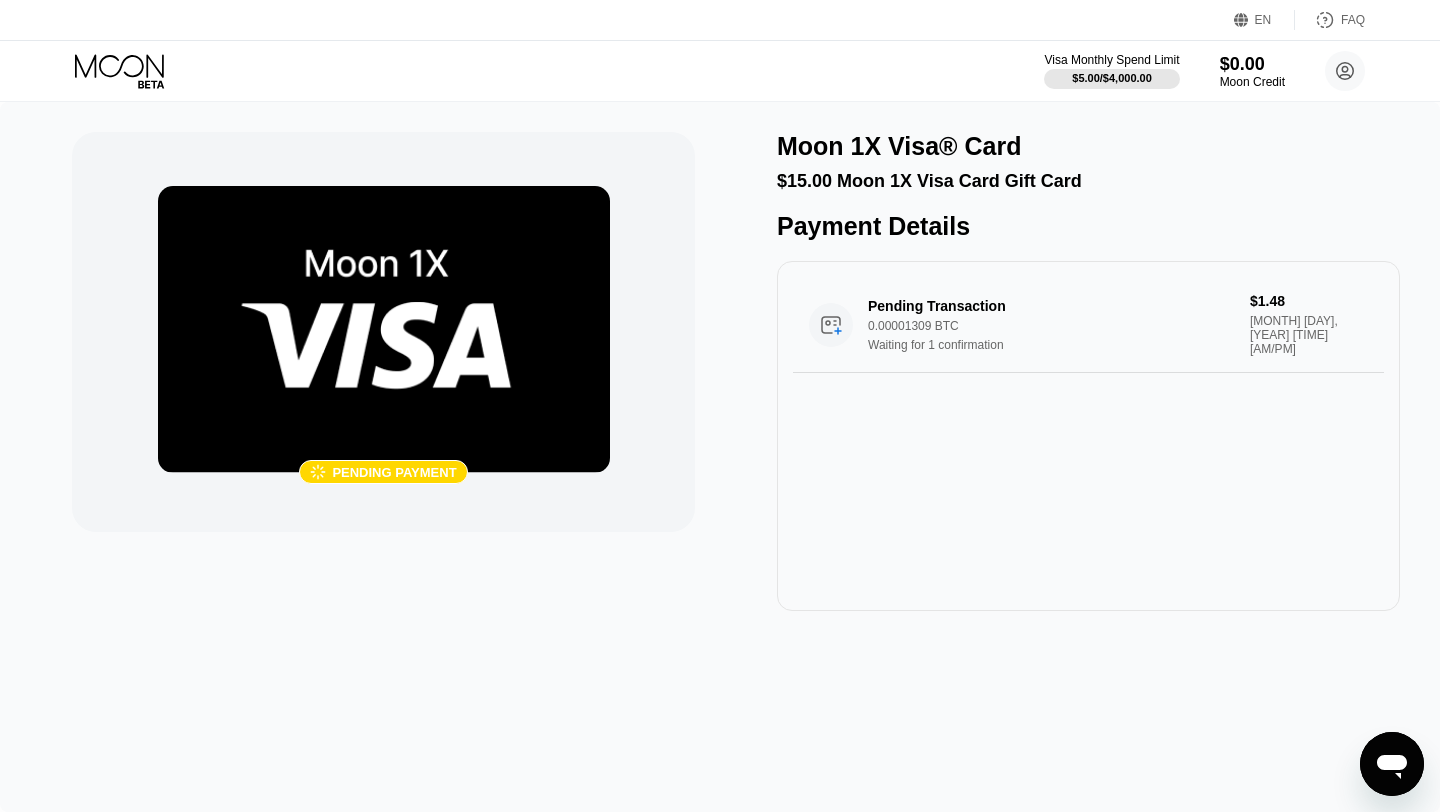 click 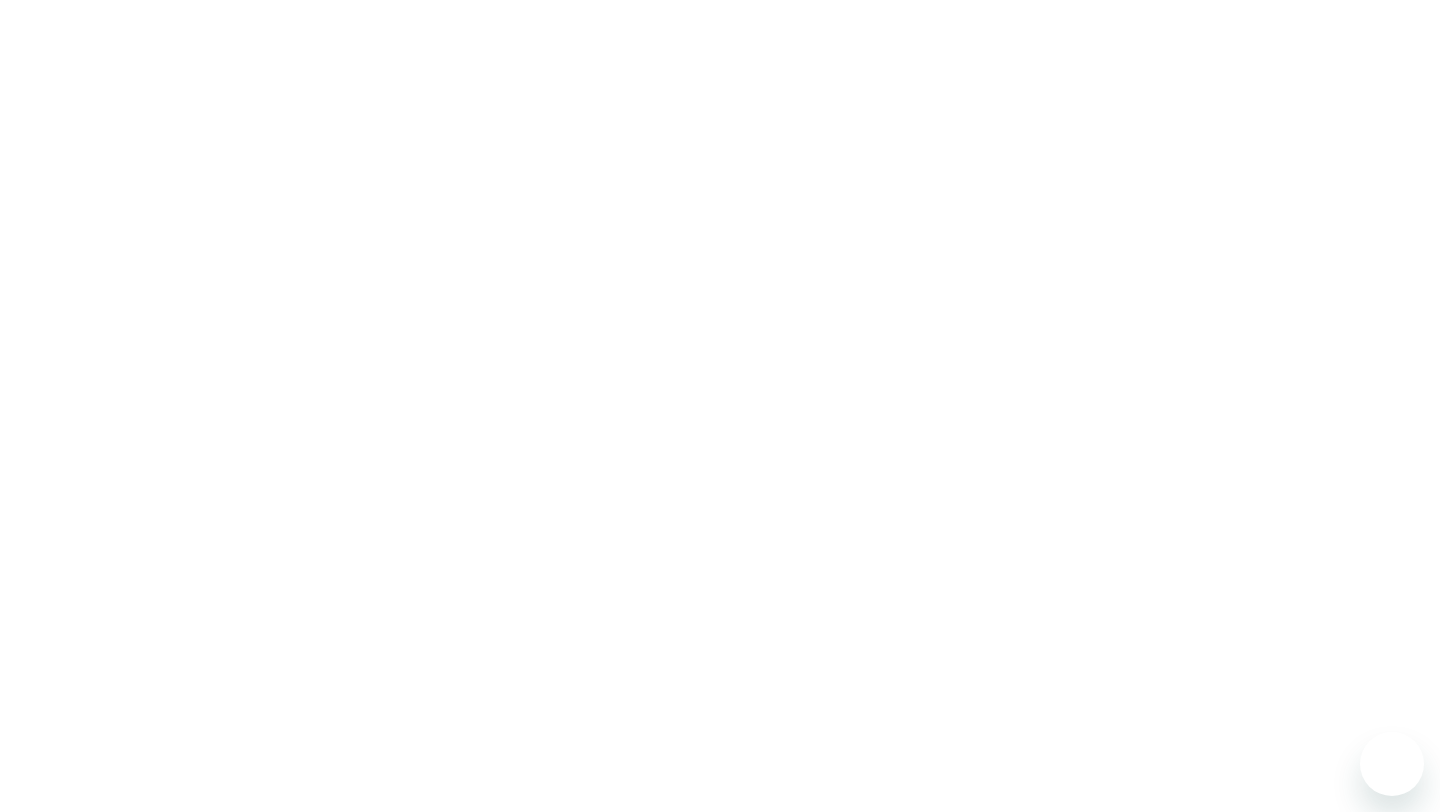 scroll, scrollTop: 0, scrollLeft: 0, axis: both 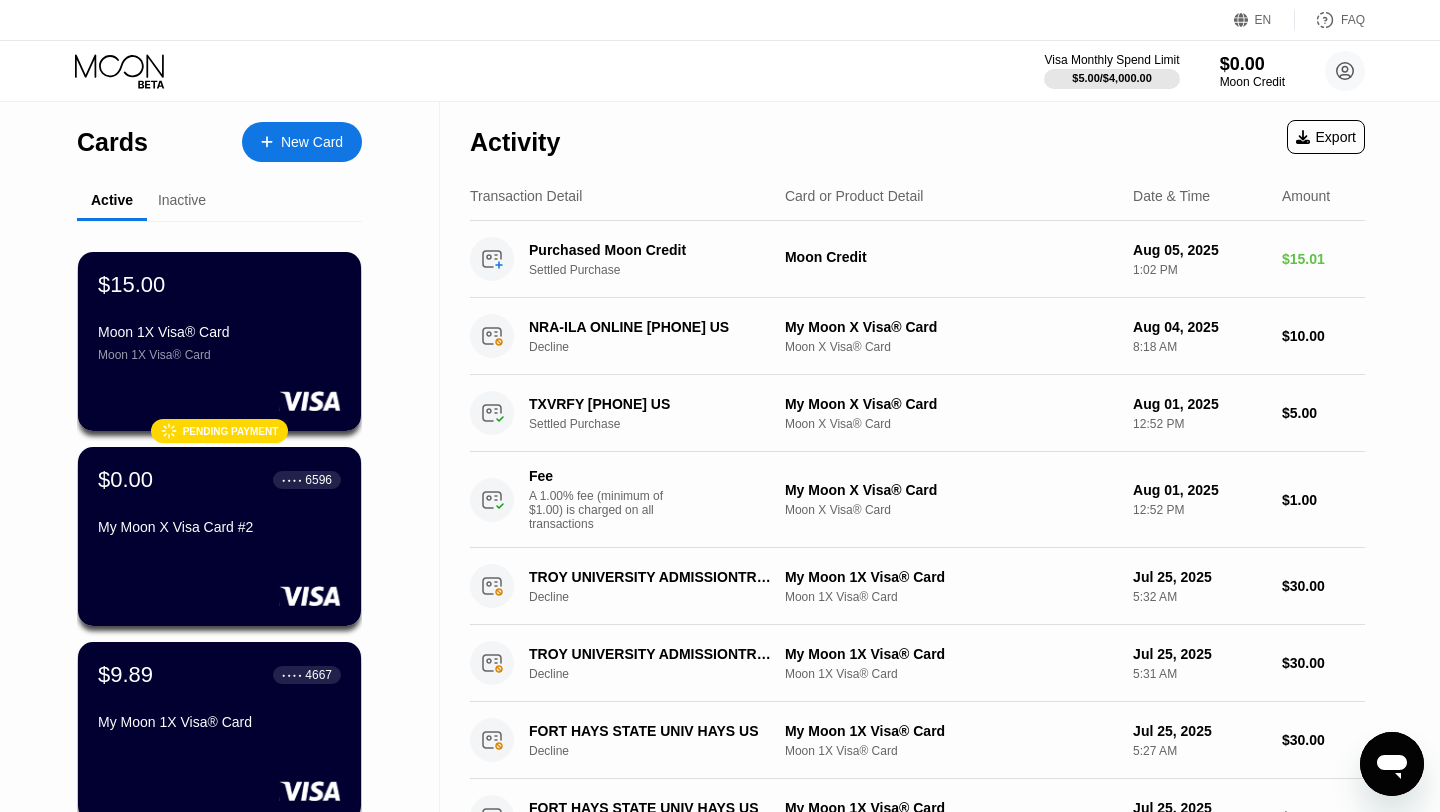 click on "$15.00 Moon 1X Visa® Card Moon 1X Visa® Card" at bounding box center [219, 317] 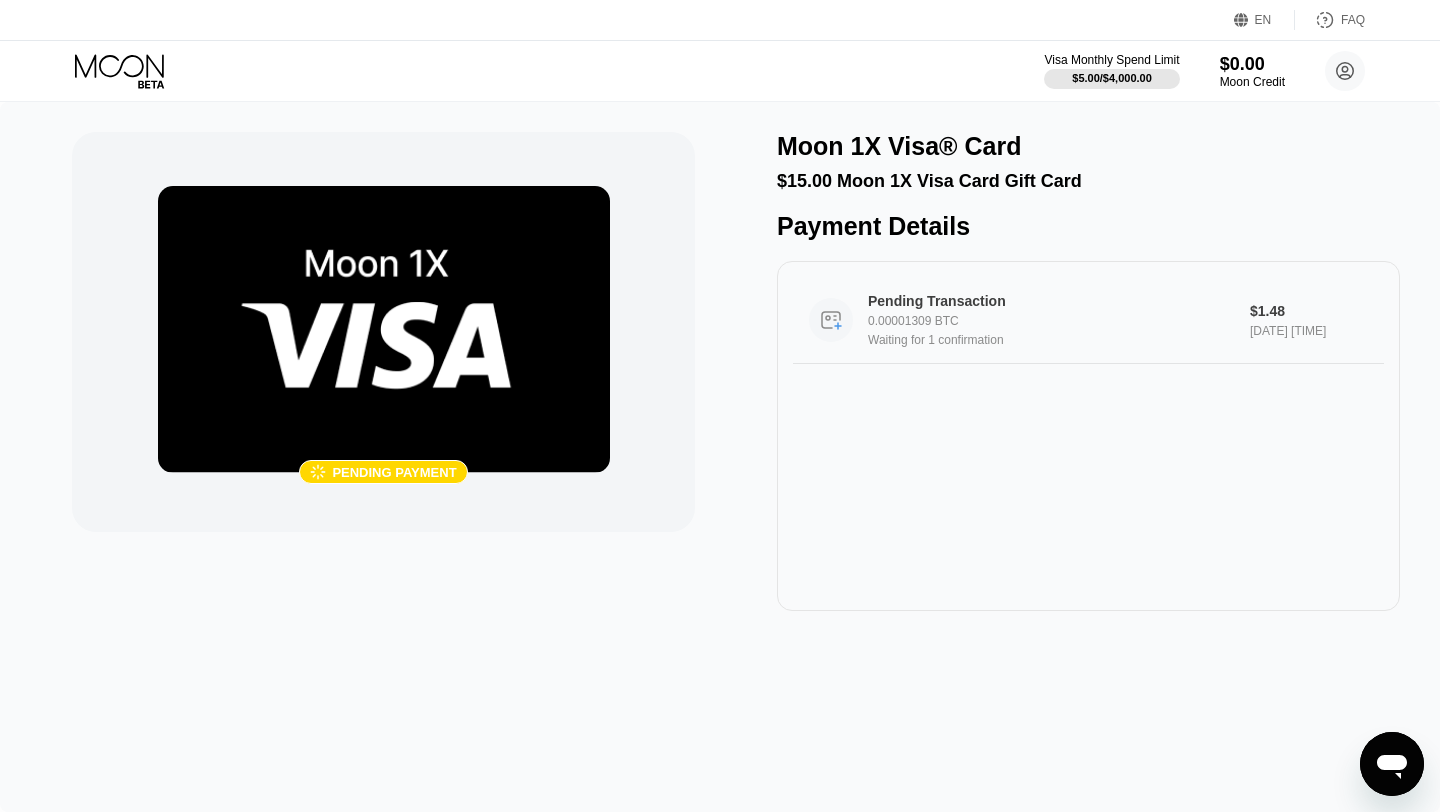 click on "0.00001309 BTC" at bounding box center [1059, 321] 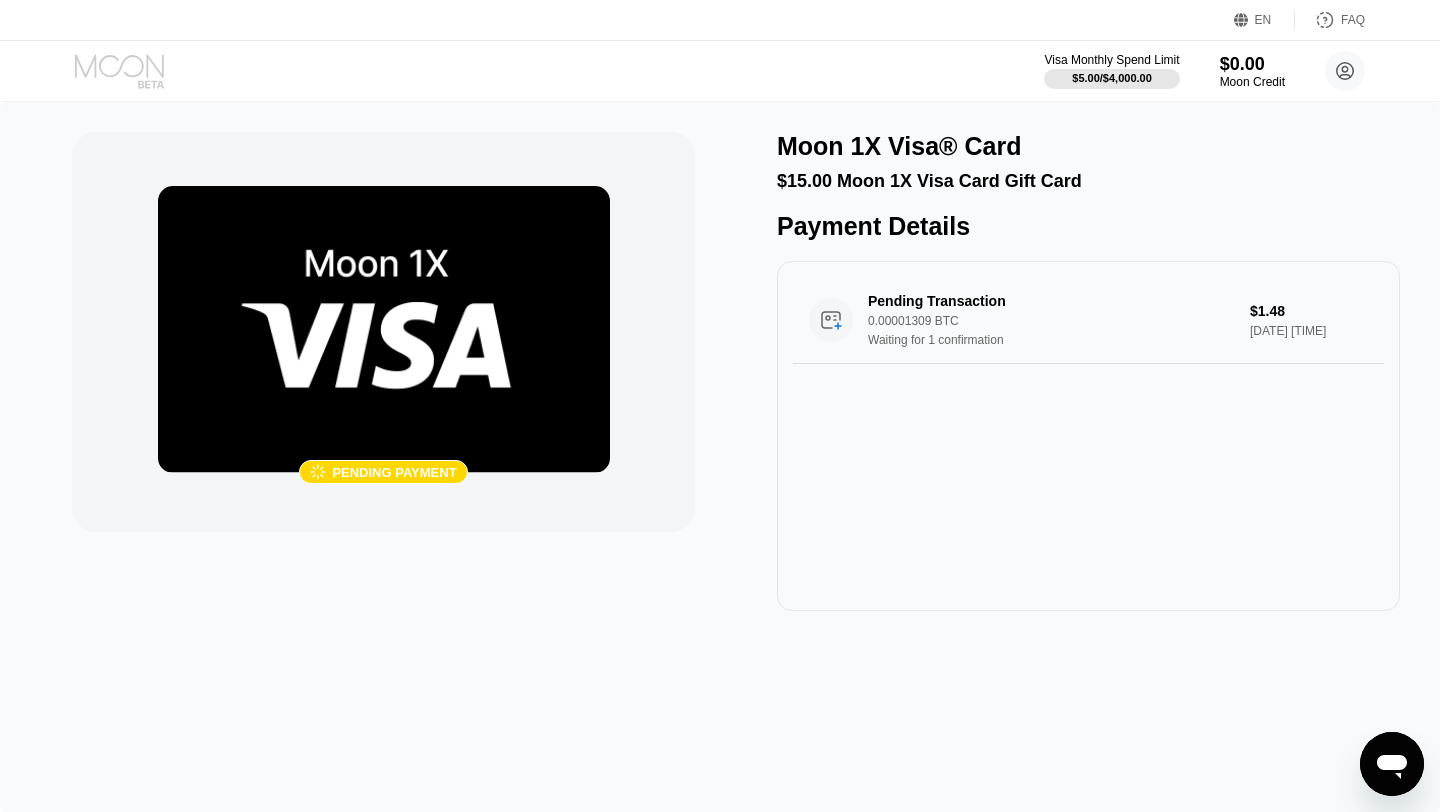 click 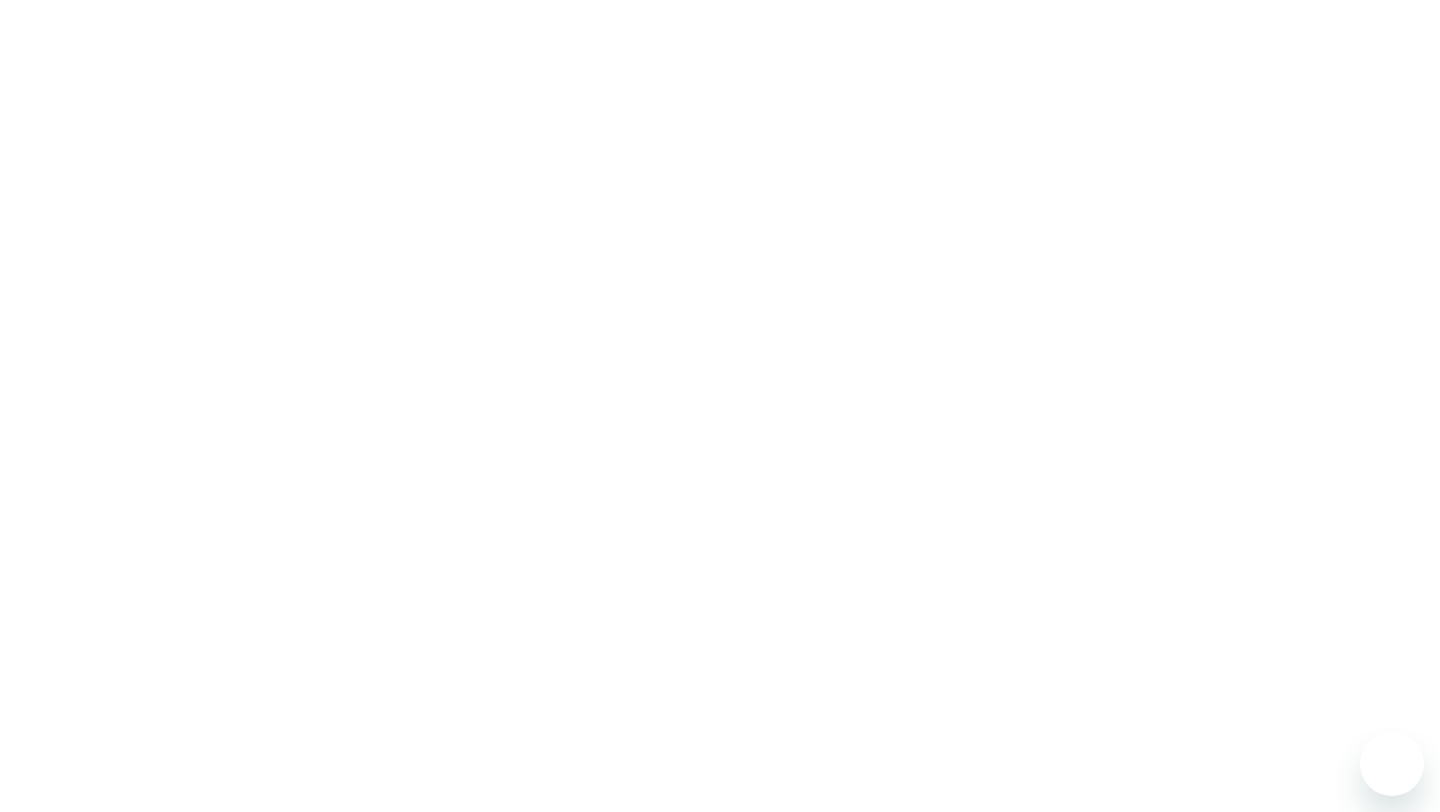 scroll, scrollTop: 0, scrollLeft: 0, axis: both 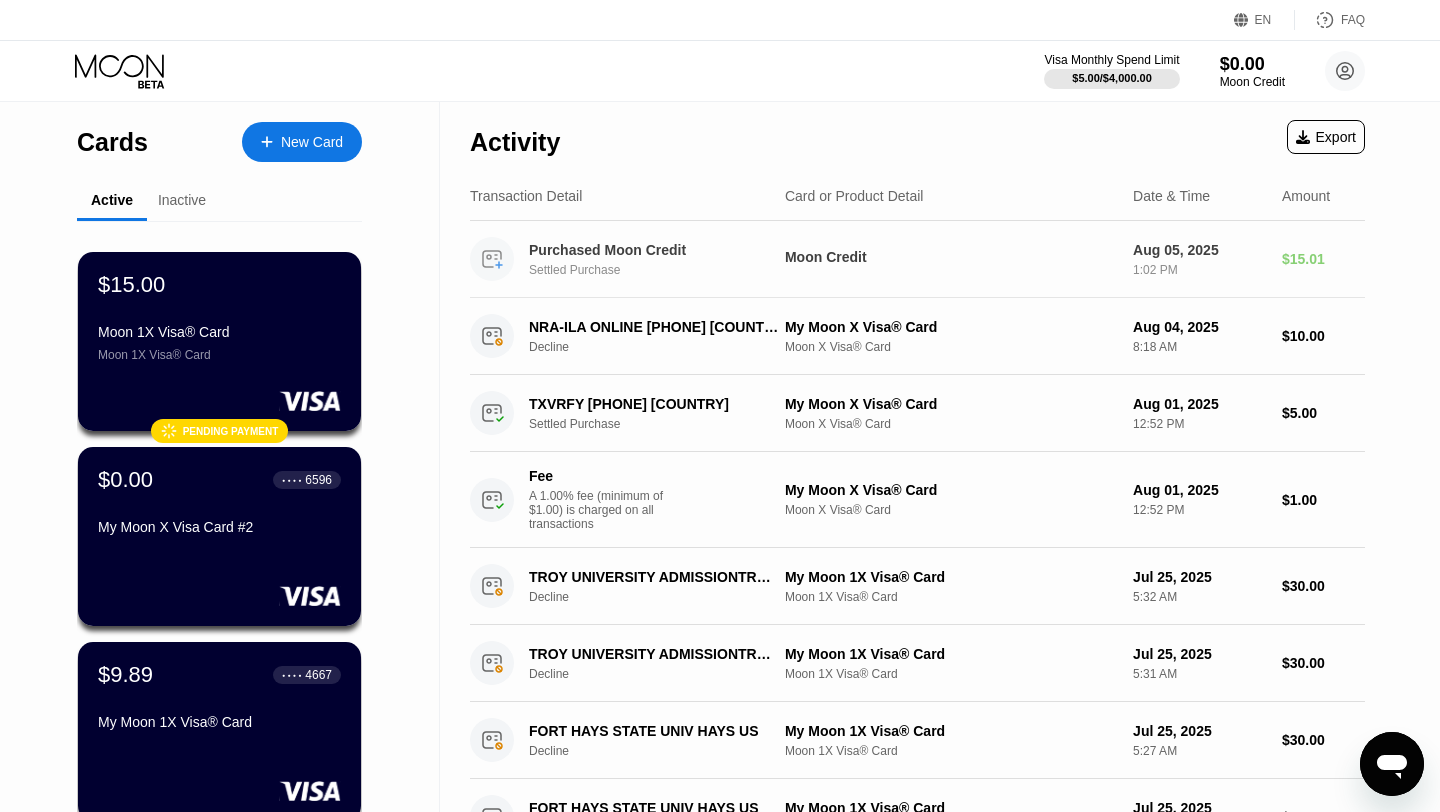 click on "Purchased Moon Credit" at bounding box center (654, 250) 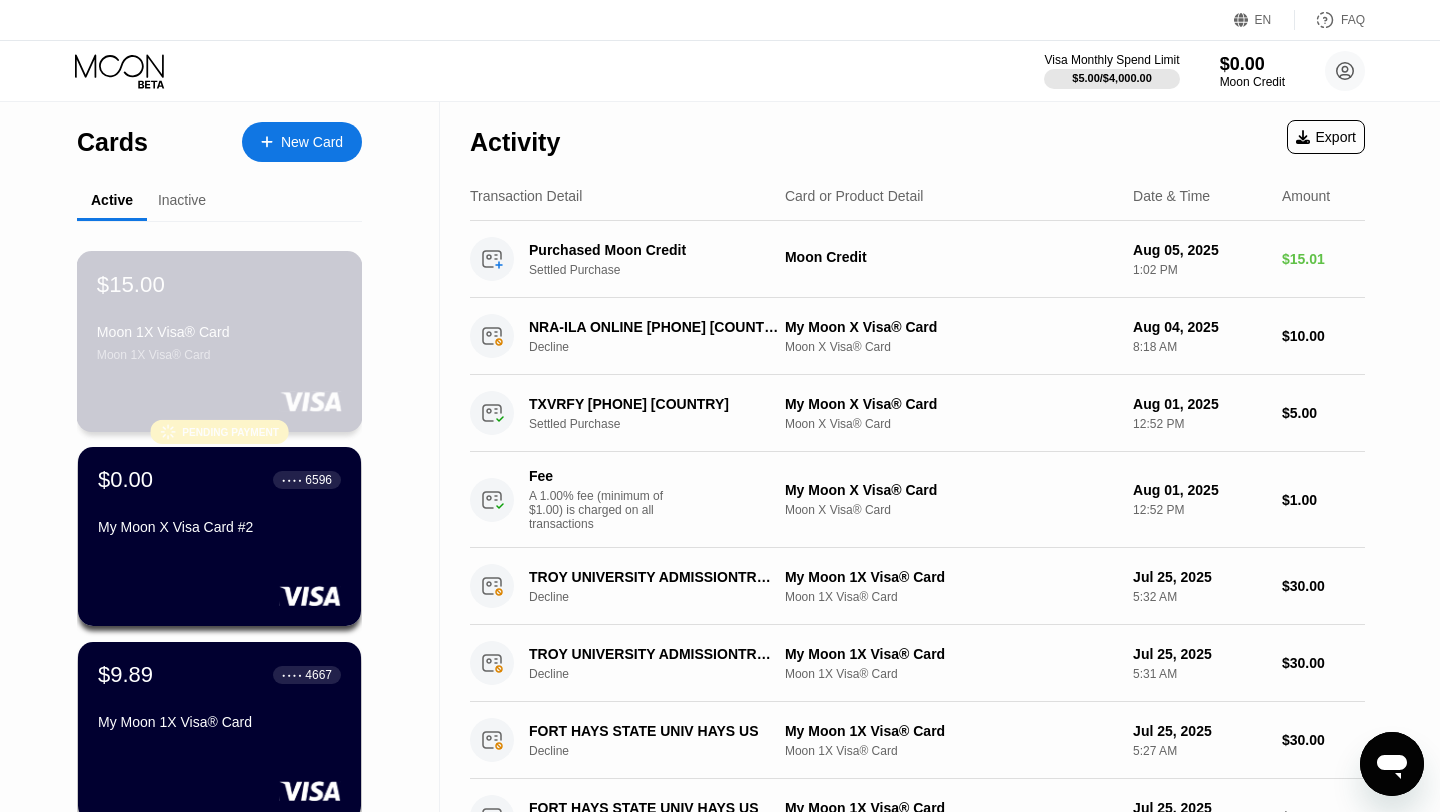 click on "Moon 1X Visa® Card" at bounding box center [219, 332] 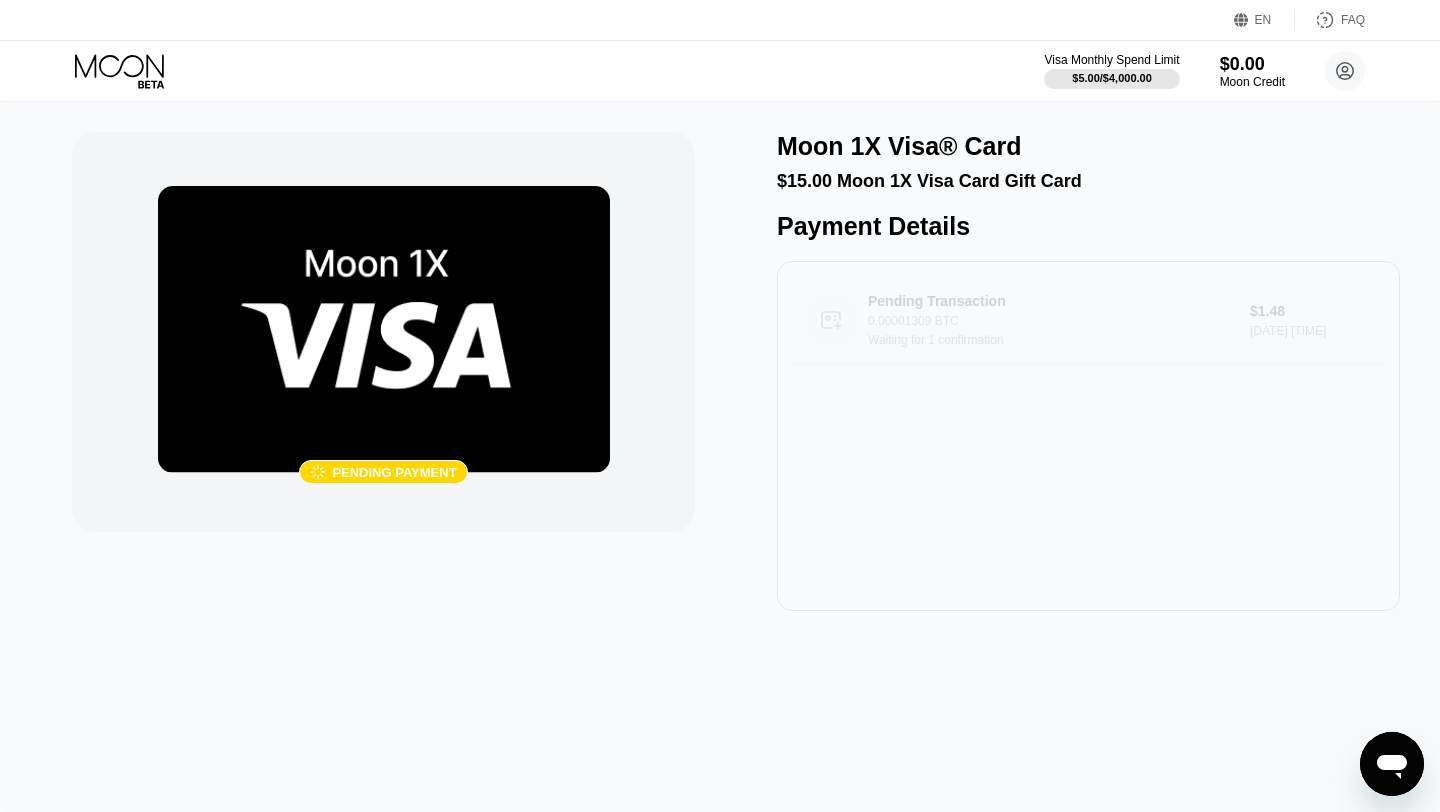 click on "Waiting for 1 confirmation" at bounding box center [1059, 340] 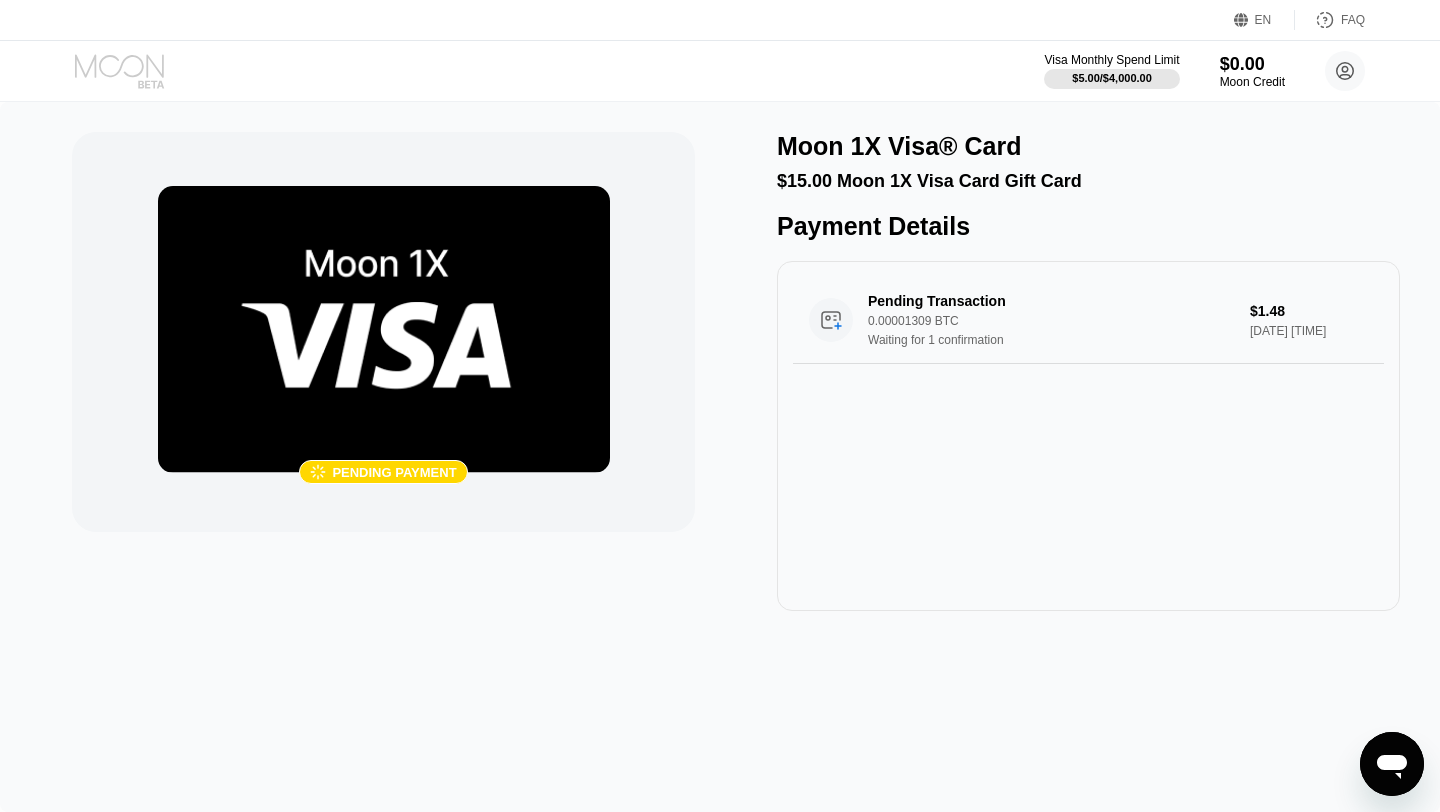 click 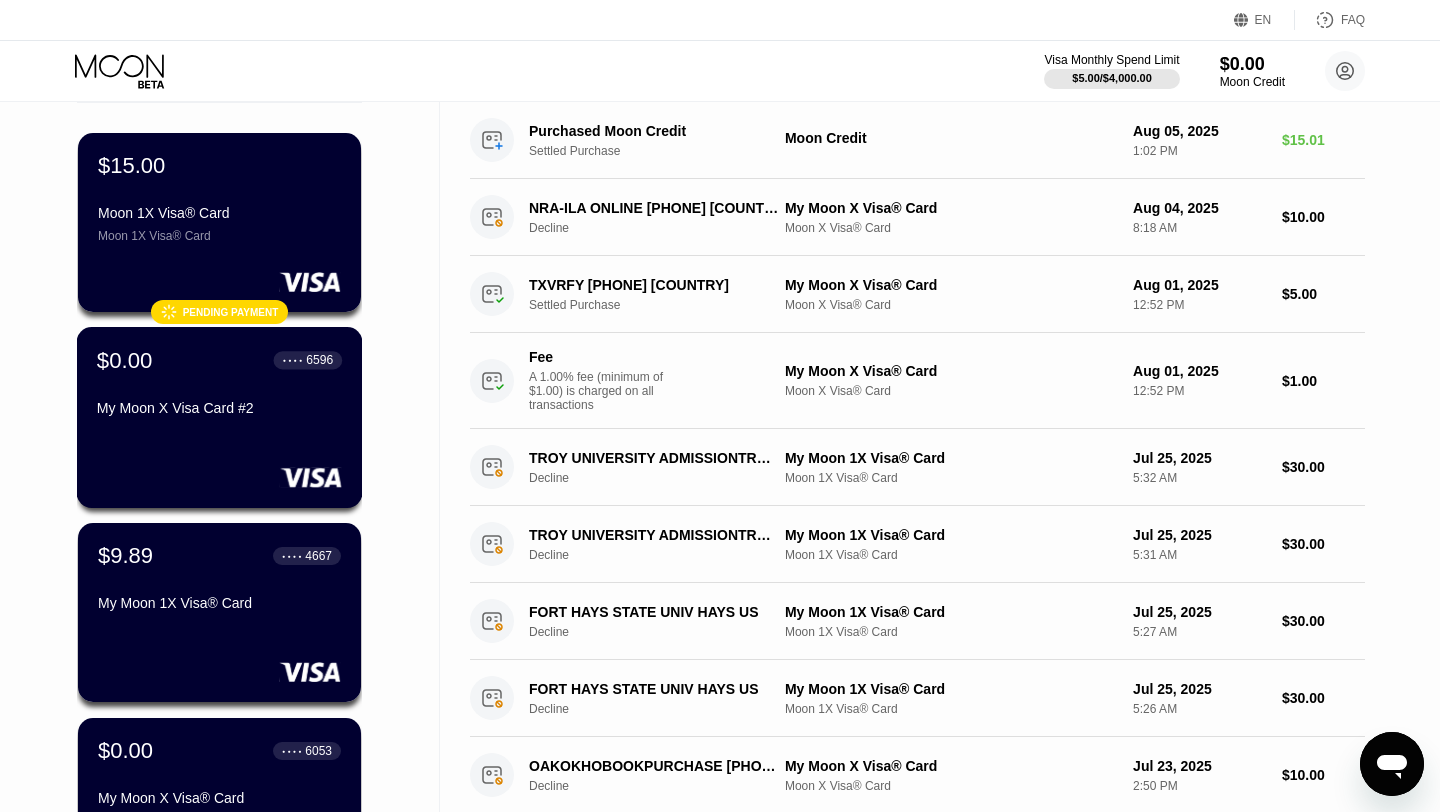scroll, scrollTop: 0, scrollLeft: 0, axis: both 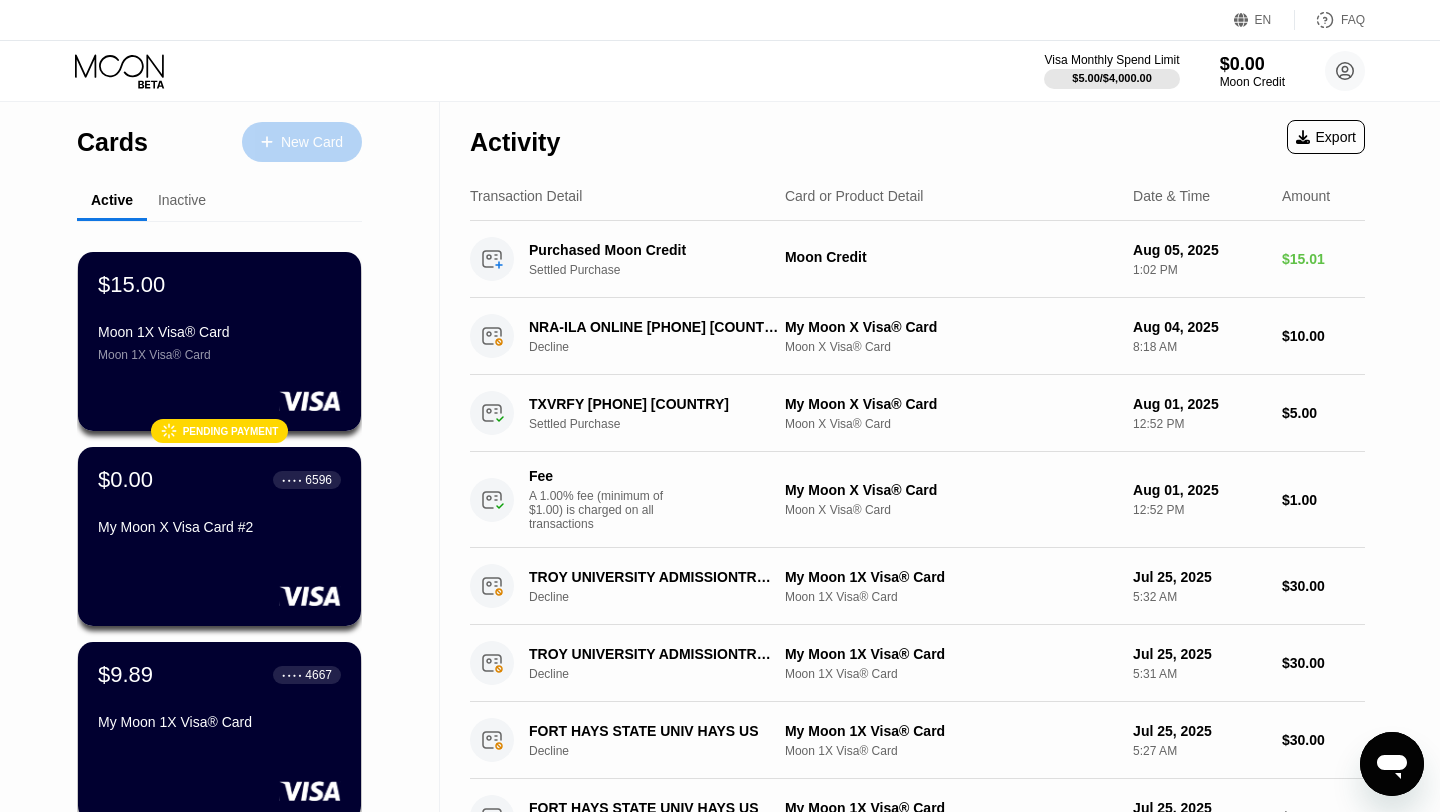 click at bounding box center (277, 142) 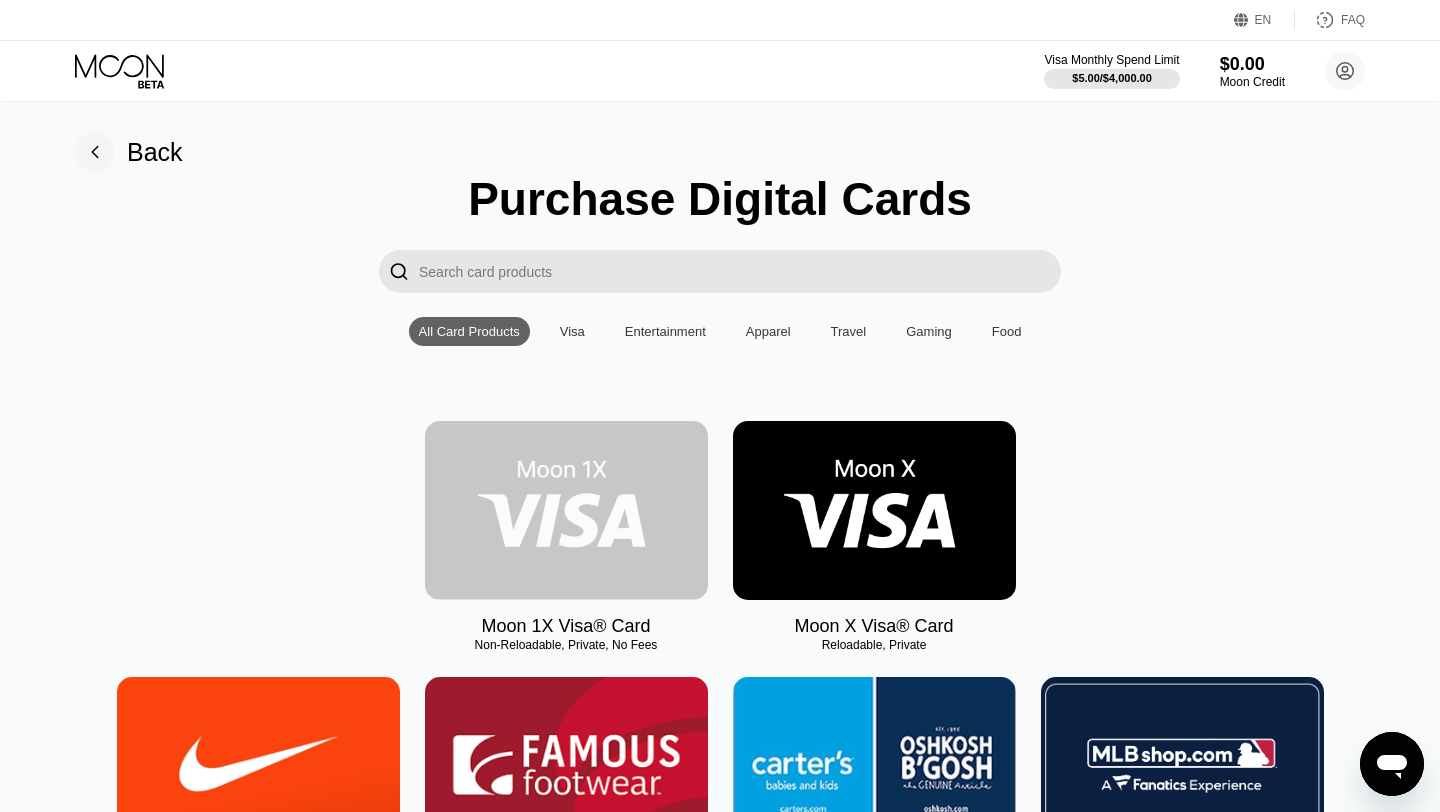 click at bounding box center (566, 510) 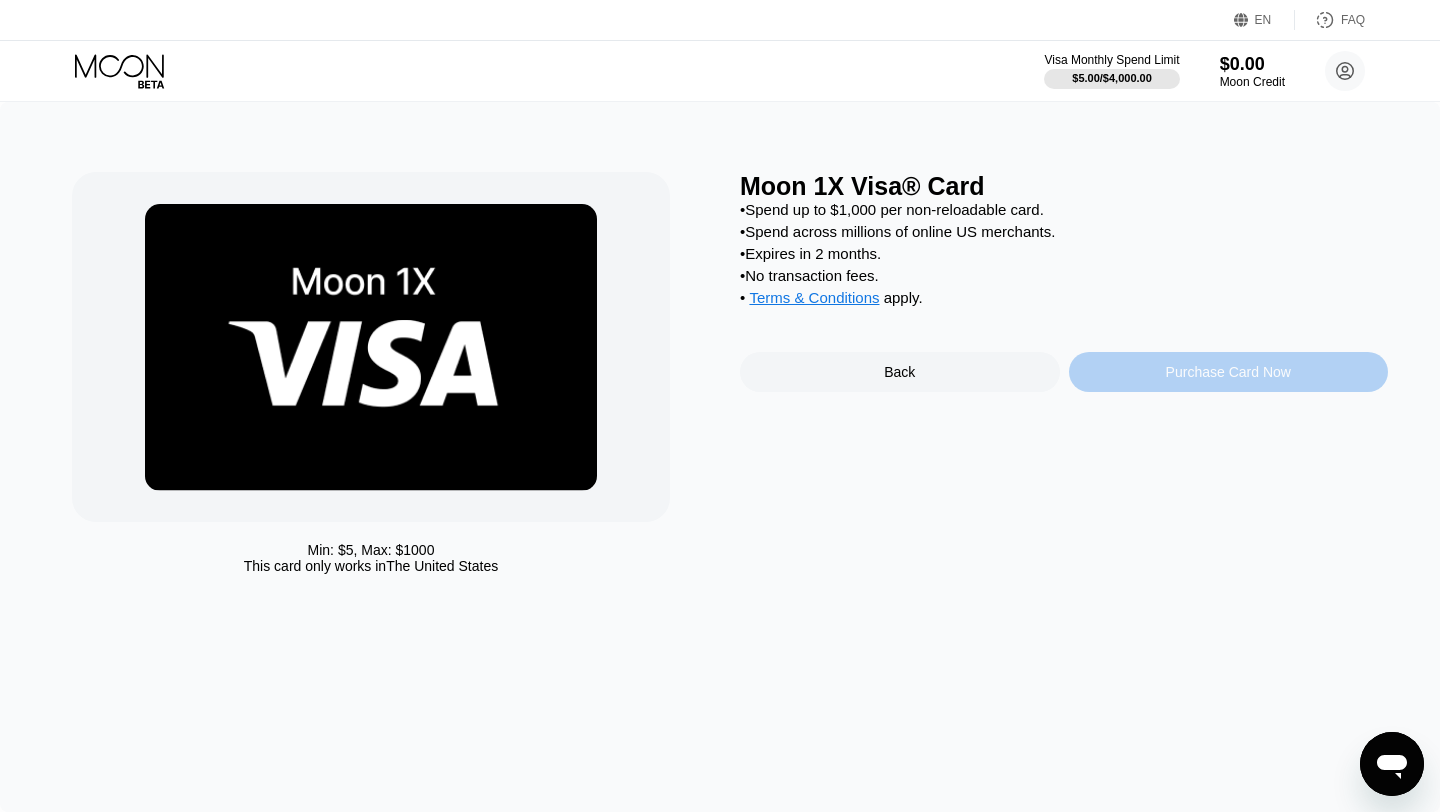 click on "Purchase Card Now" at bounding box center (1228, 372) 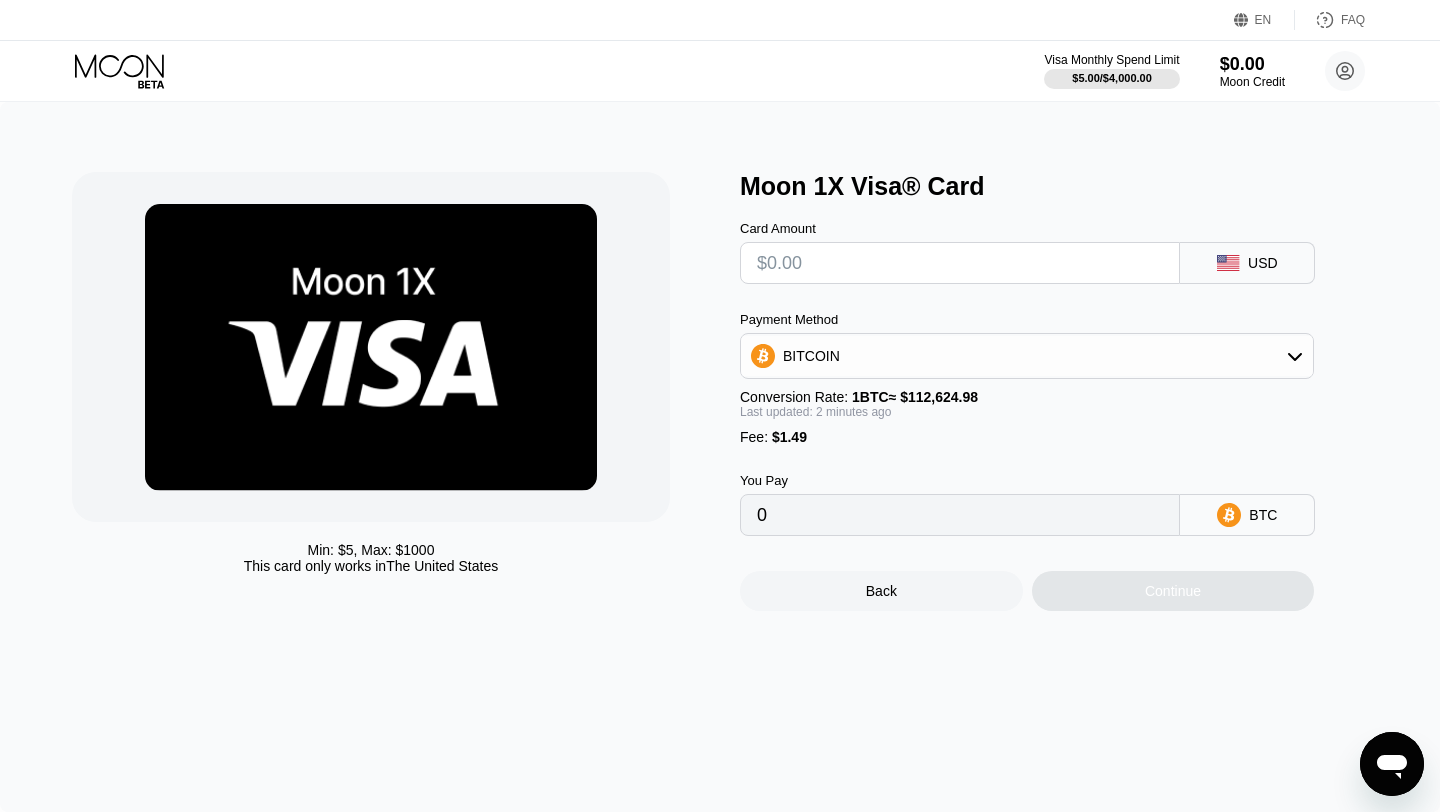 click at bounding box center (960, 263) 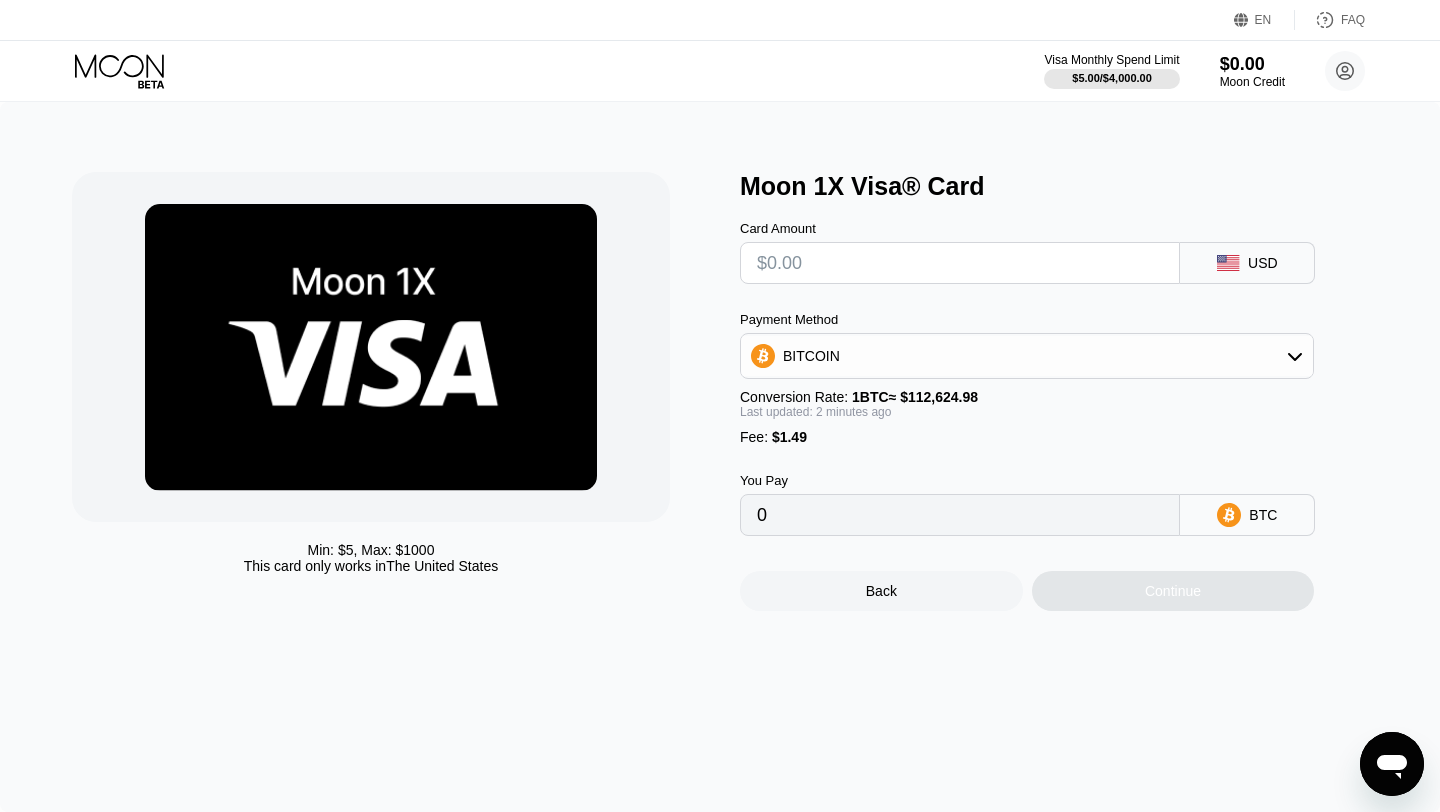 type on "$1" 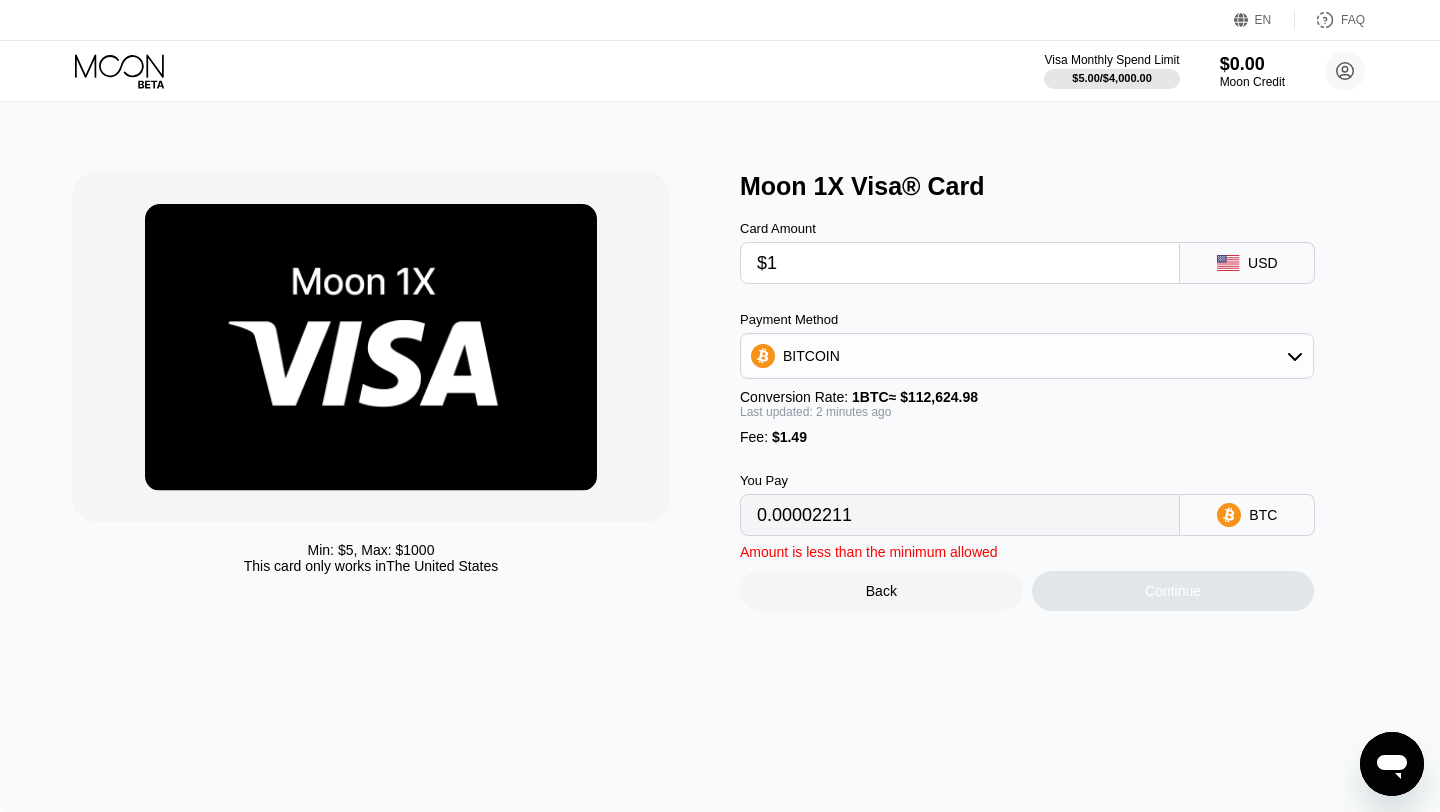 type on "0.00002211" 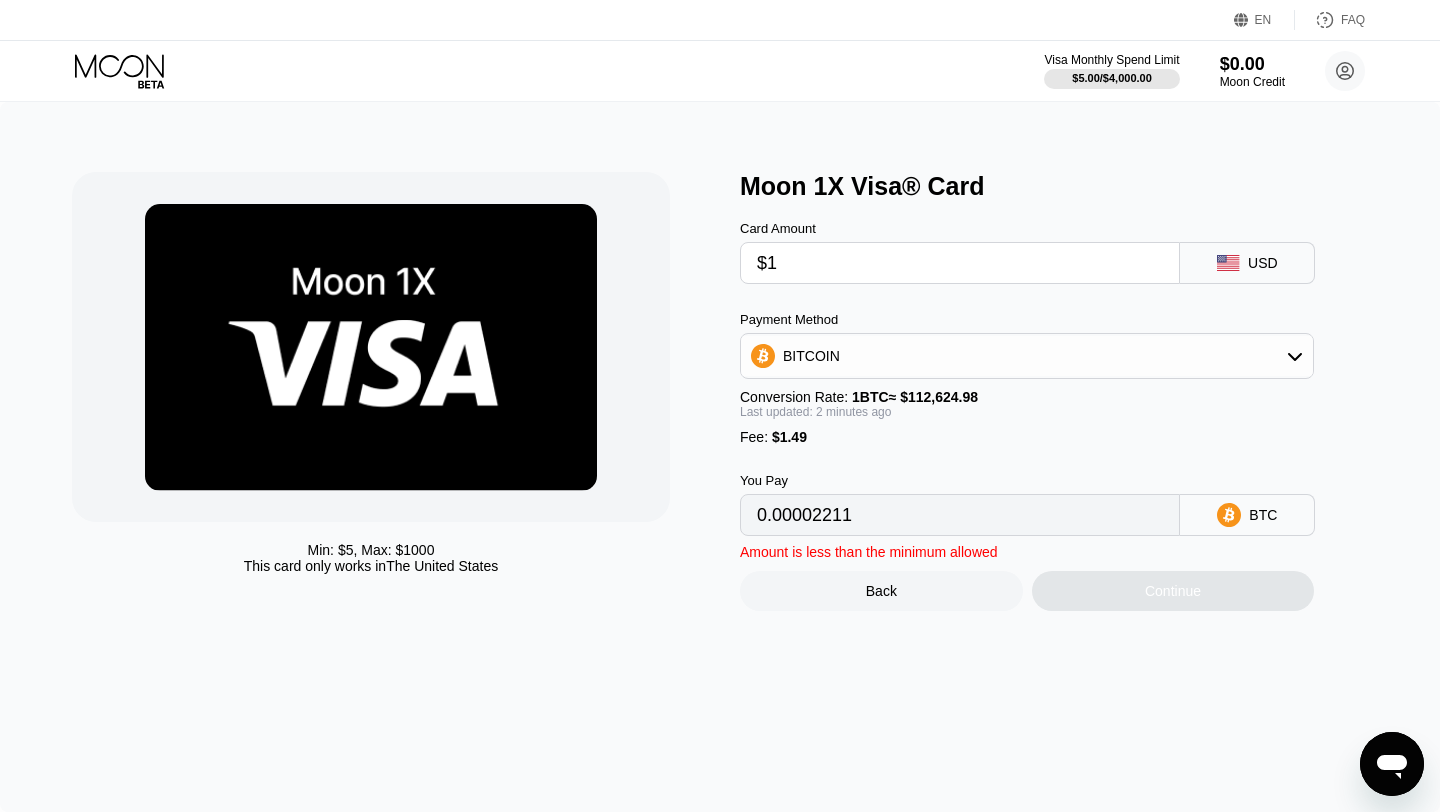 type on "$15" 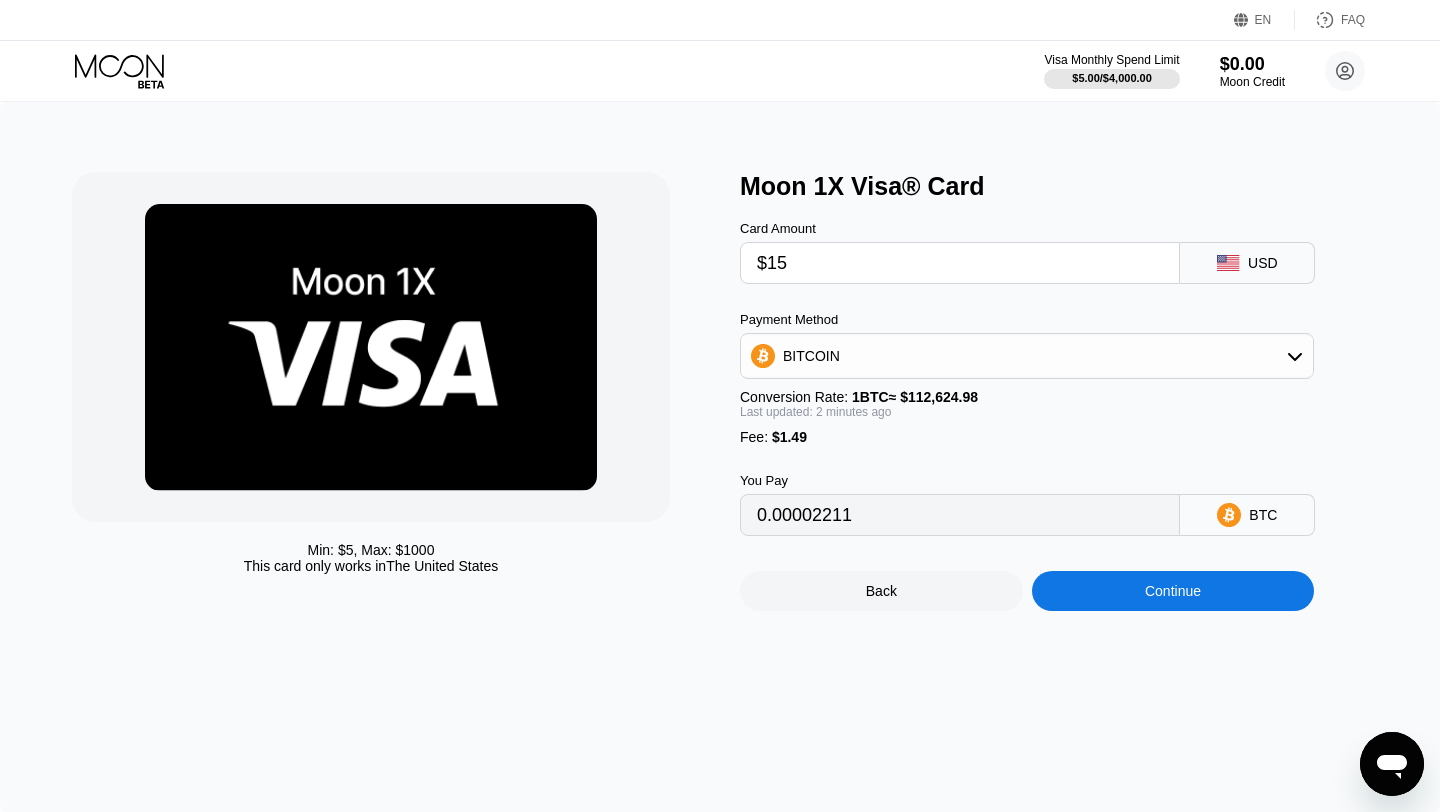 type on "0.00014642" 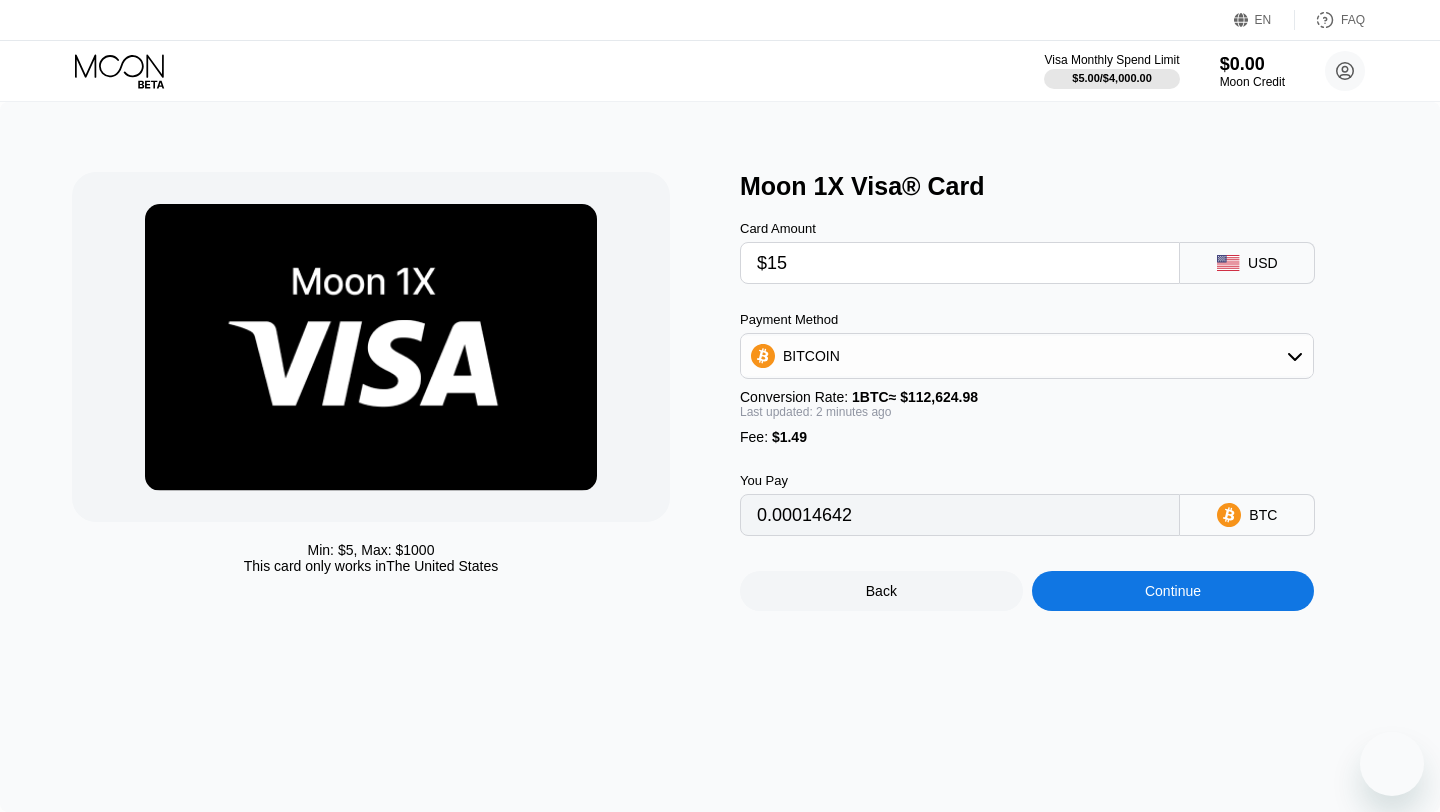scroll, scrollTop: 0, scrollLeft: 0, axis: both 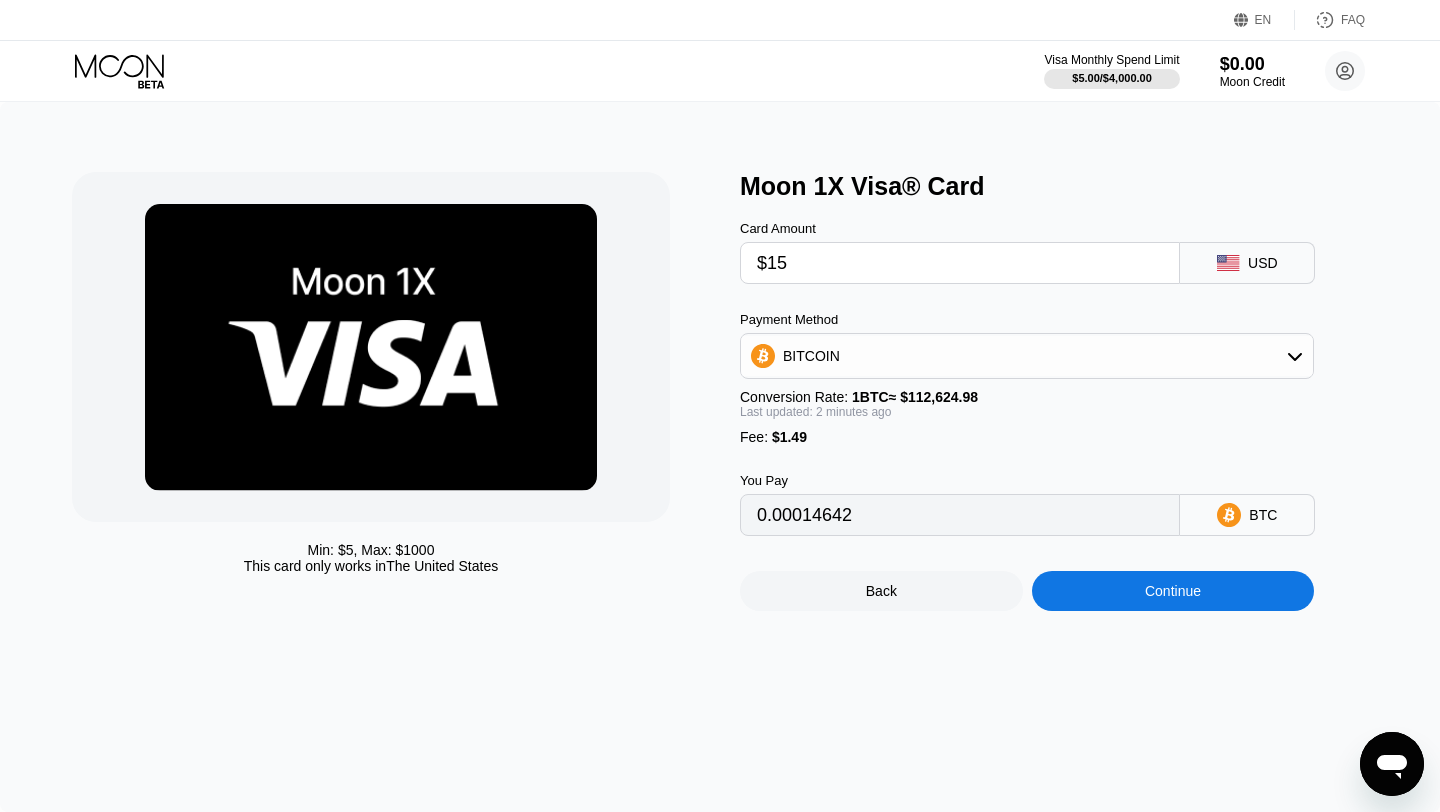 type on "$15" 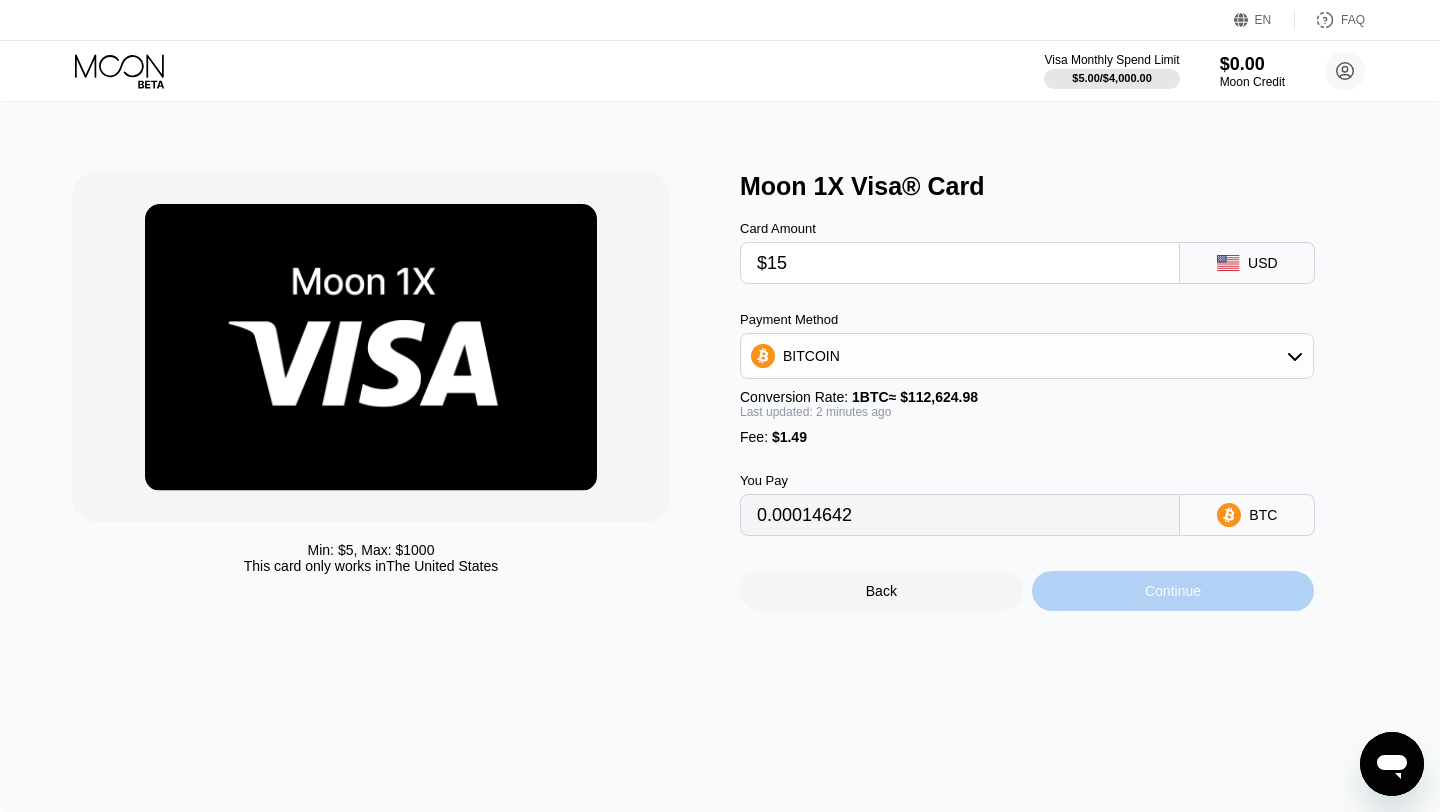 click on "Continue" at bounding box center [1173, 591] 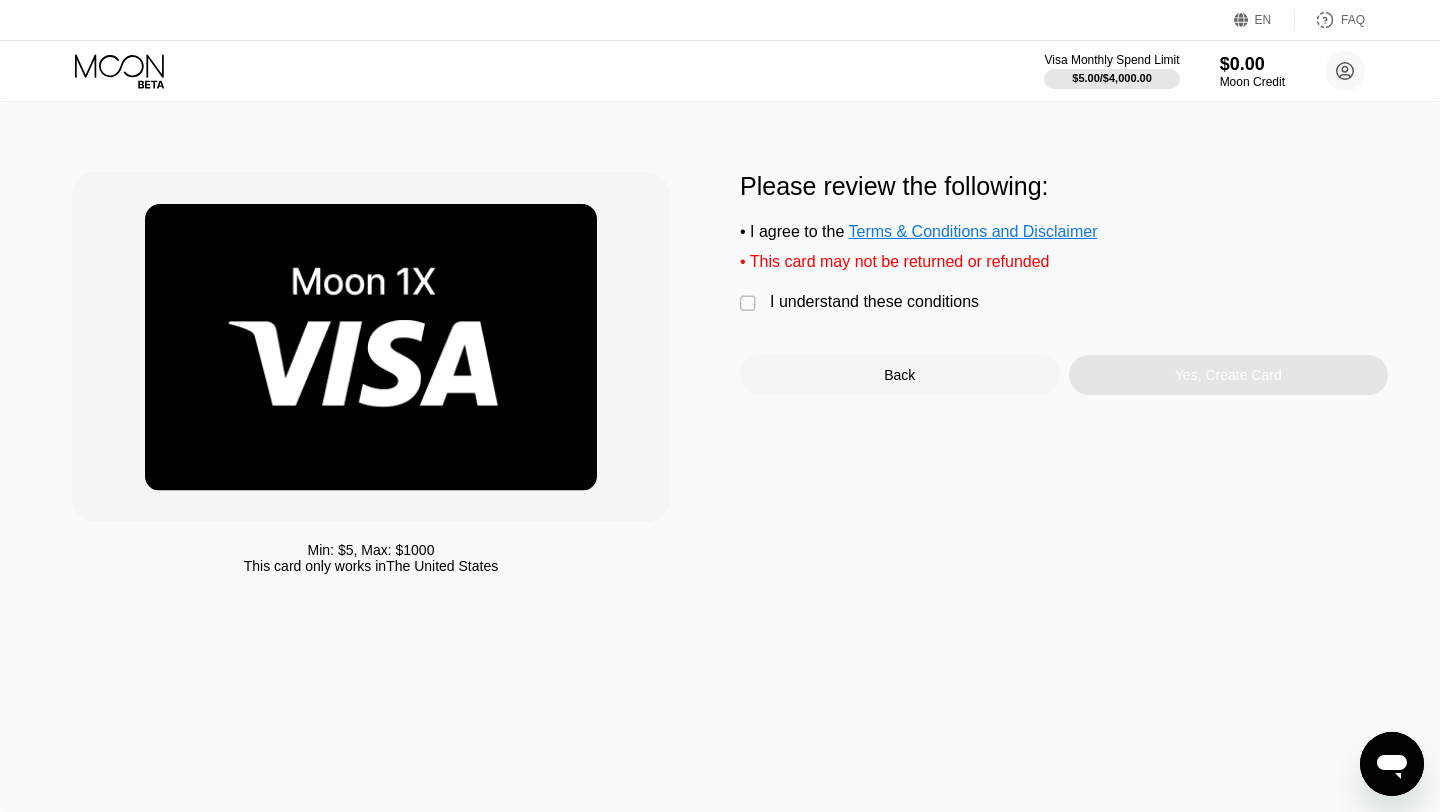 click on "I understand these conditions" at bounding box center (874, 302) 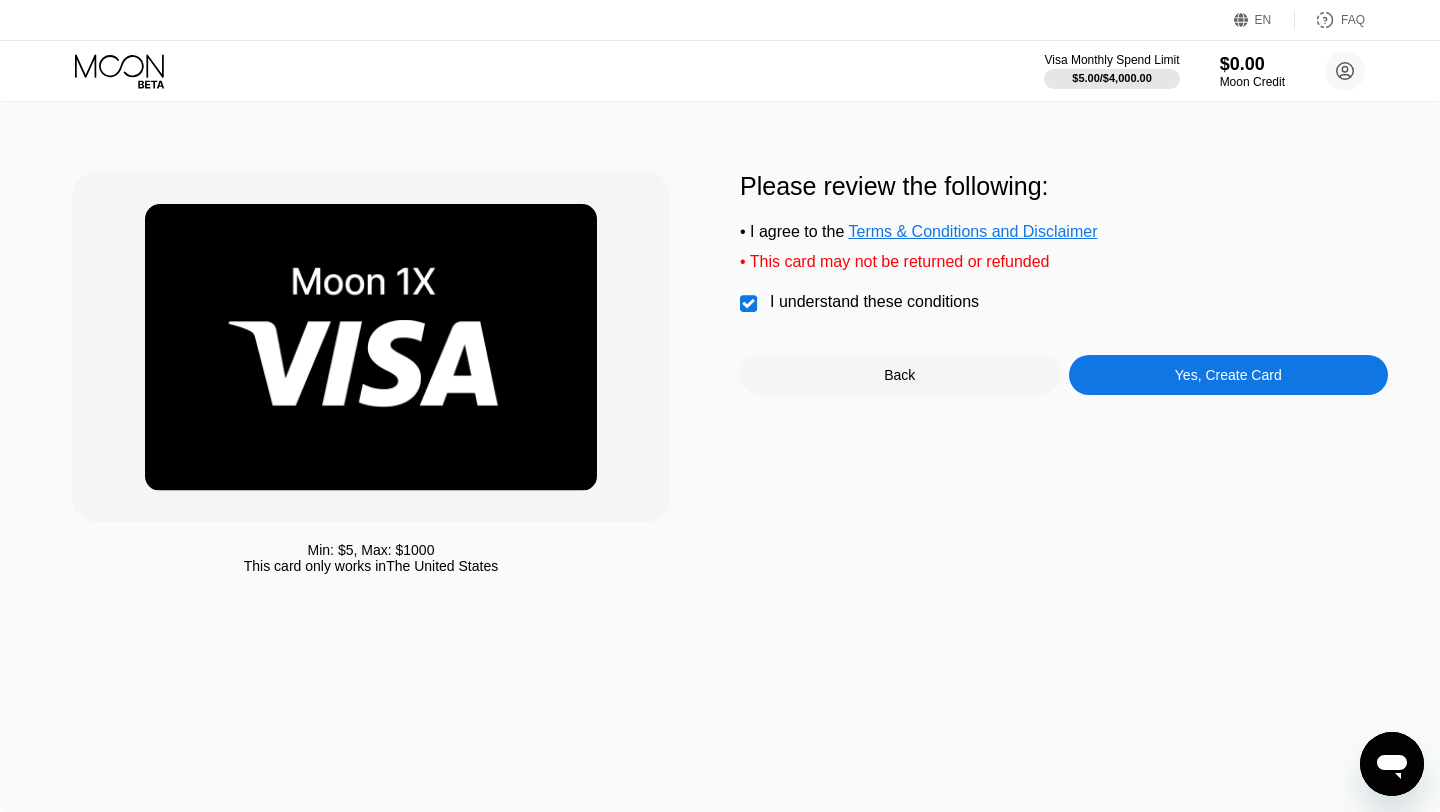 click on "Yes, Create Card" at bounding box center (1228, 375) 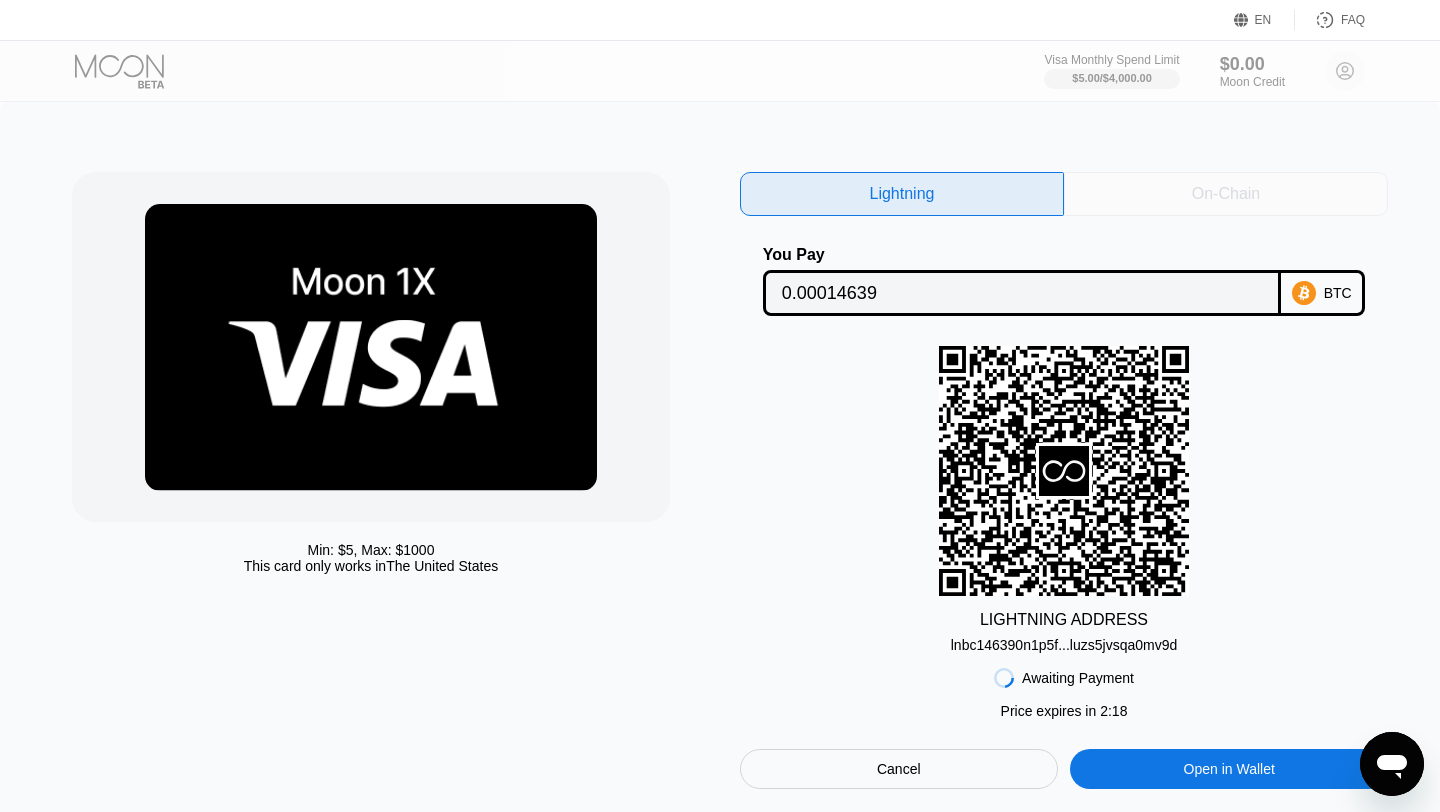 click on "On-Chain" at bounding box center [1226, 194] 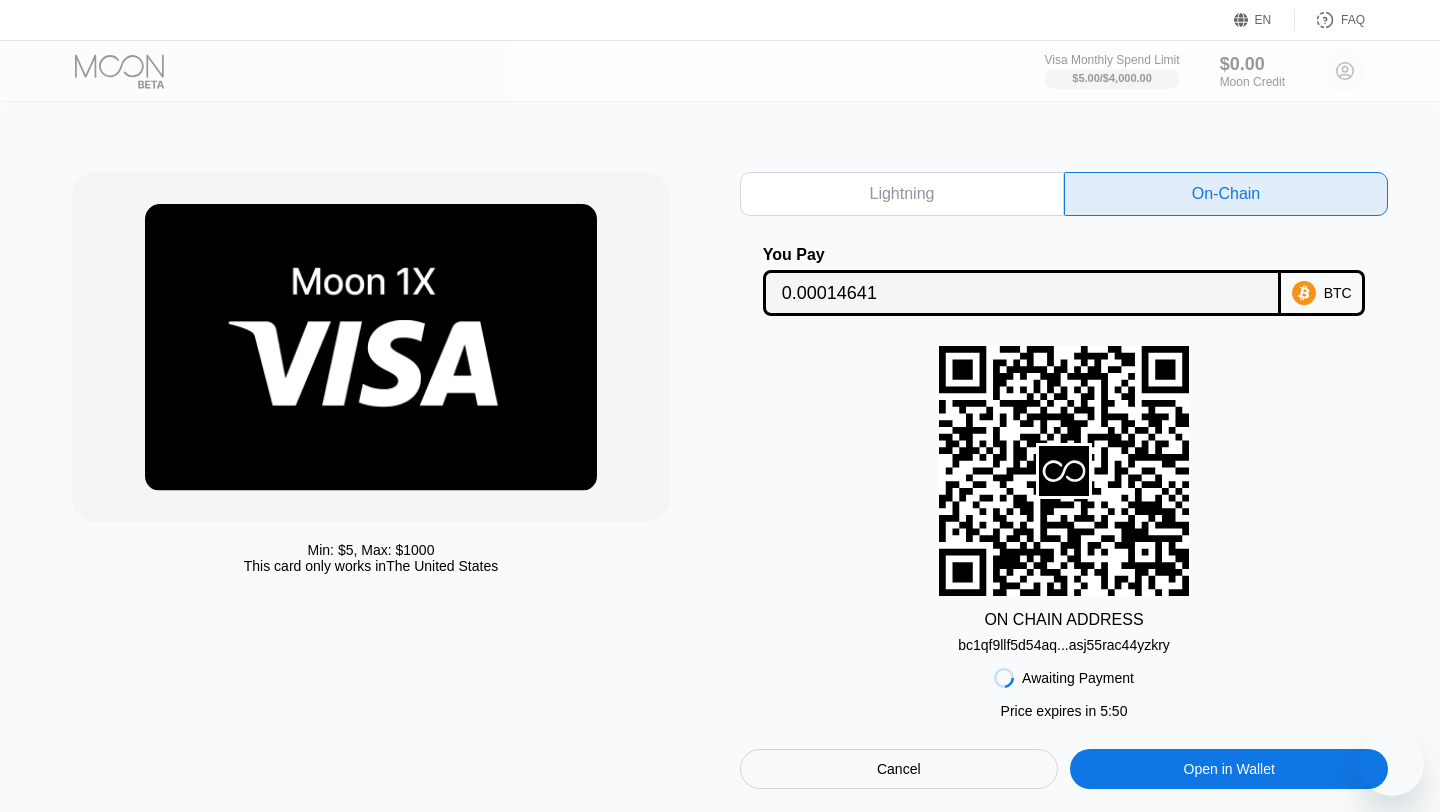 scroll, scrollTop: 0, scrollLeft: 0, axis: both 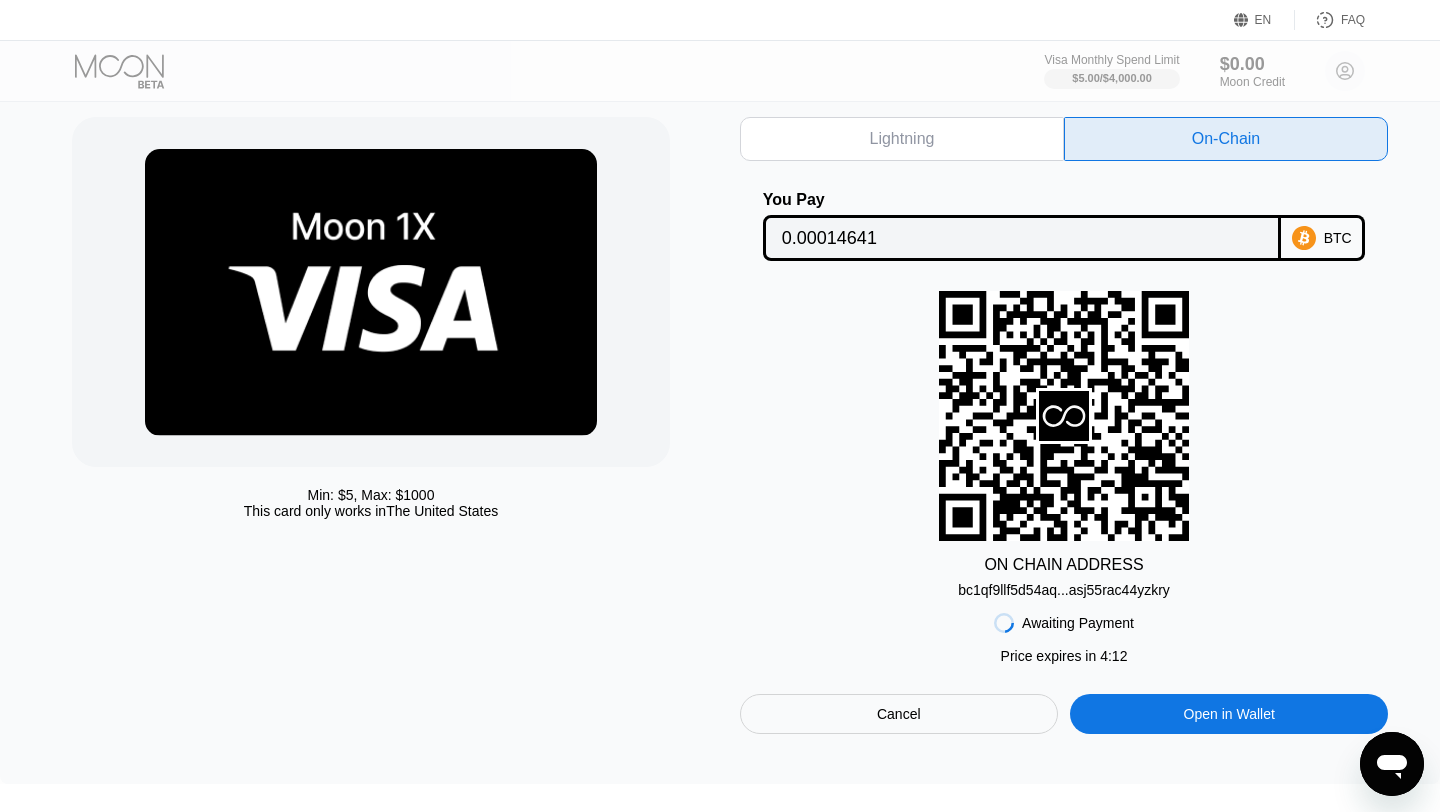 click at bounding box center (136, 71) 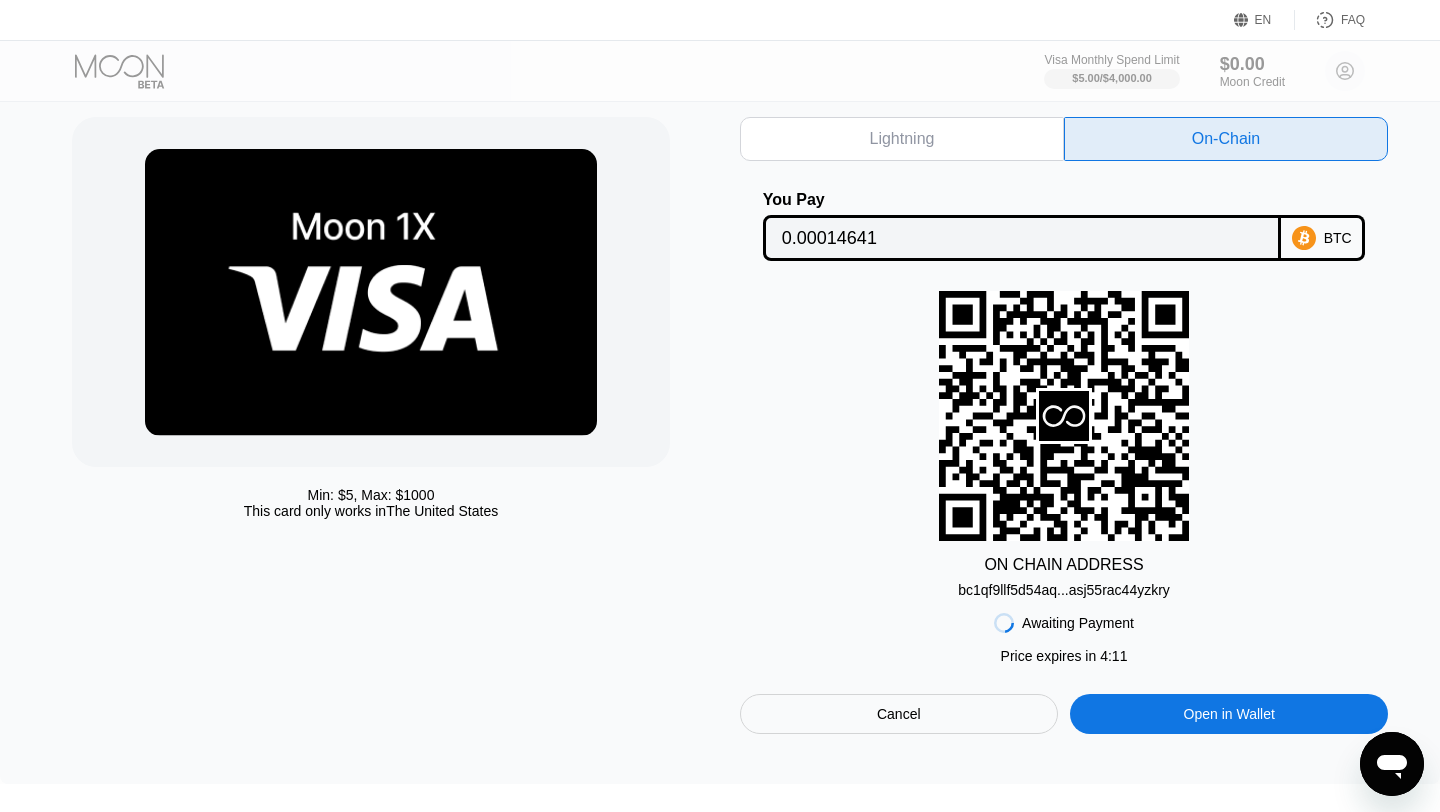 click at bounding box center (136, 71) 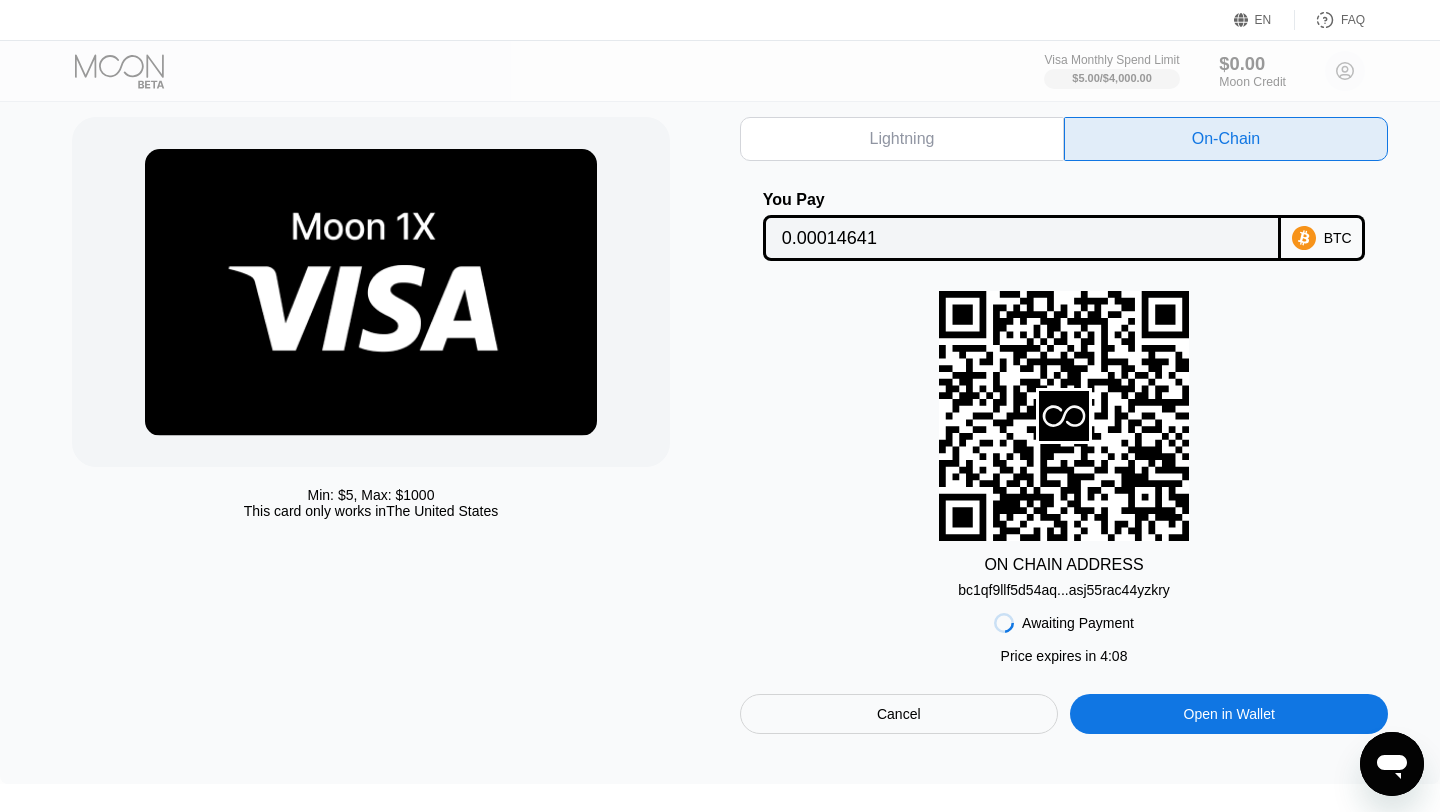 click on "$0.00 Moon Credit" at bounding box center (1252, 71) 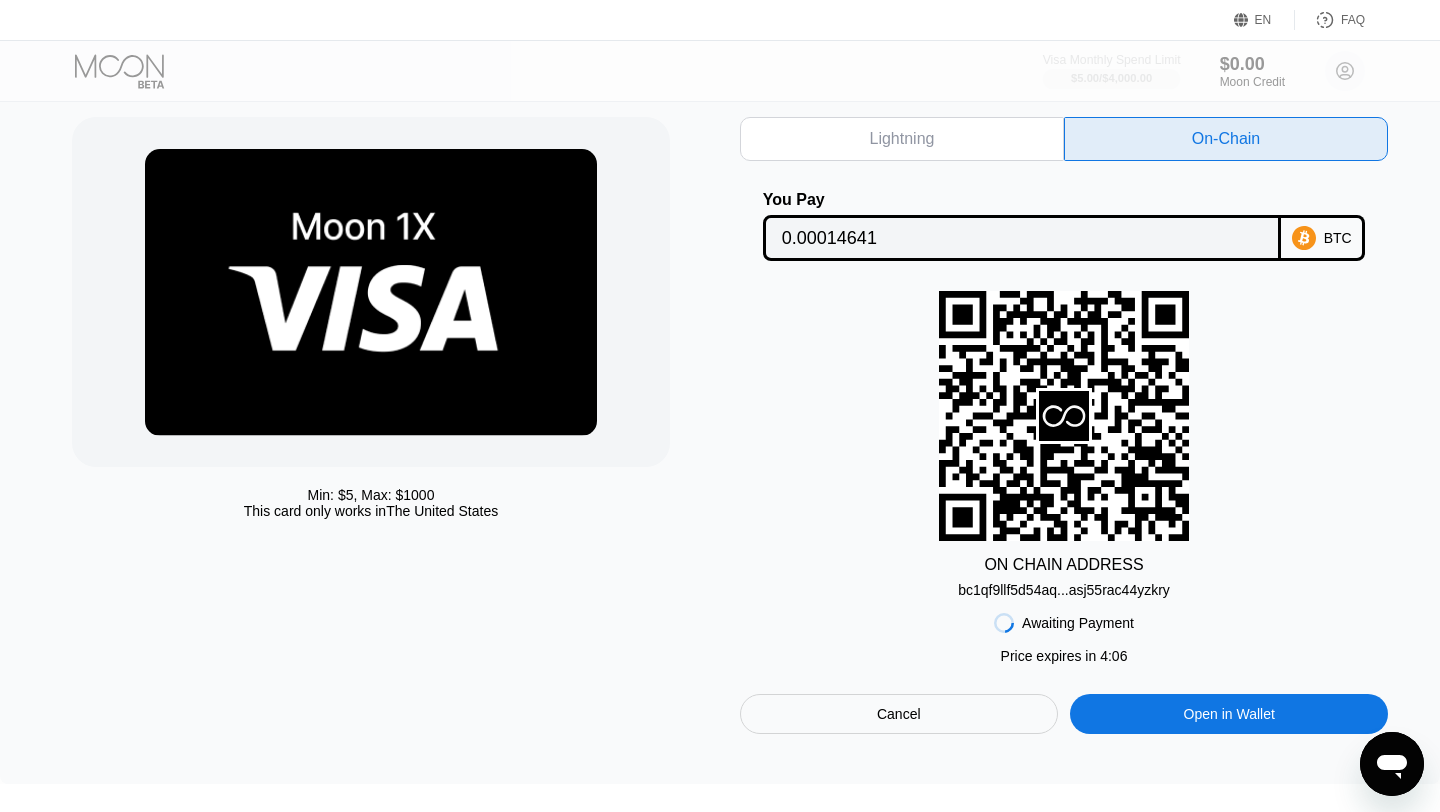 click on "$5.00 / $4,000.00" at bounding box center [1111, 78] 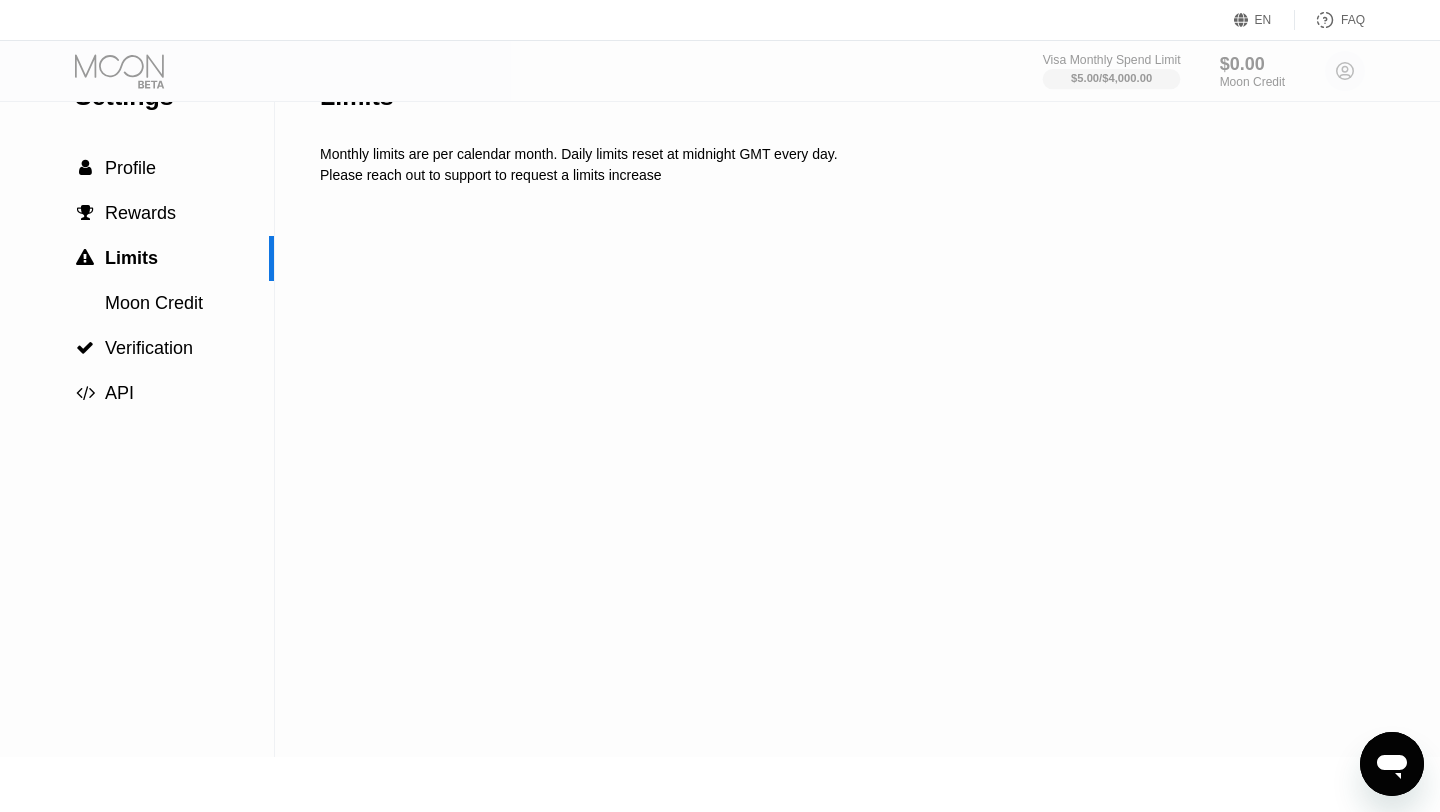 scroll, scrollTop: 0, scrollLeft: 0, axis: both 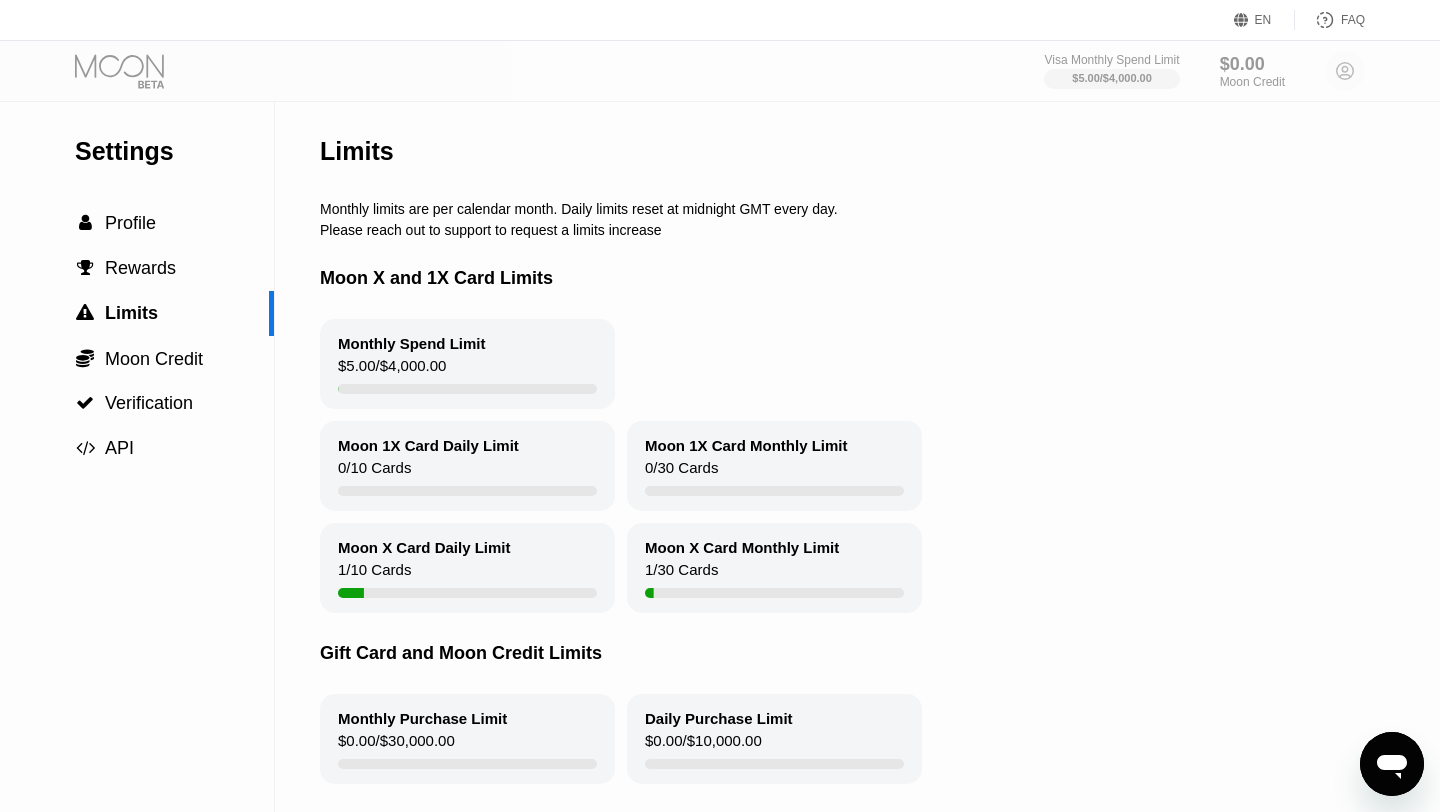 click at bounding box center (136, 71) 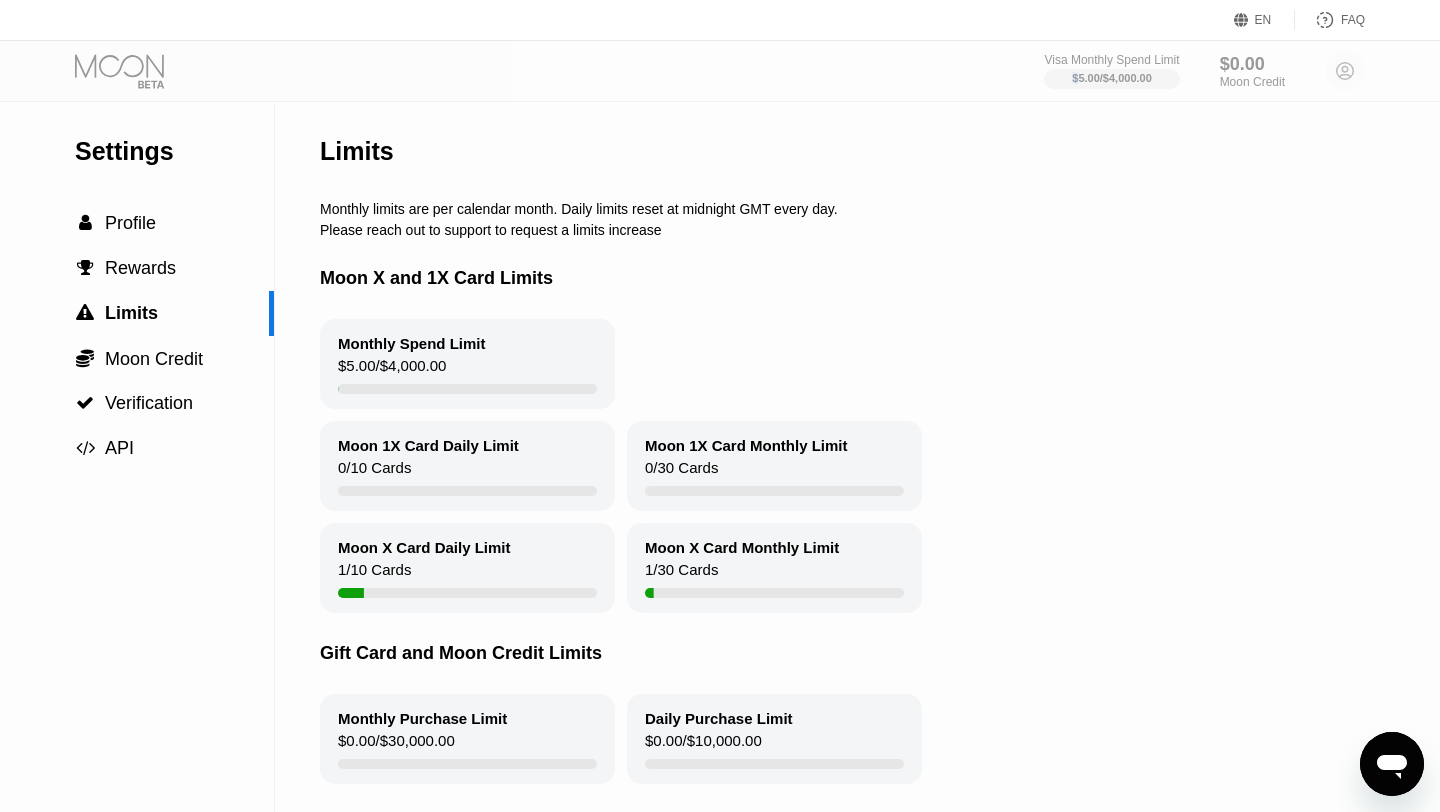 click at bounding box center [136, 71] 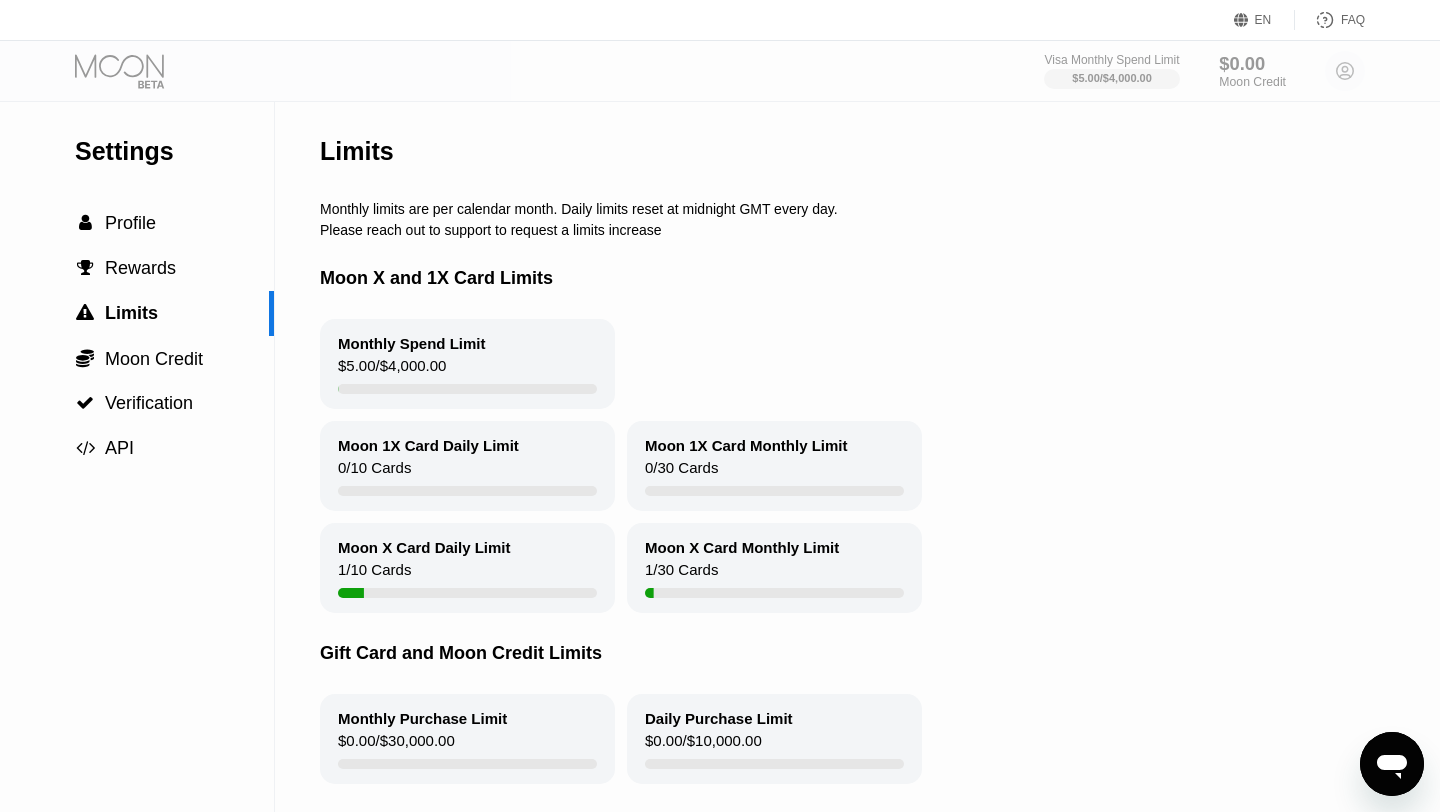 click on "$0.00 Moon Credit" at bounding box center [1252, 71] 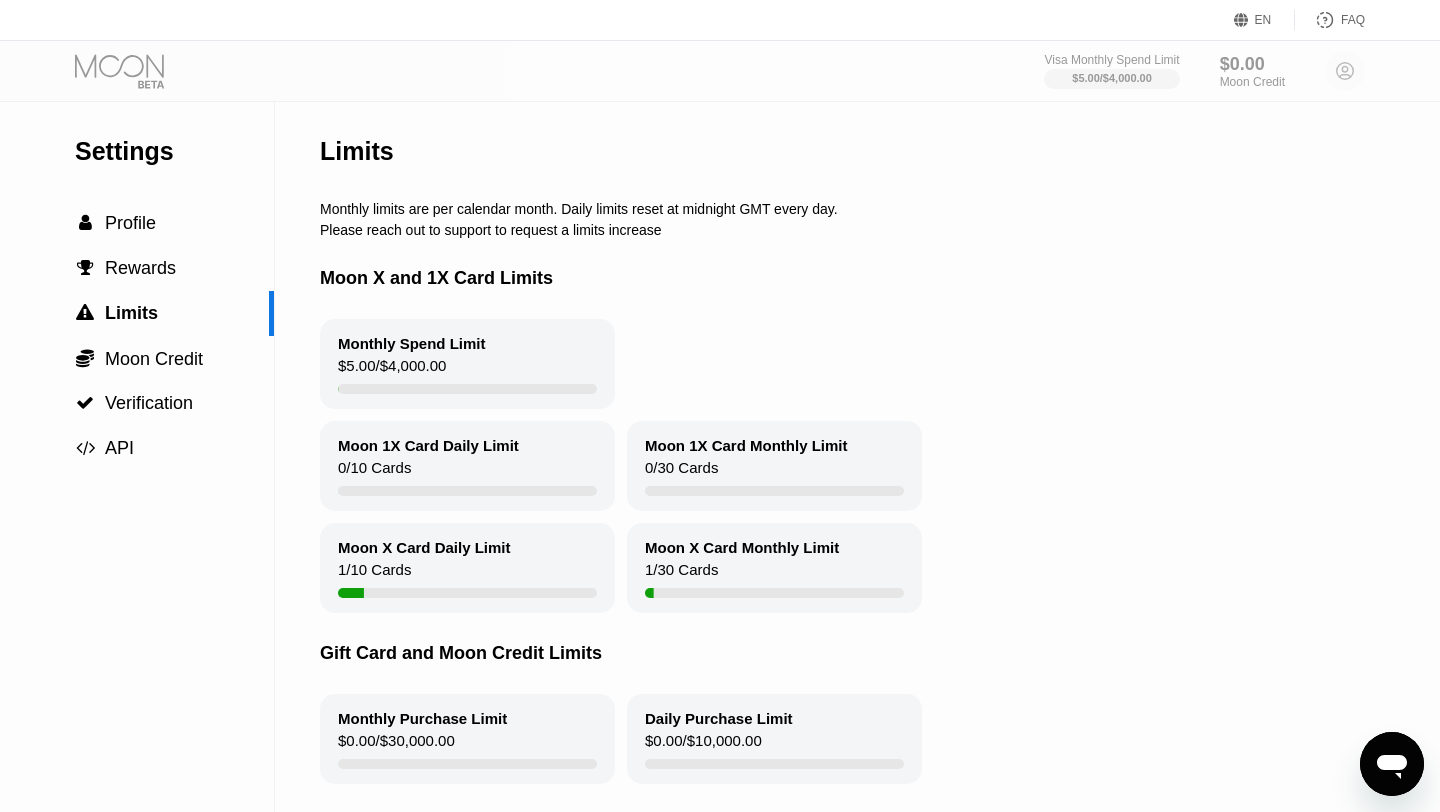 click at bounding box center [136, 71] 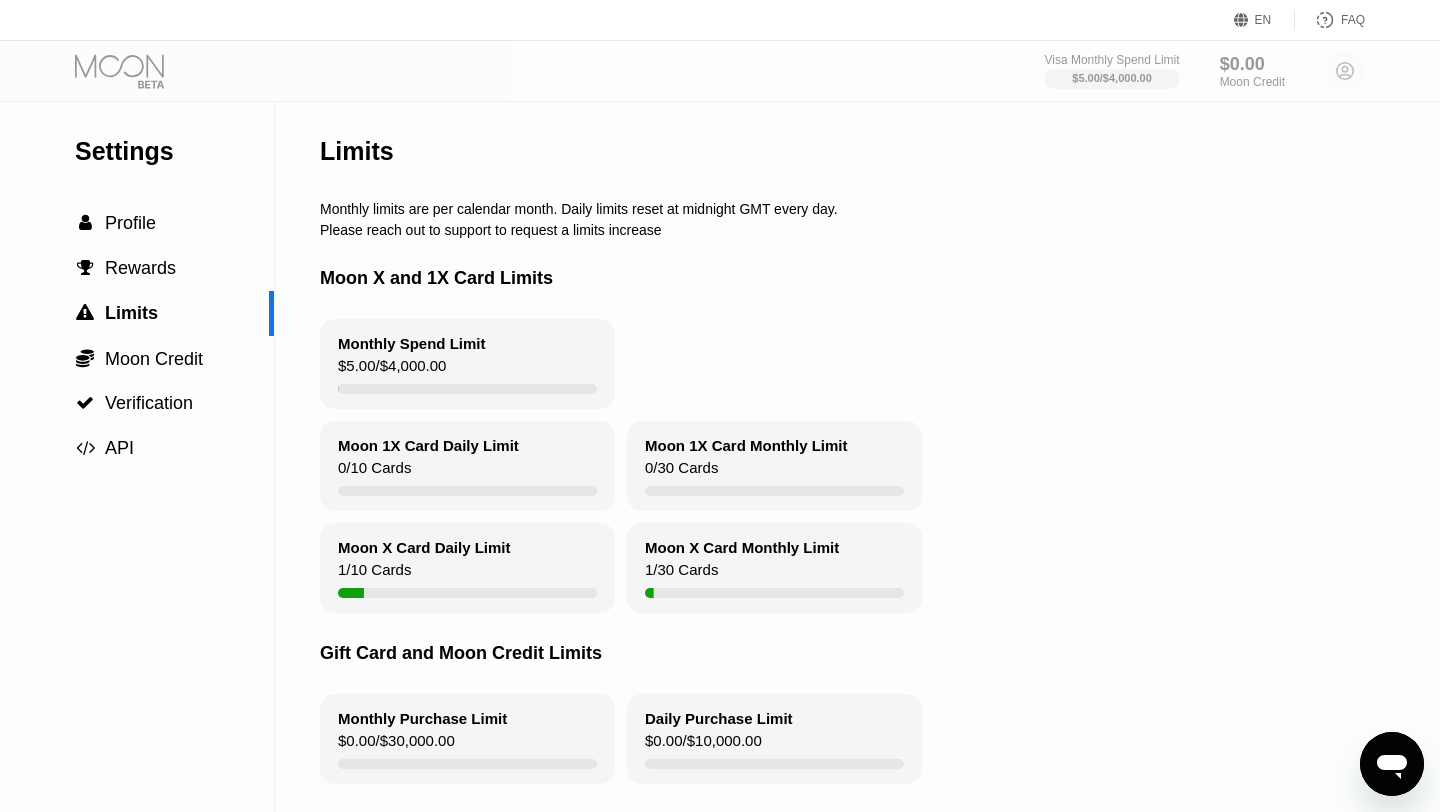 click at bounding box center (136, 71) 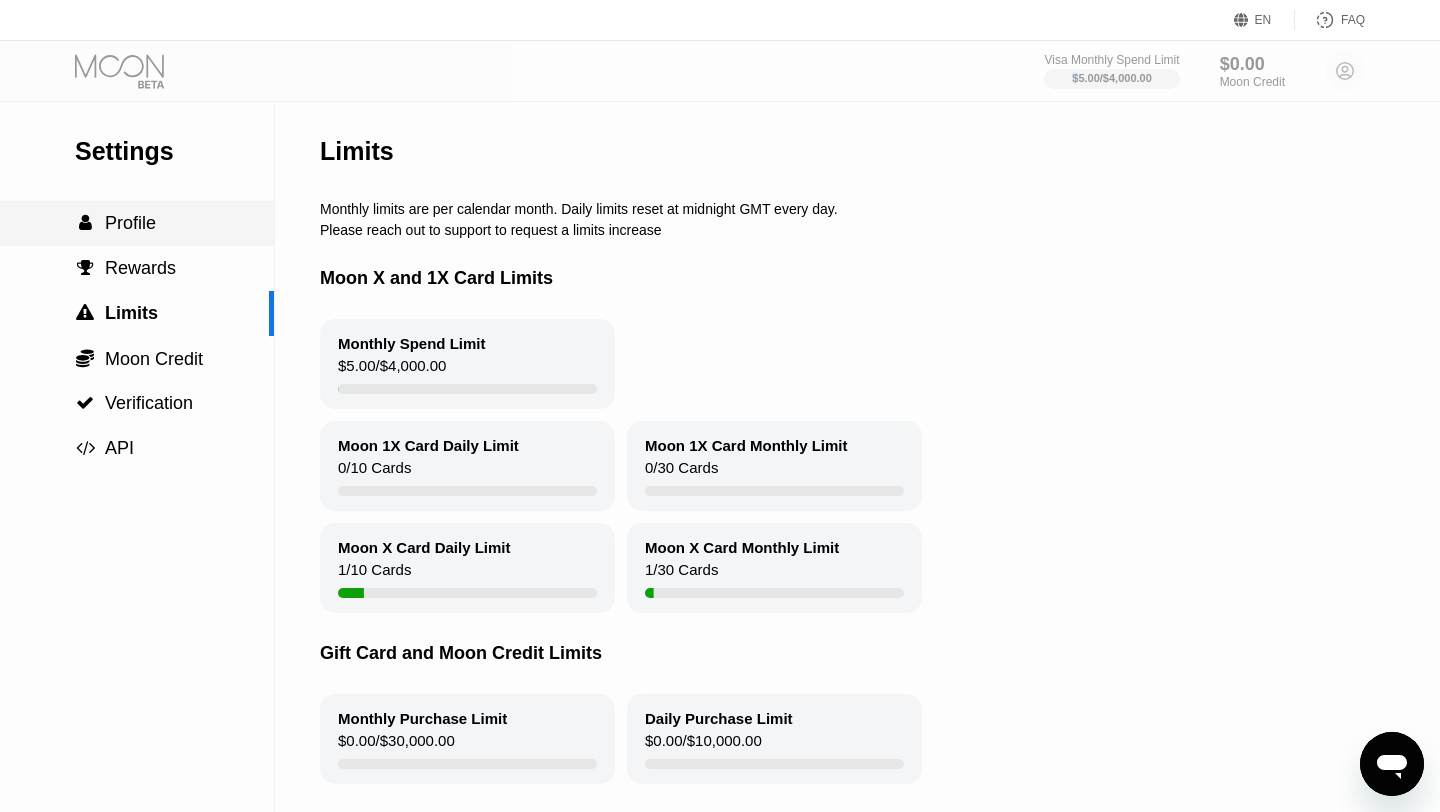 click on " Profile" at bounding box center [137, 223] 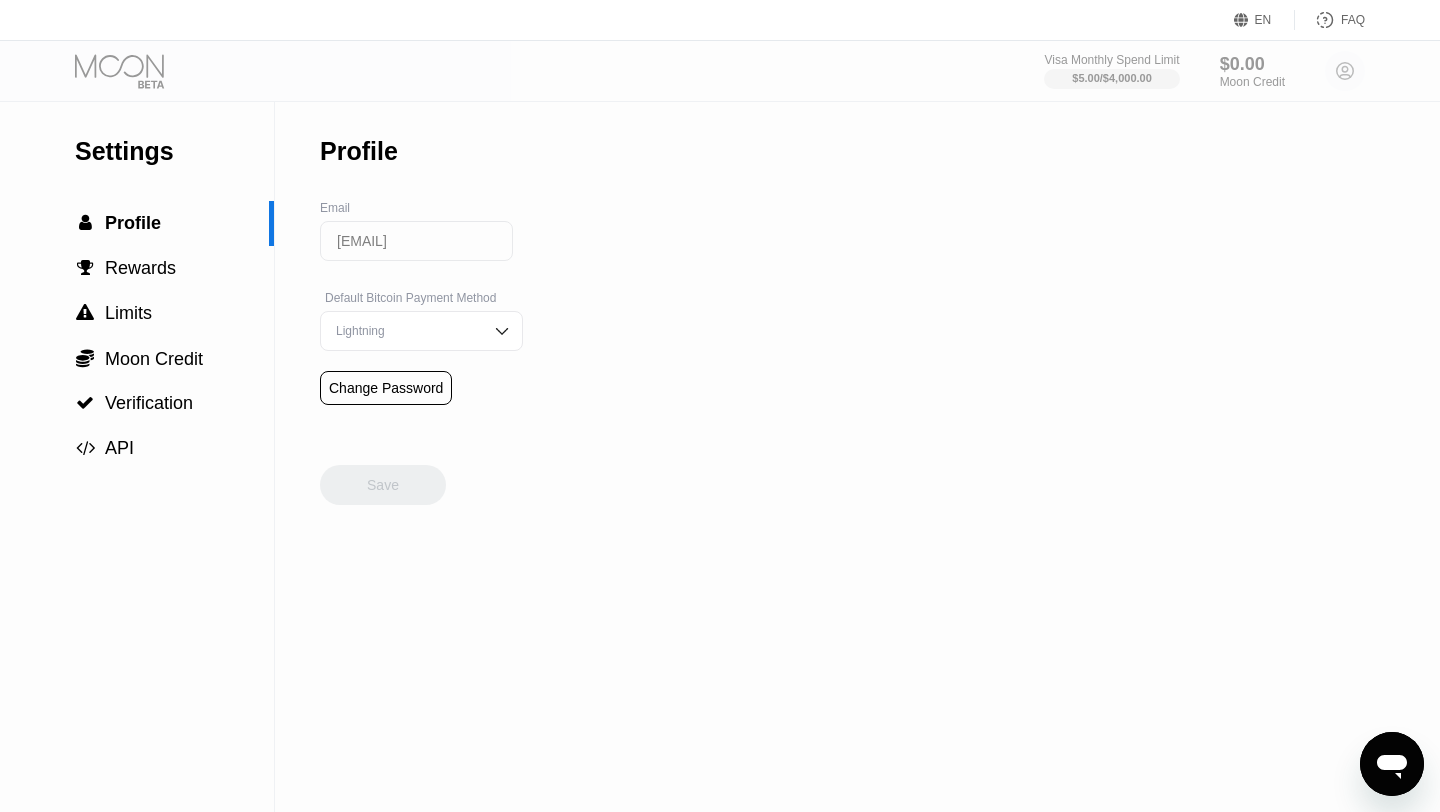 click at bounding box center [136, 71] 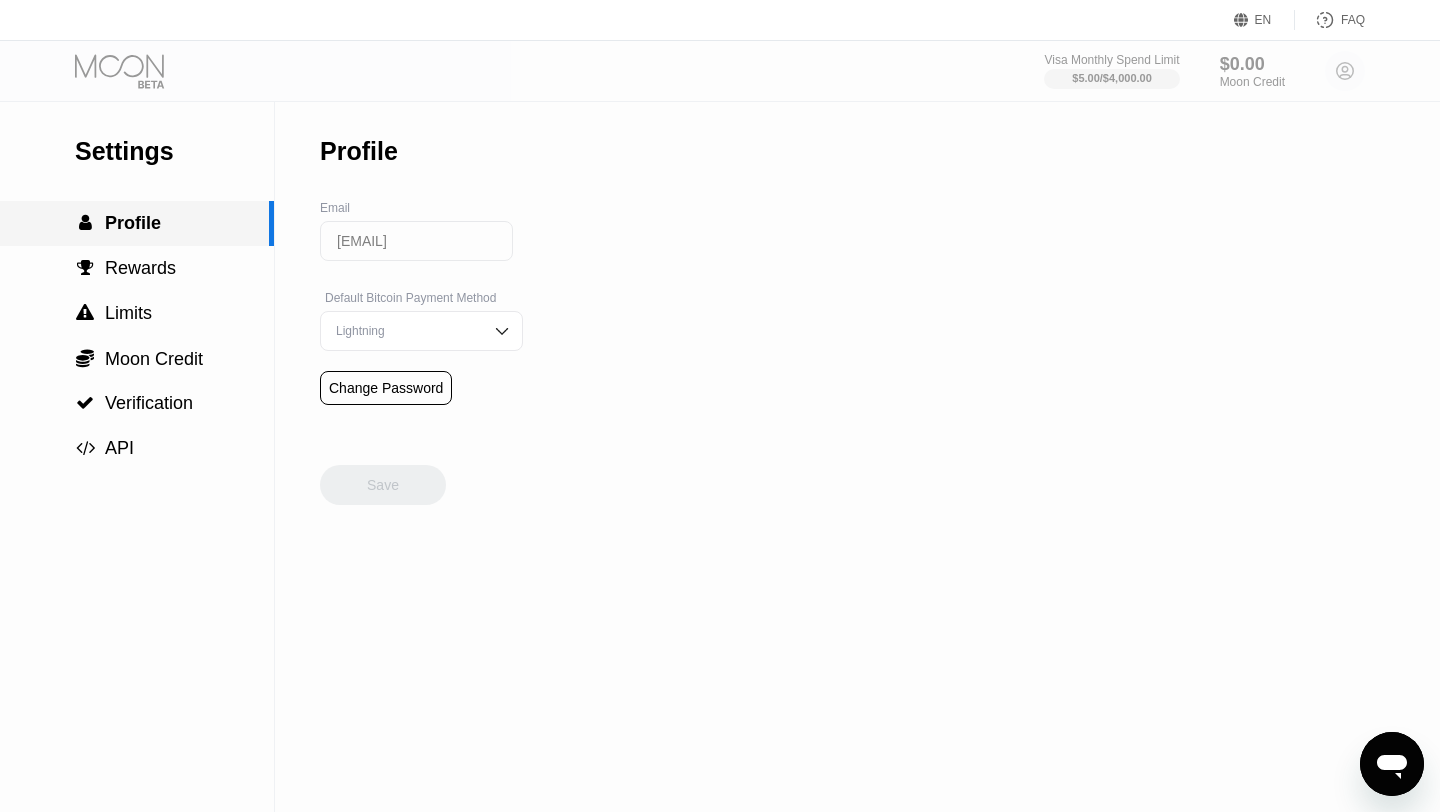 click on "Profile" at bounding box center (133, 223) 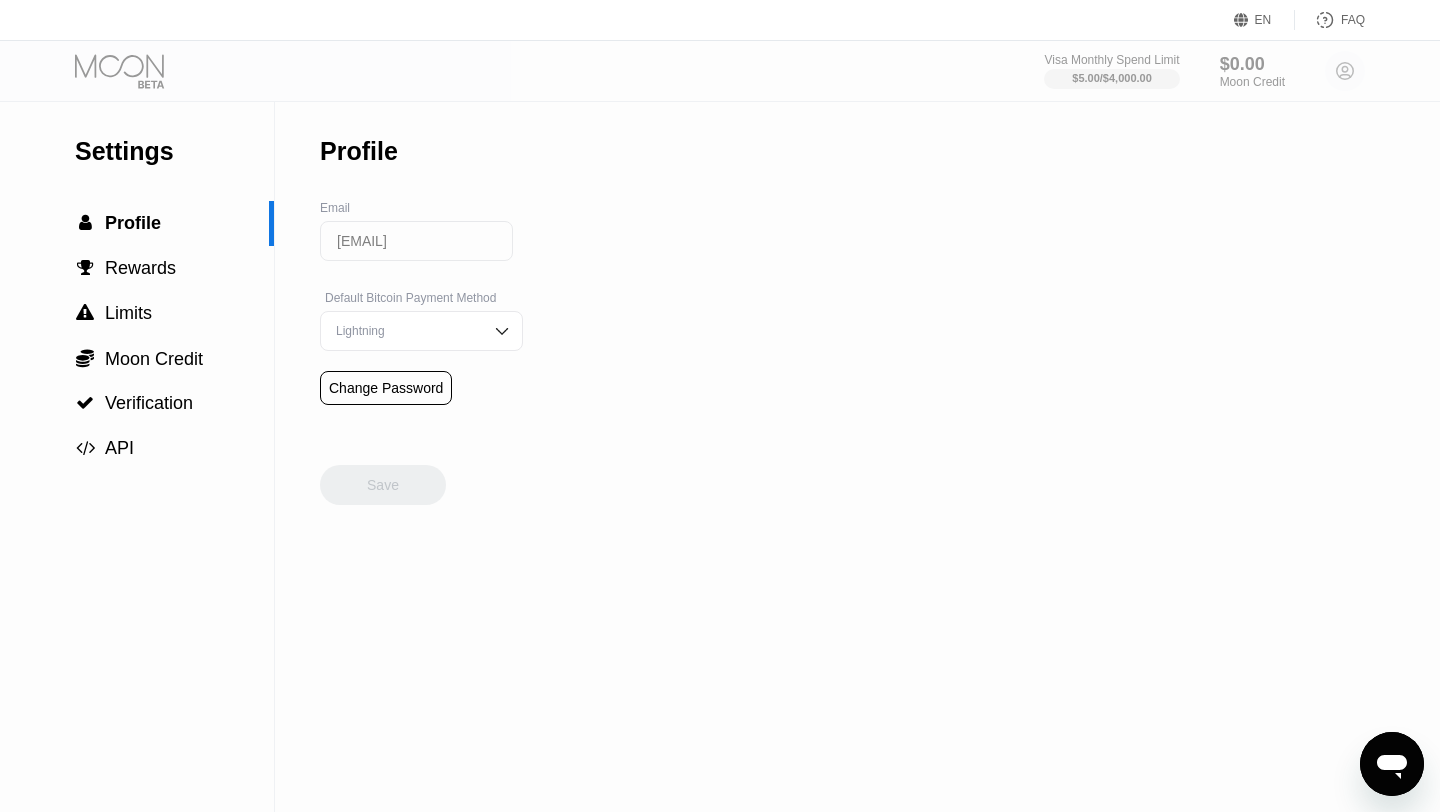 click at bounding box center (136, 71) 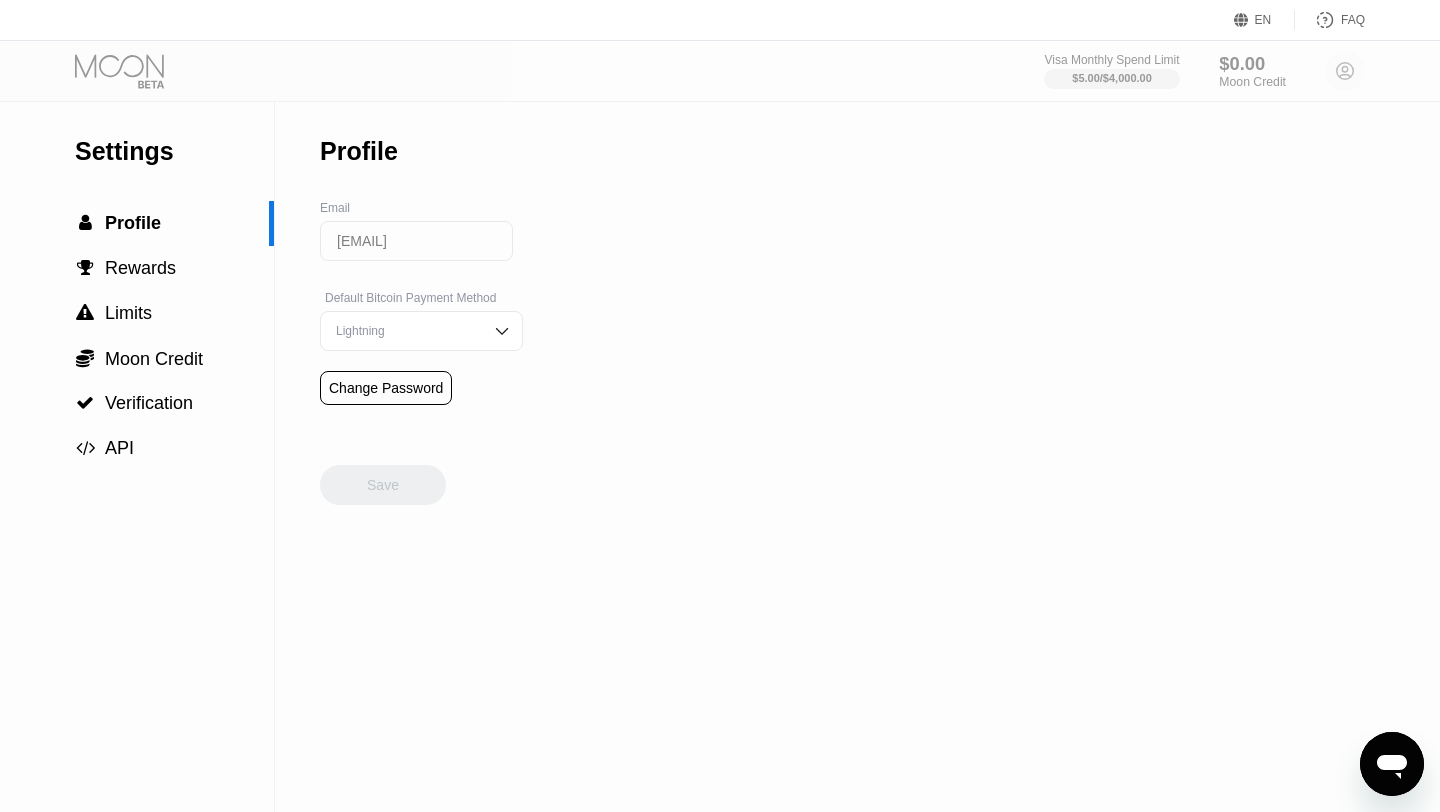 click on "$0.00 Moon Credit" at bounding box center (1252, 71) 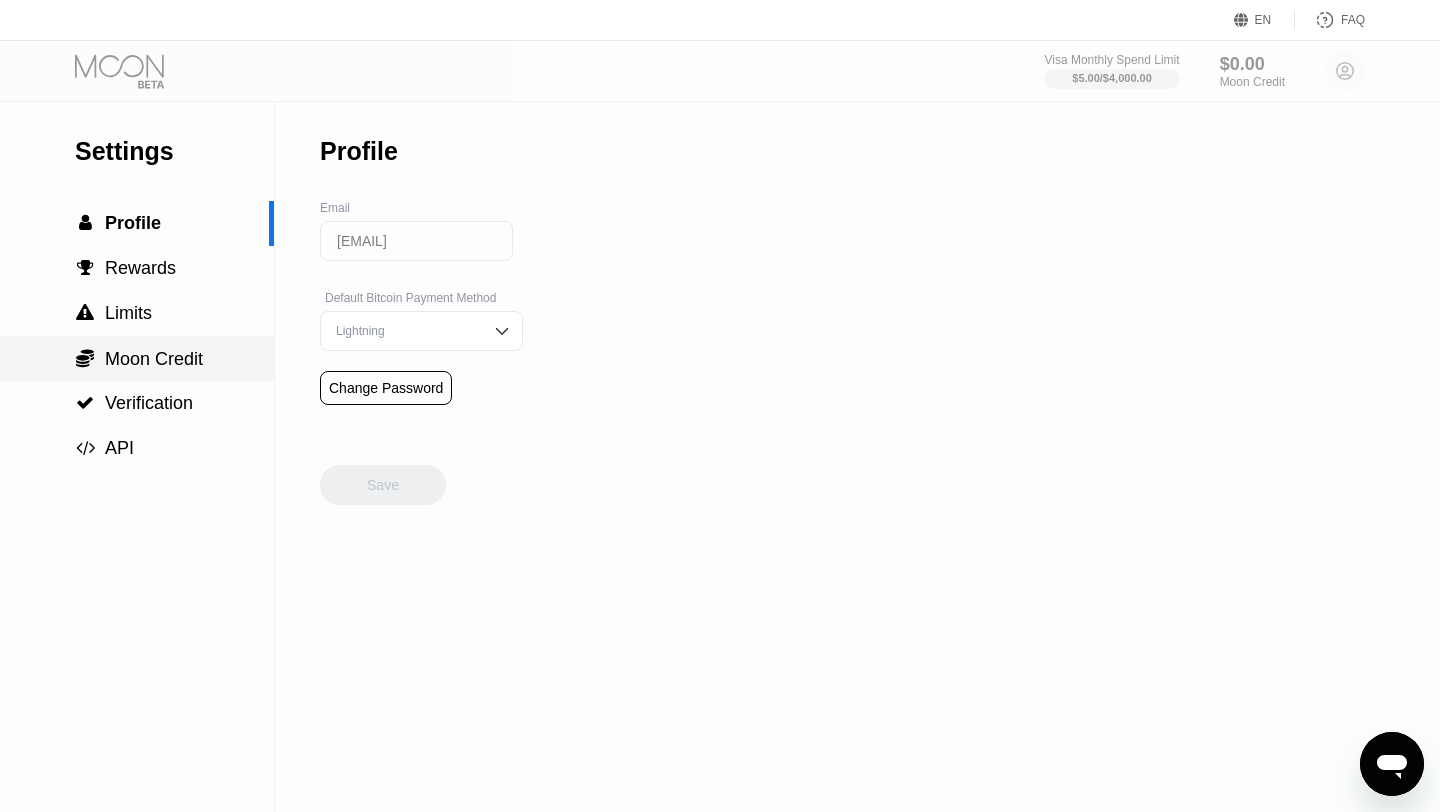 click on " Moon Credit" at bounding box center [137, 358] 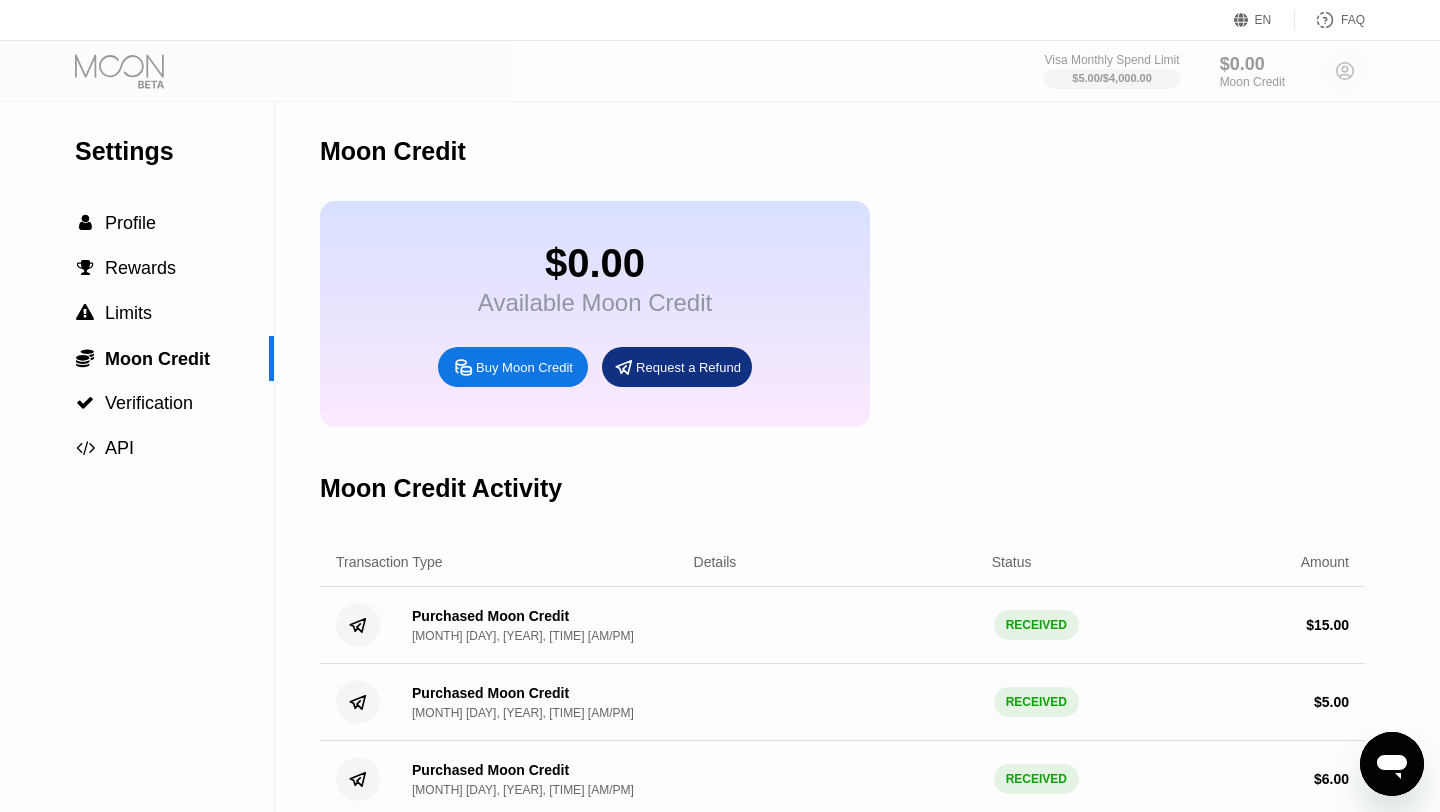 click at bounding box center [136, 71] 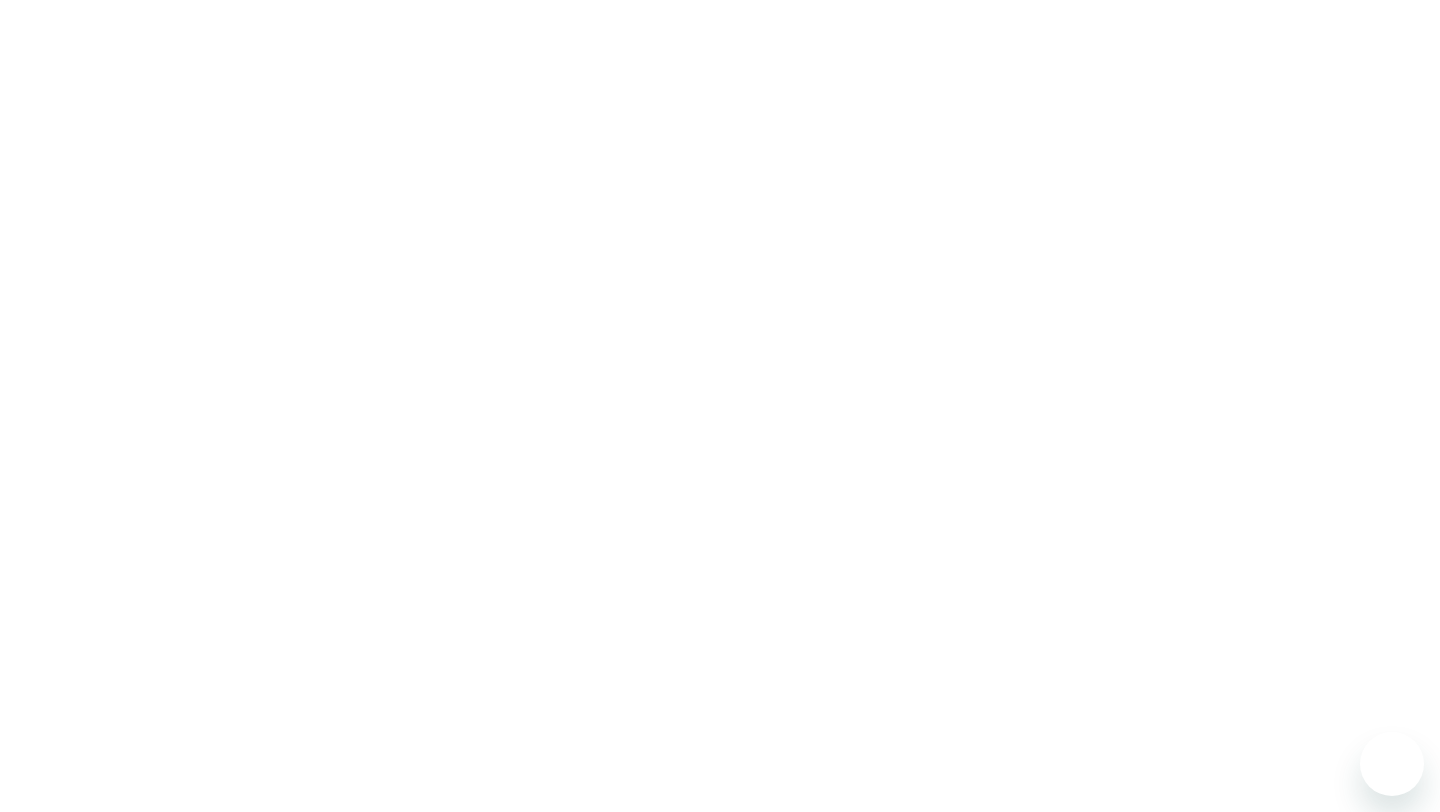 scroll, scrollTop: 0, scrollLeft: 0, axis: both 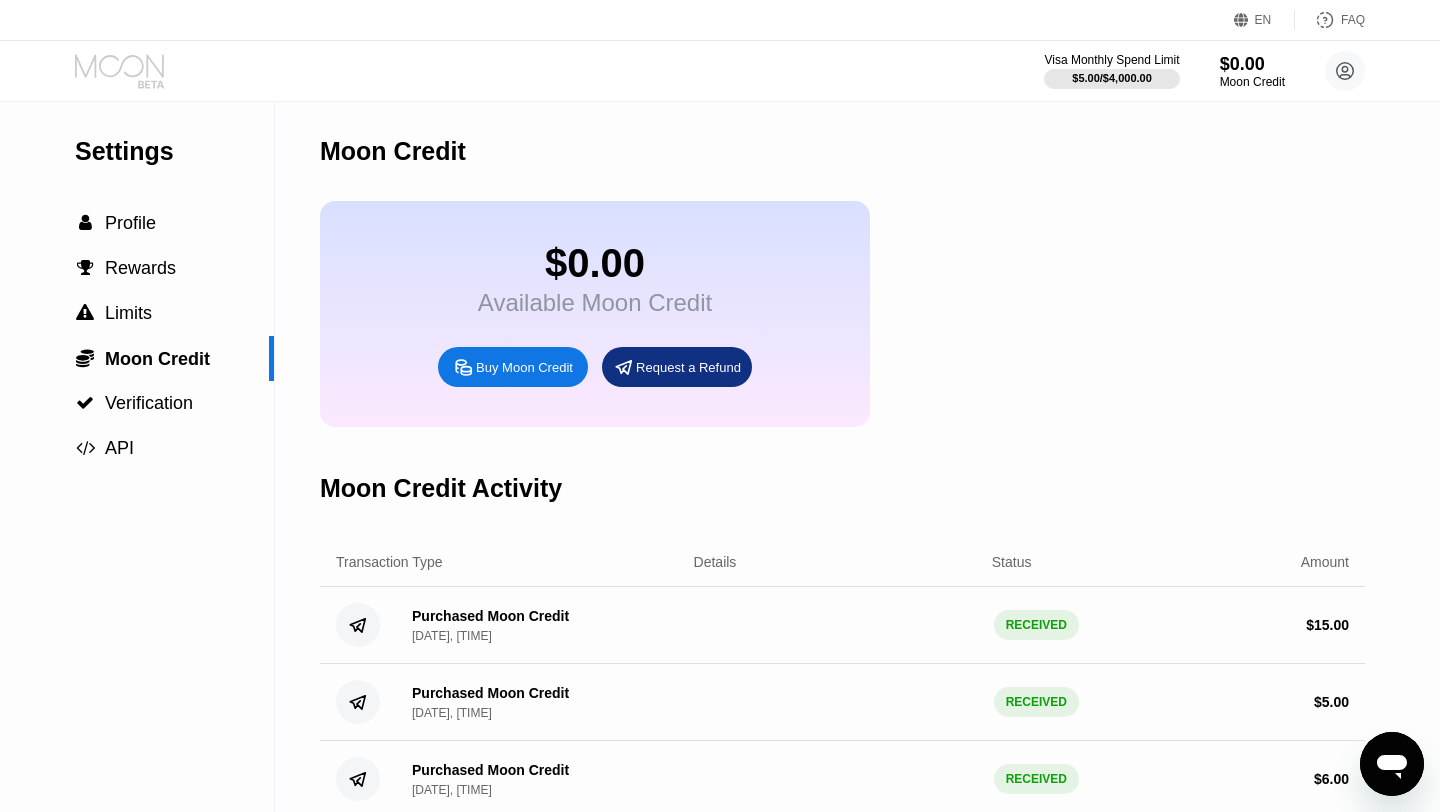 click 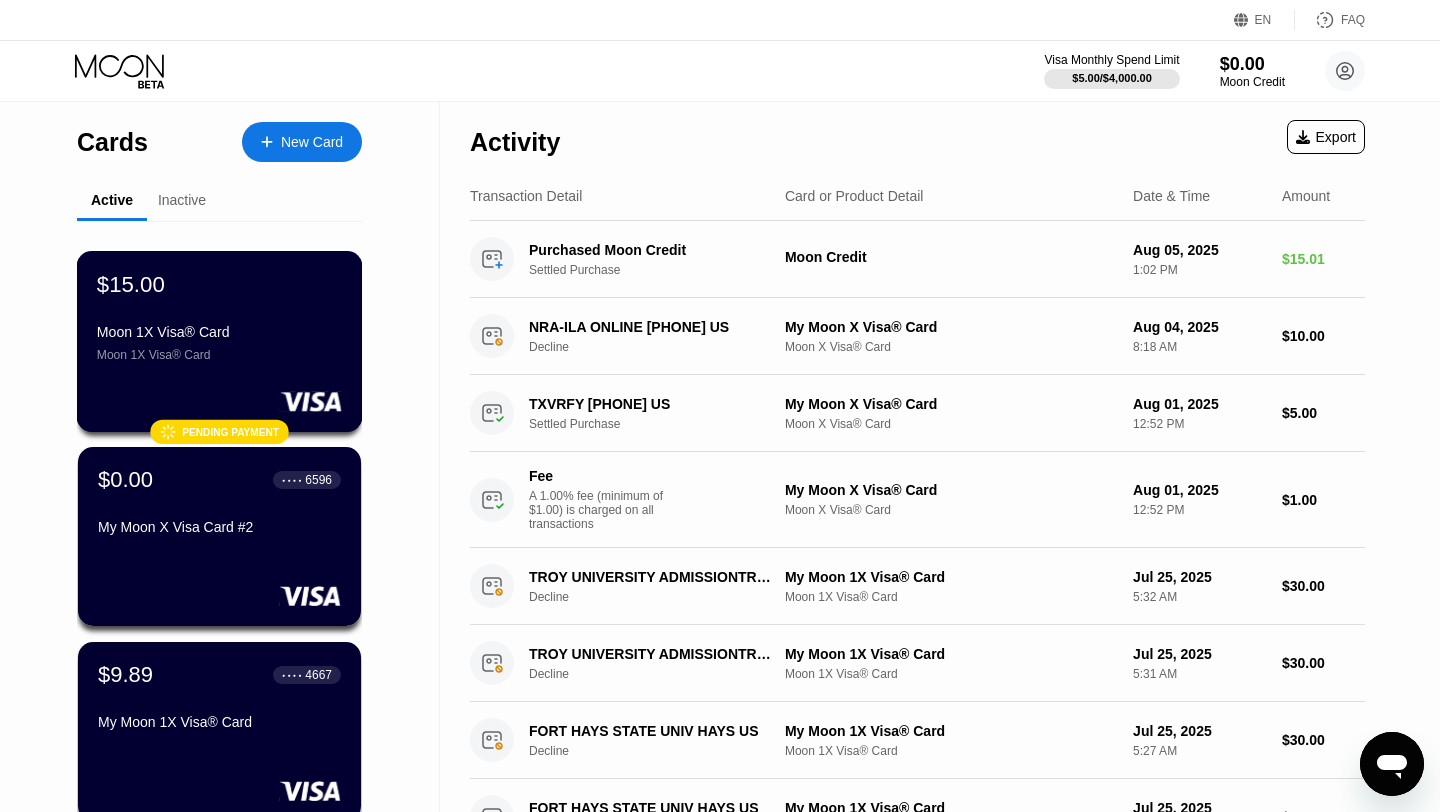 click on "$15.00 Moon 1X Visa® Card Moon 1X Visa® Card" at bounding box center [219, 316] 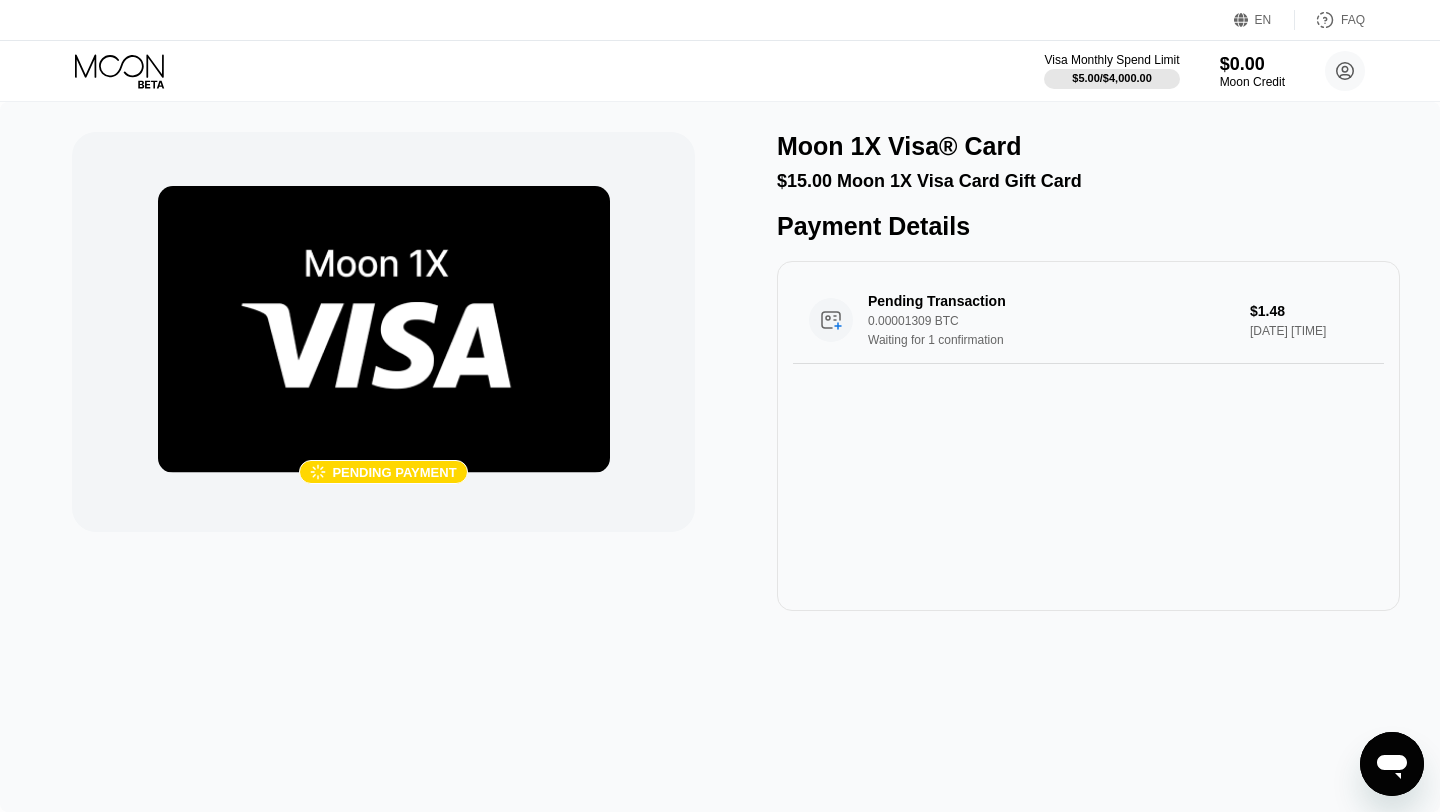click 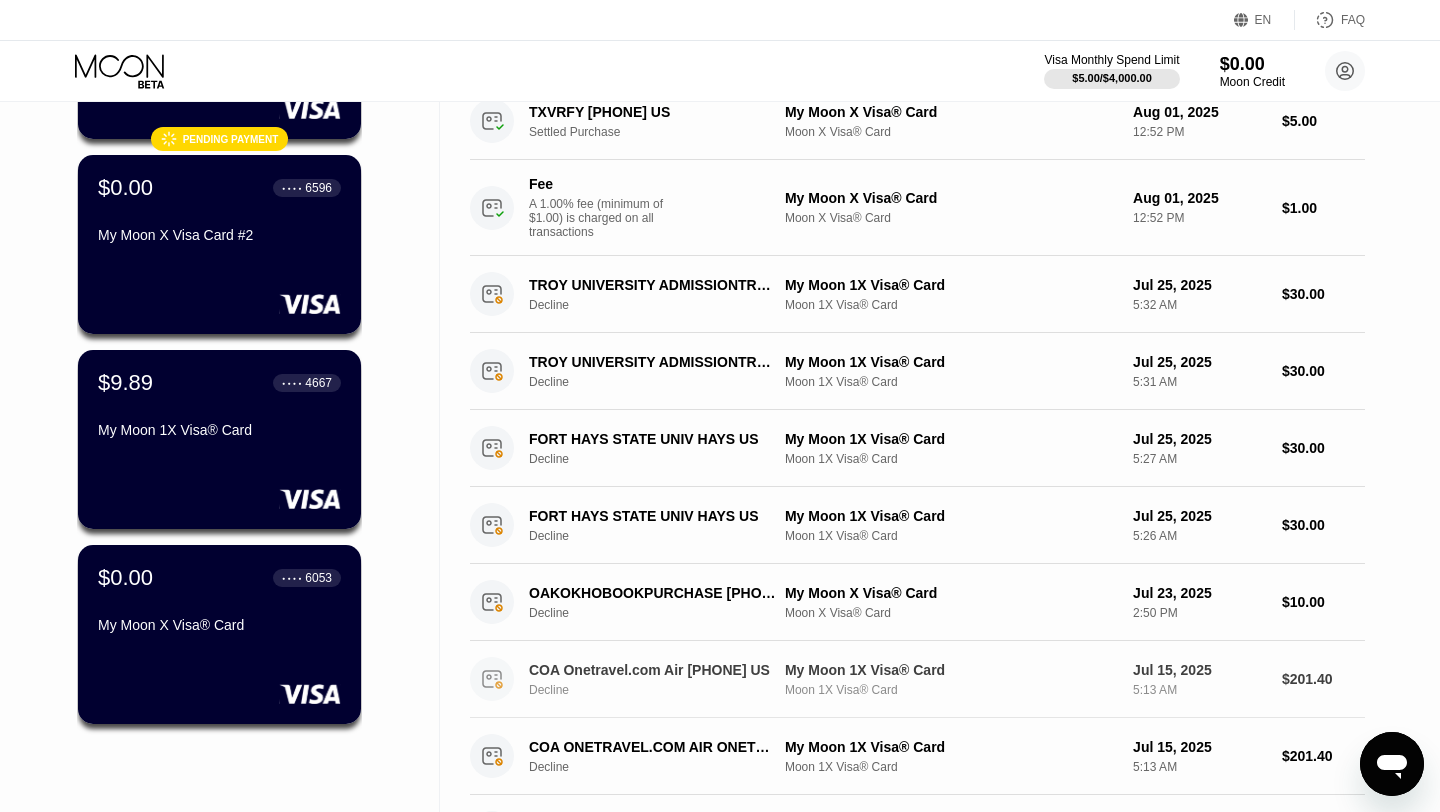 scroll, scrollTop: 0, scrollLeft: 0, axis: both 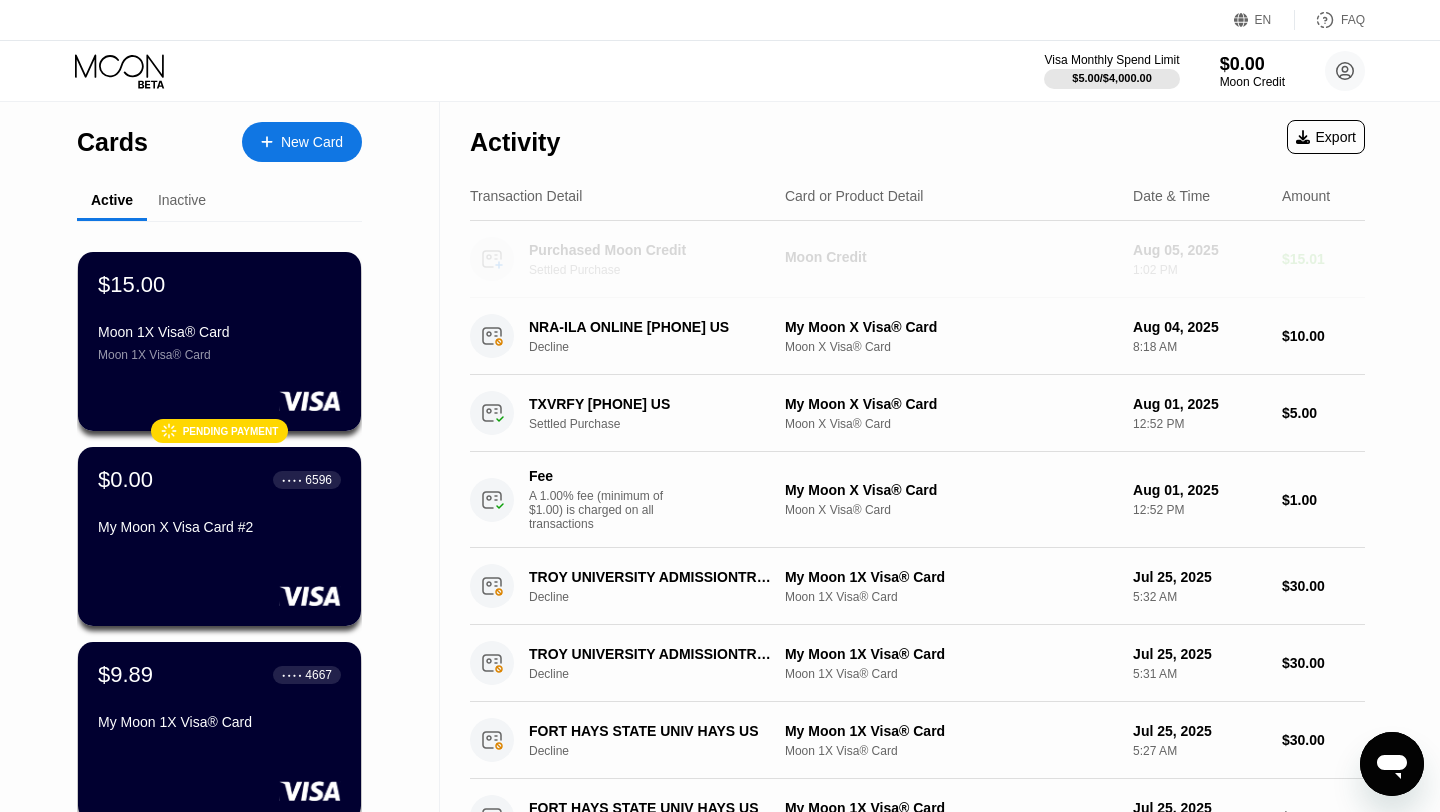 click on "1:02 PM" at bounding box center [1199, 270] 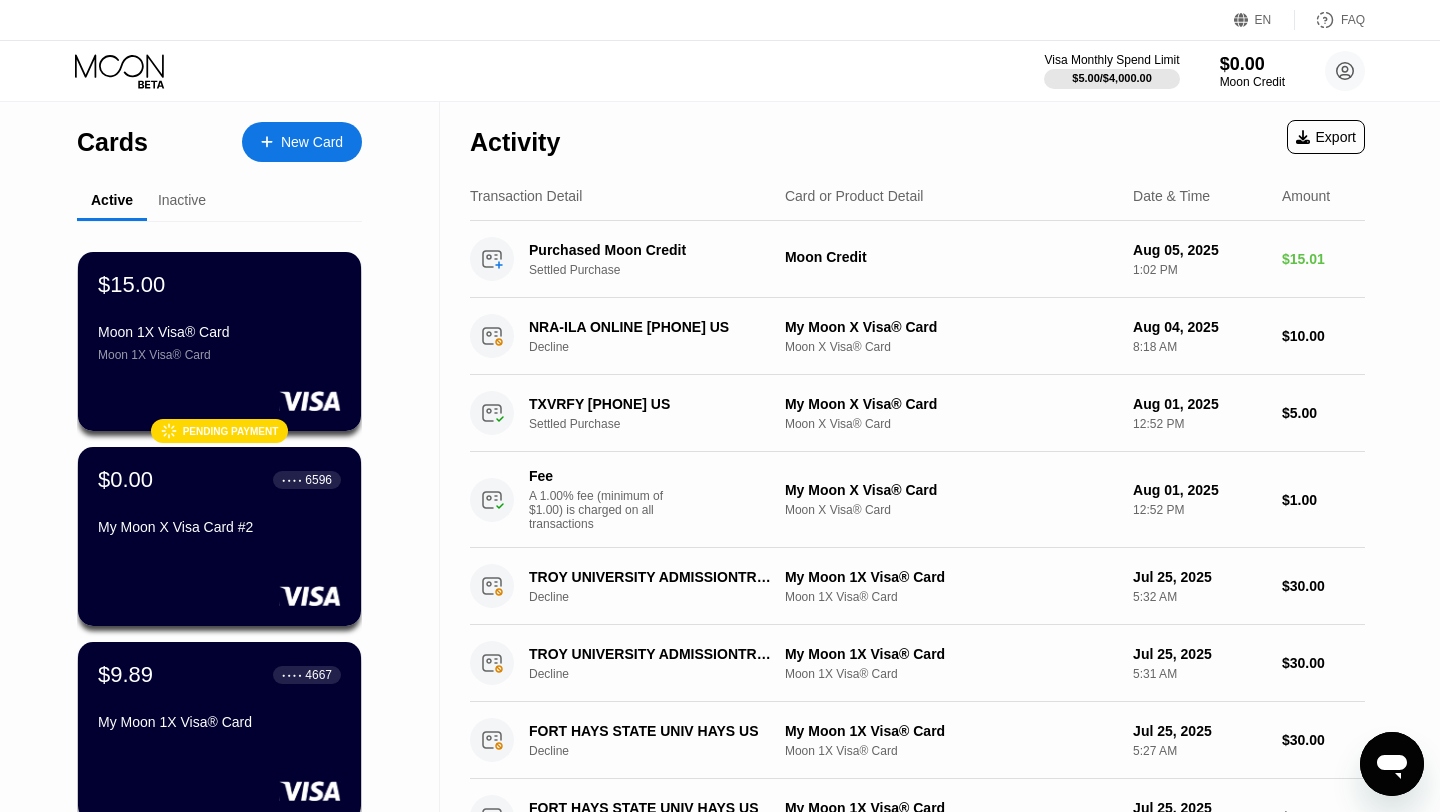 click 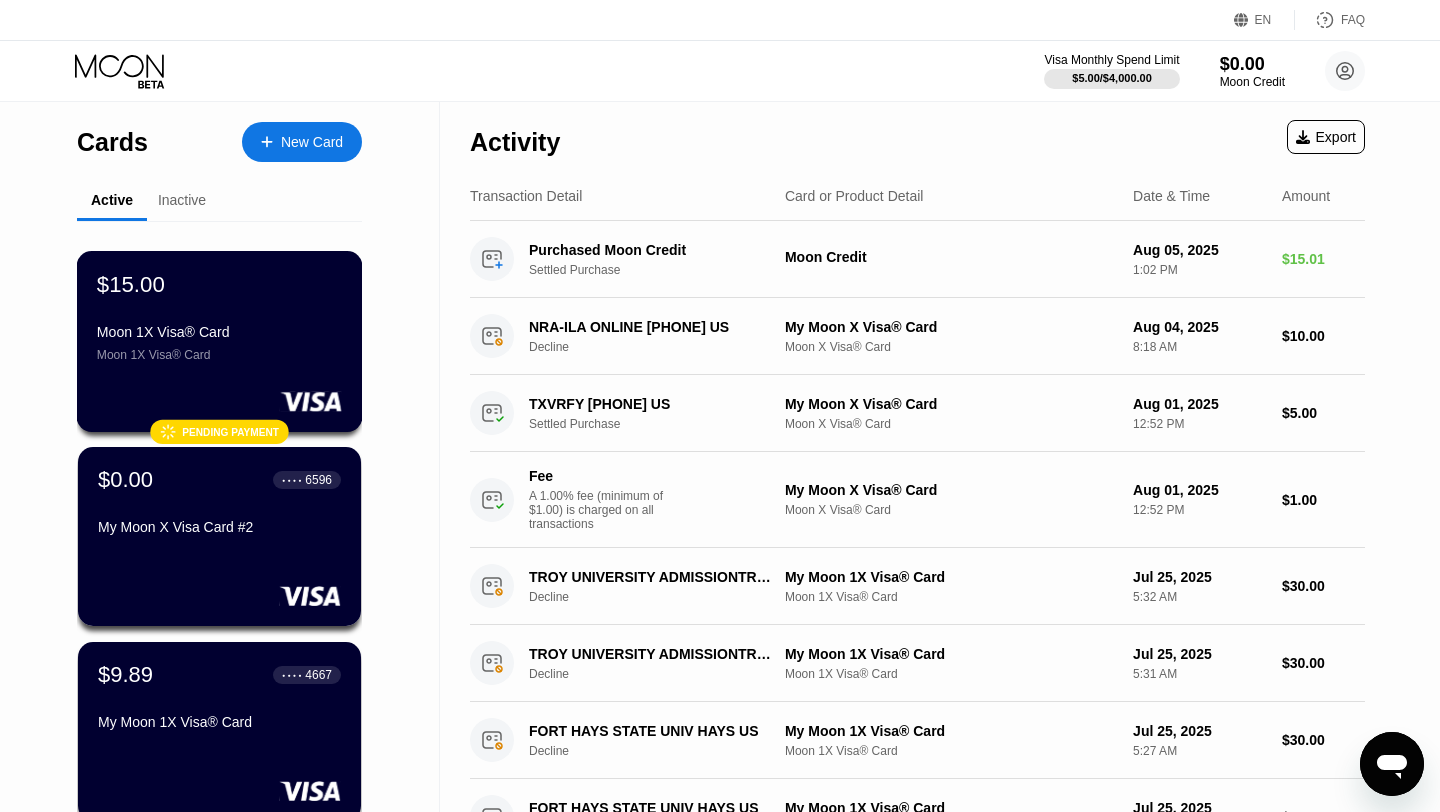 click on "Moon 1X Visa® Card" at bounding box center (219, 332) 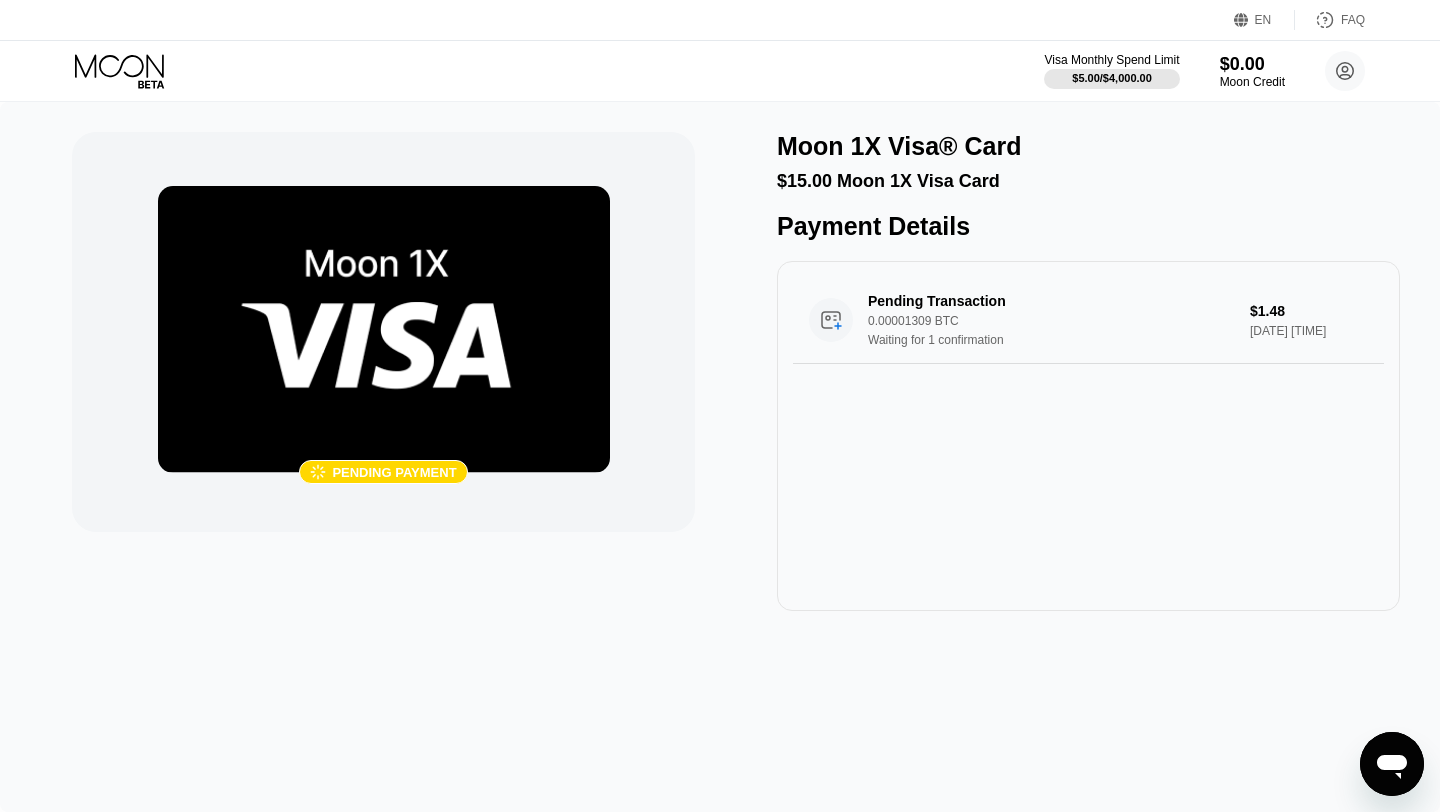 click 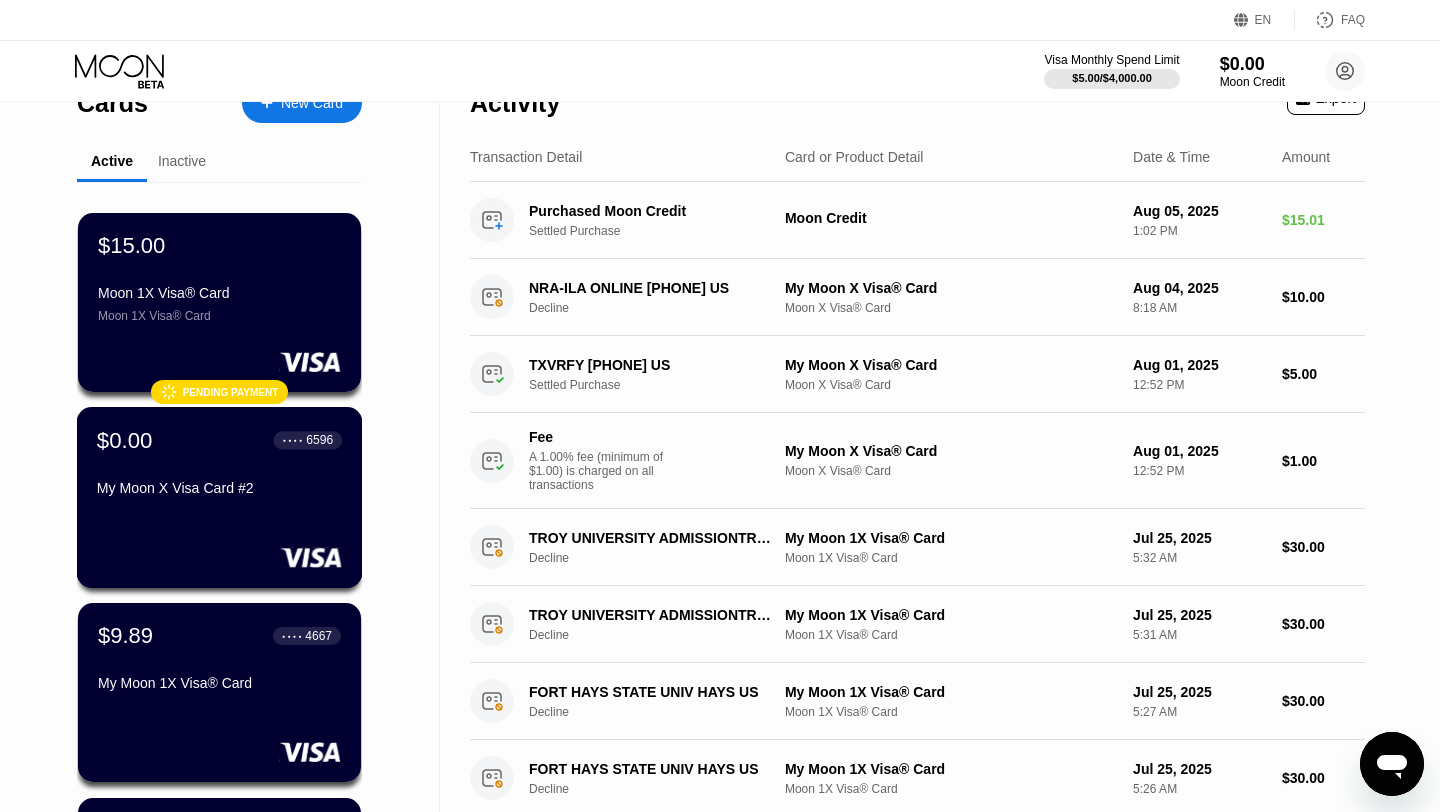 scroll, scrollTop: 0, scrollLeft: 0, axis: both 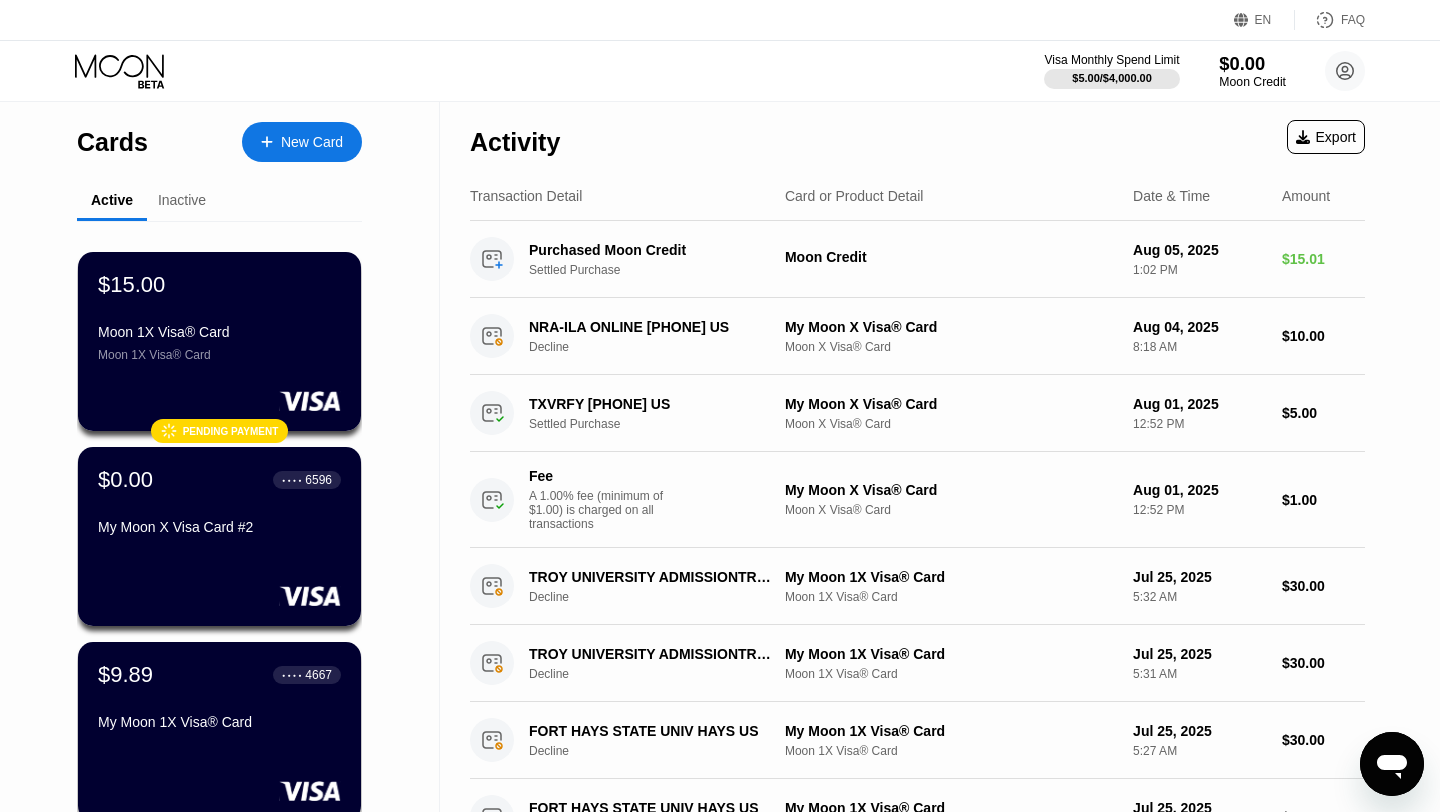 click on "$0.00" at bounding box center (1252, 63) 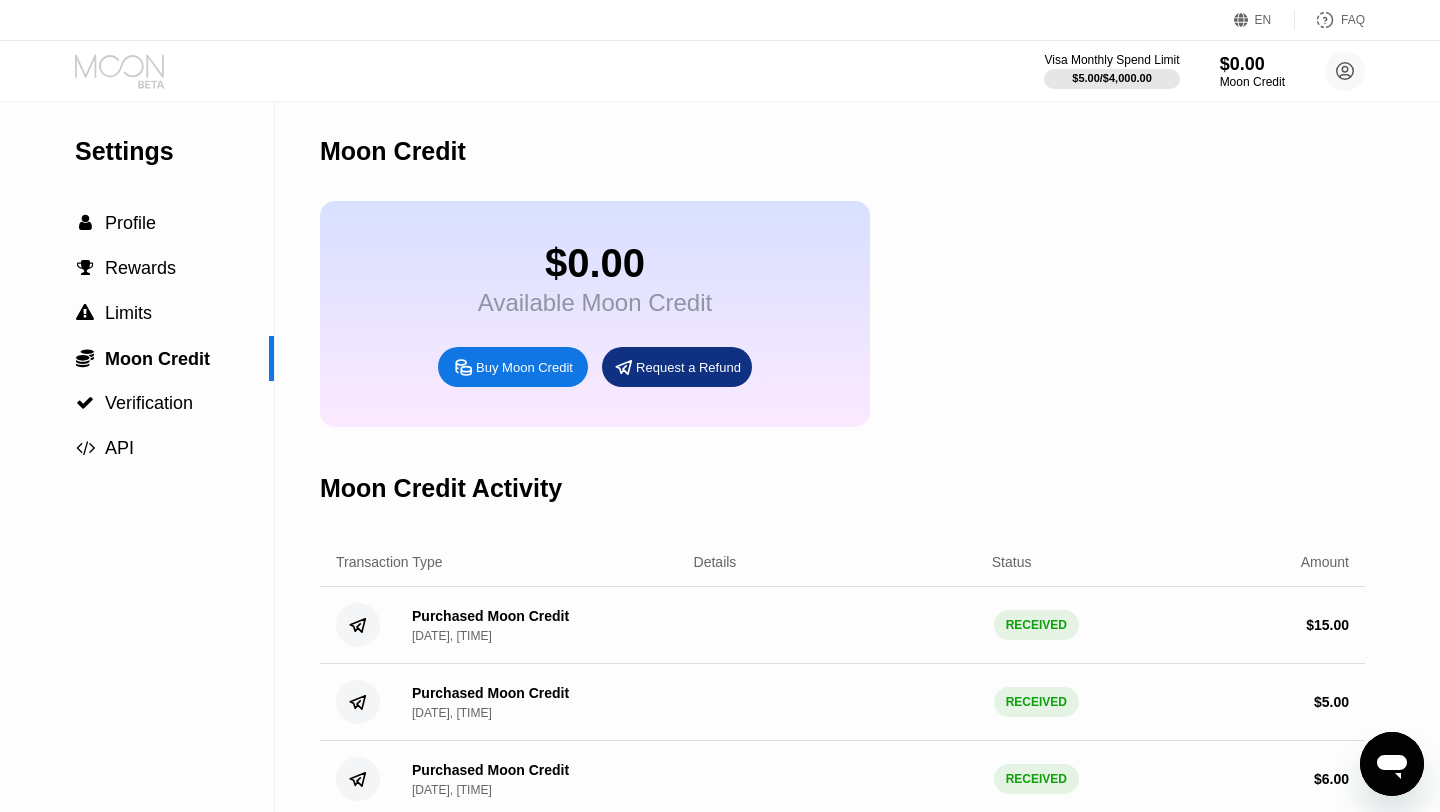 click 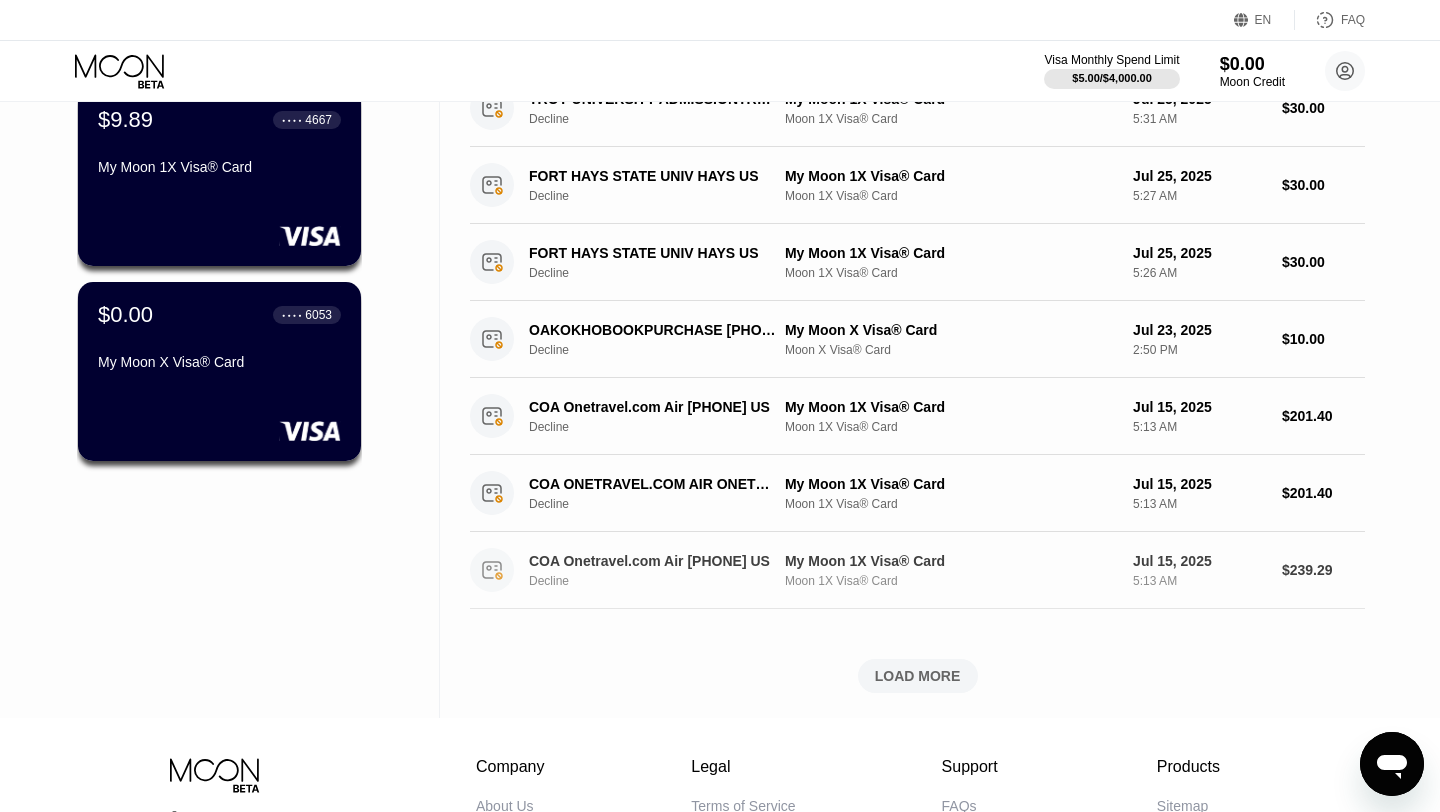 scroll, scrollTop: 0, scrollLeft: 0, axis: both 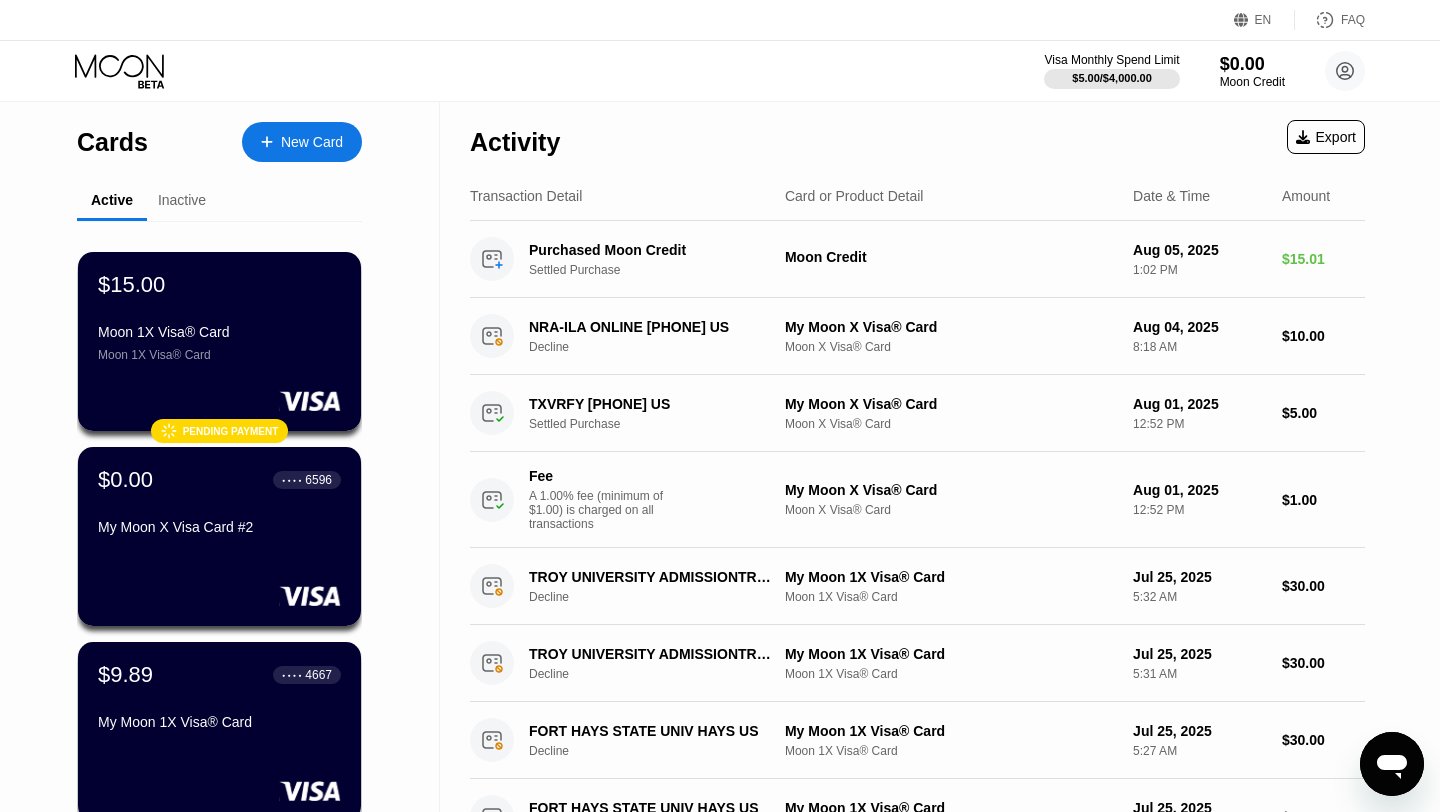 click on "Inactive" at bounding box center [182, 200] 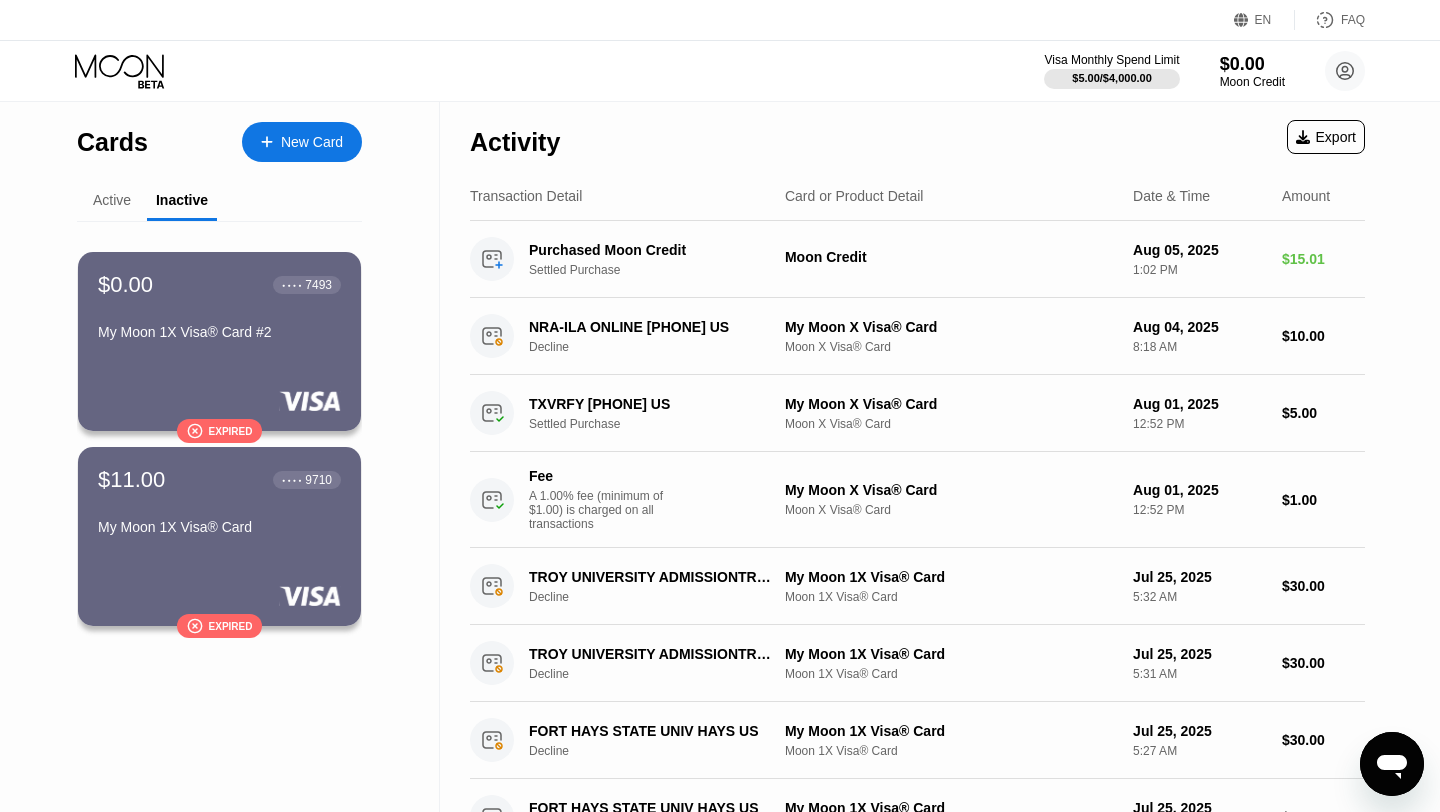 click on "Active" at bounding box center (112, 200) 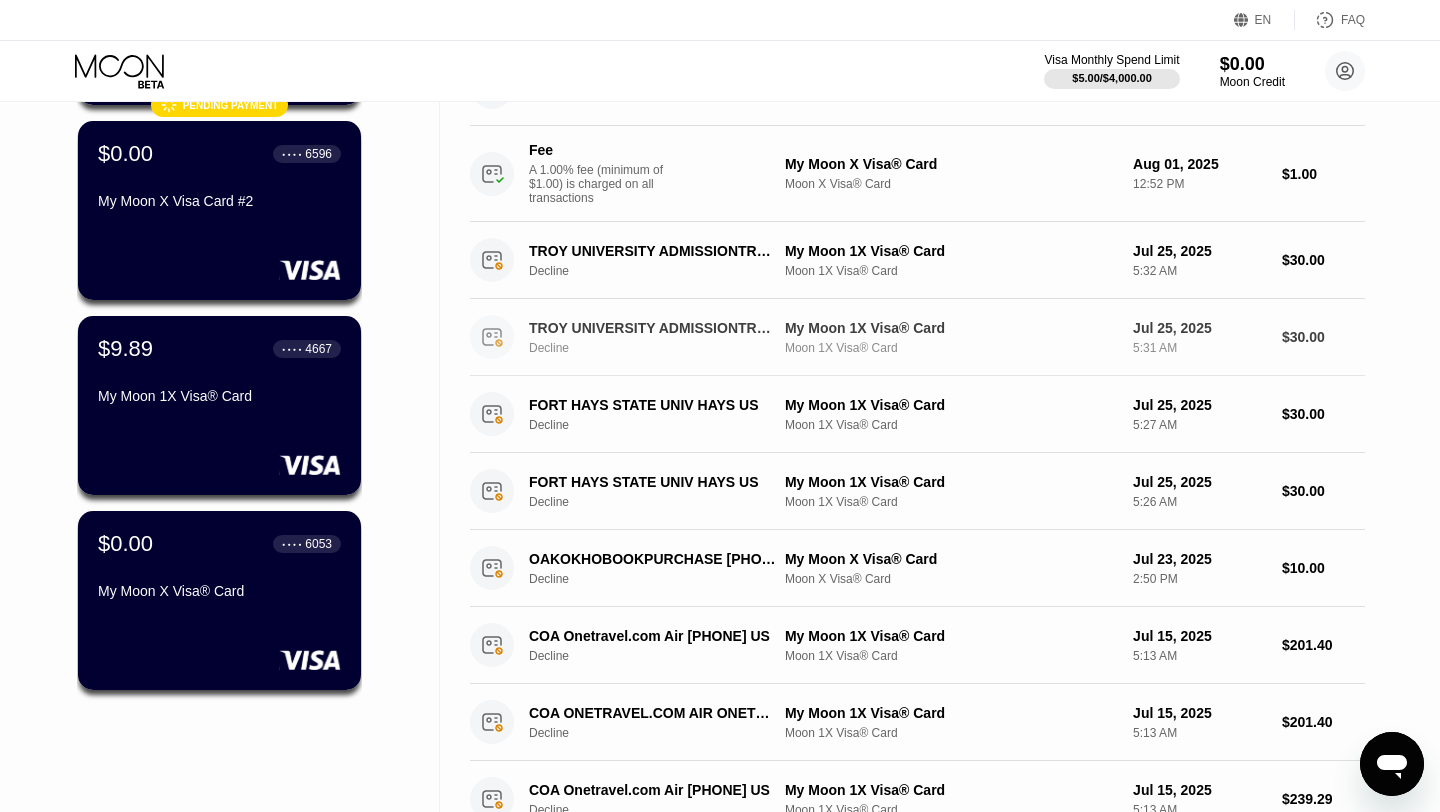 scroll, scrollTop: 0, scrollLeft: 0, axis: both 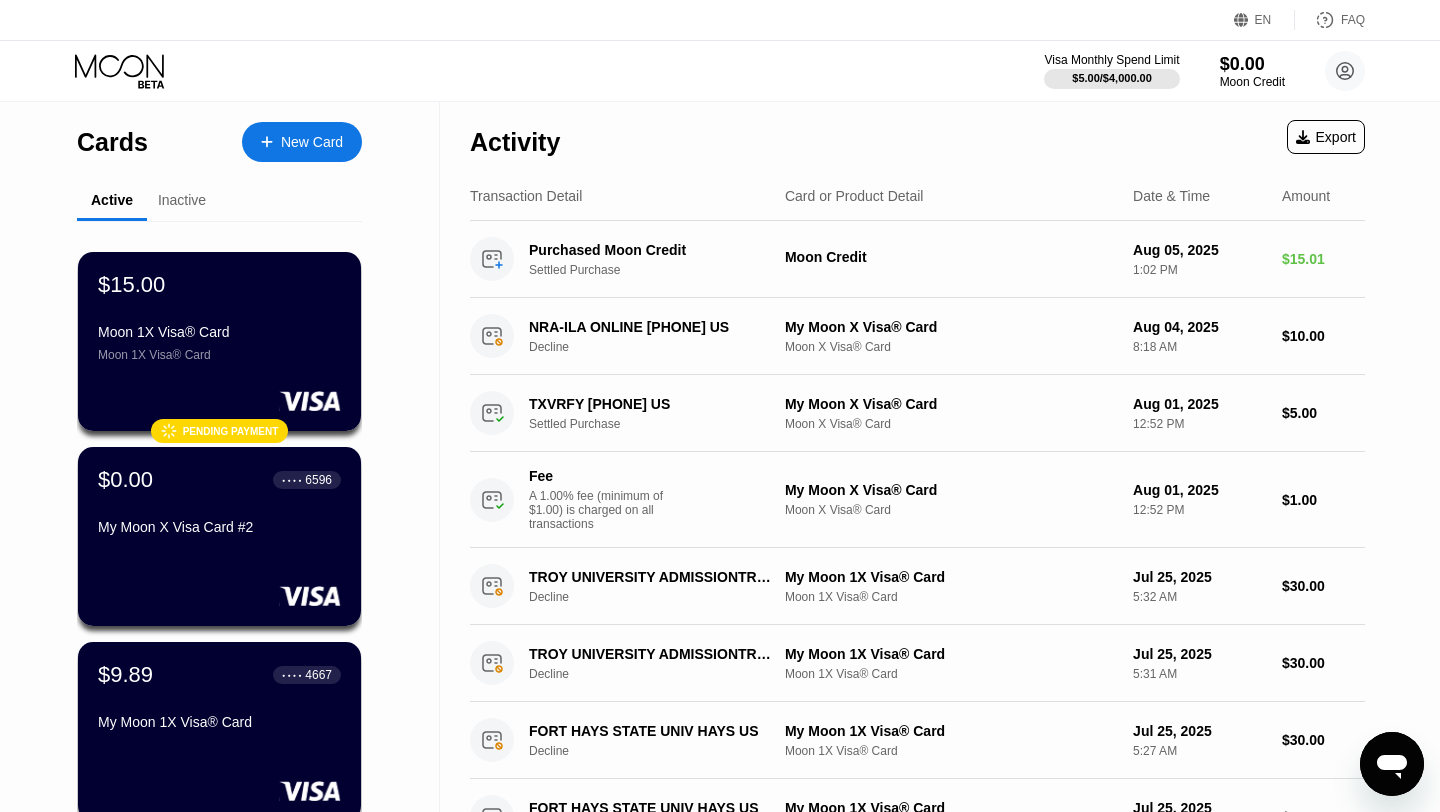 click on "Inactive" at bounding box center (182, 200) 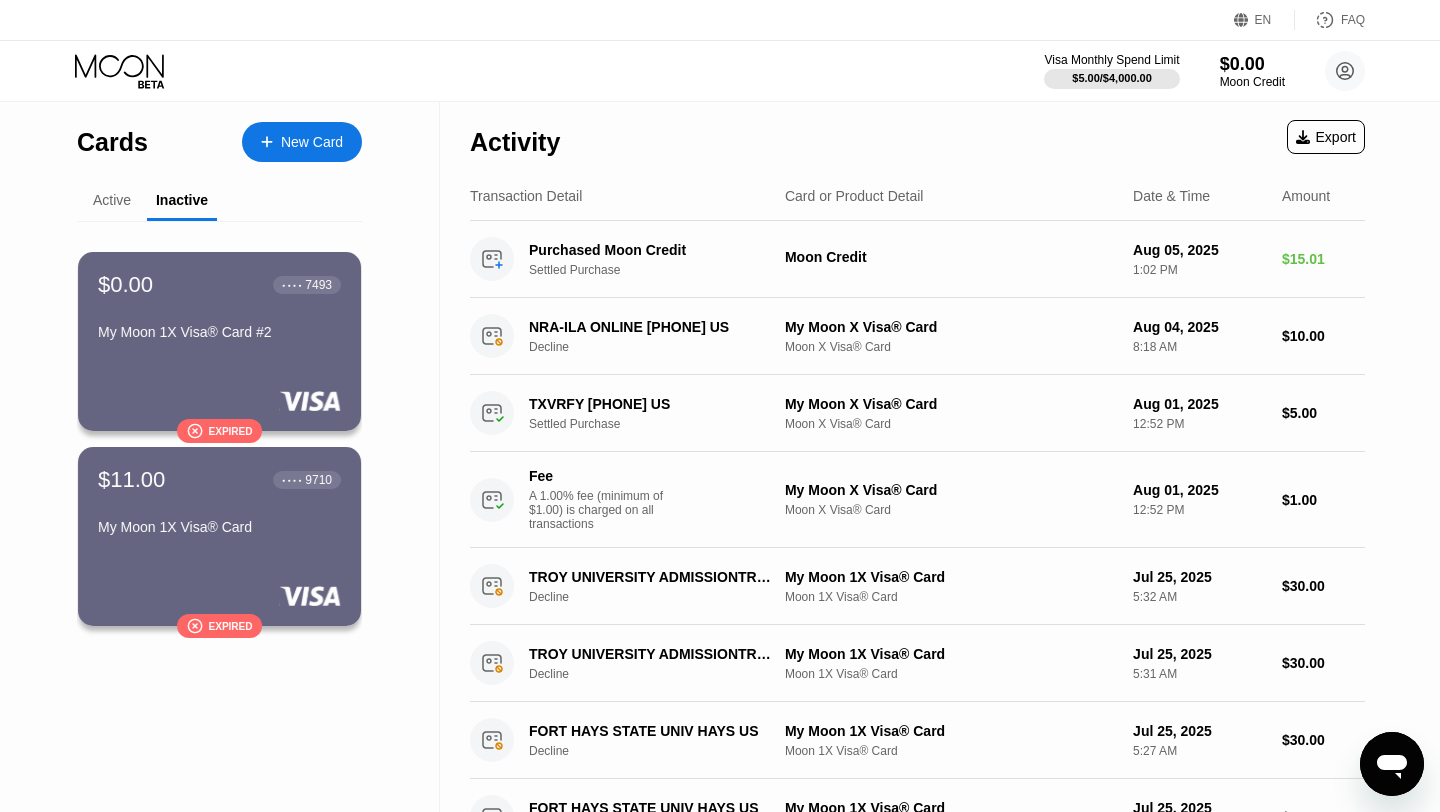 click on "Active" at bounding box center (112, 200) 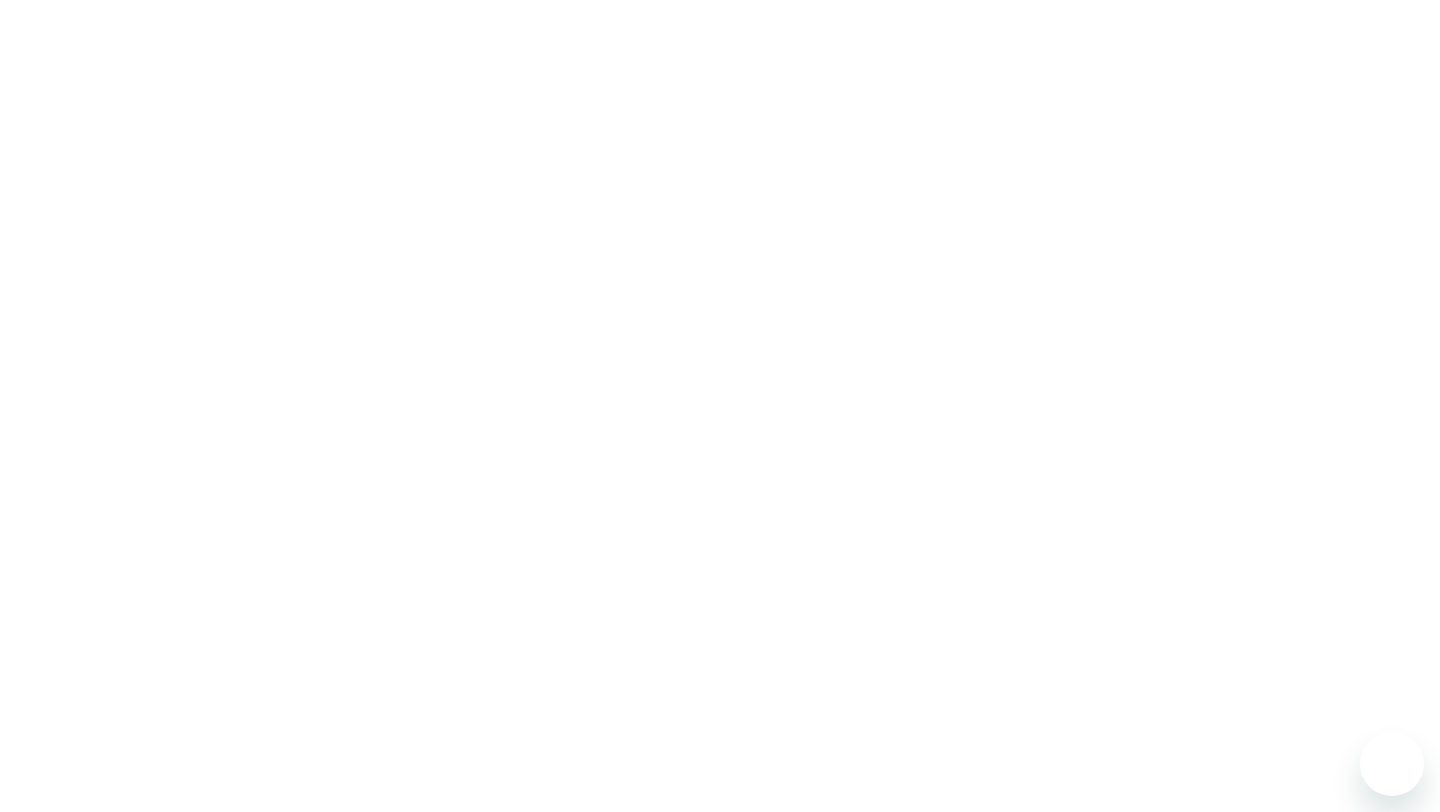 scroll, scrollTop: 0, scrollLeft: 0, axis: both 